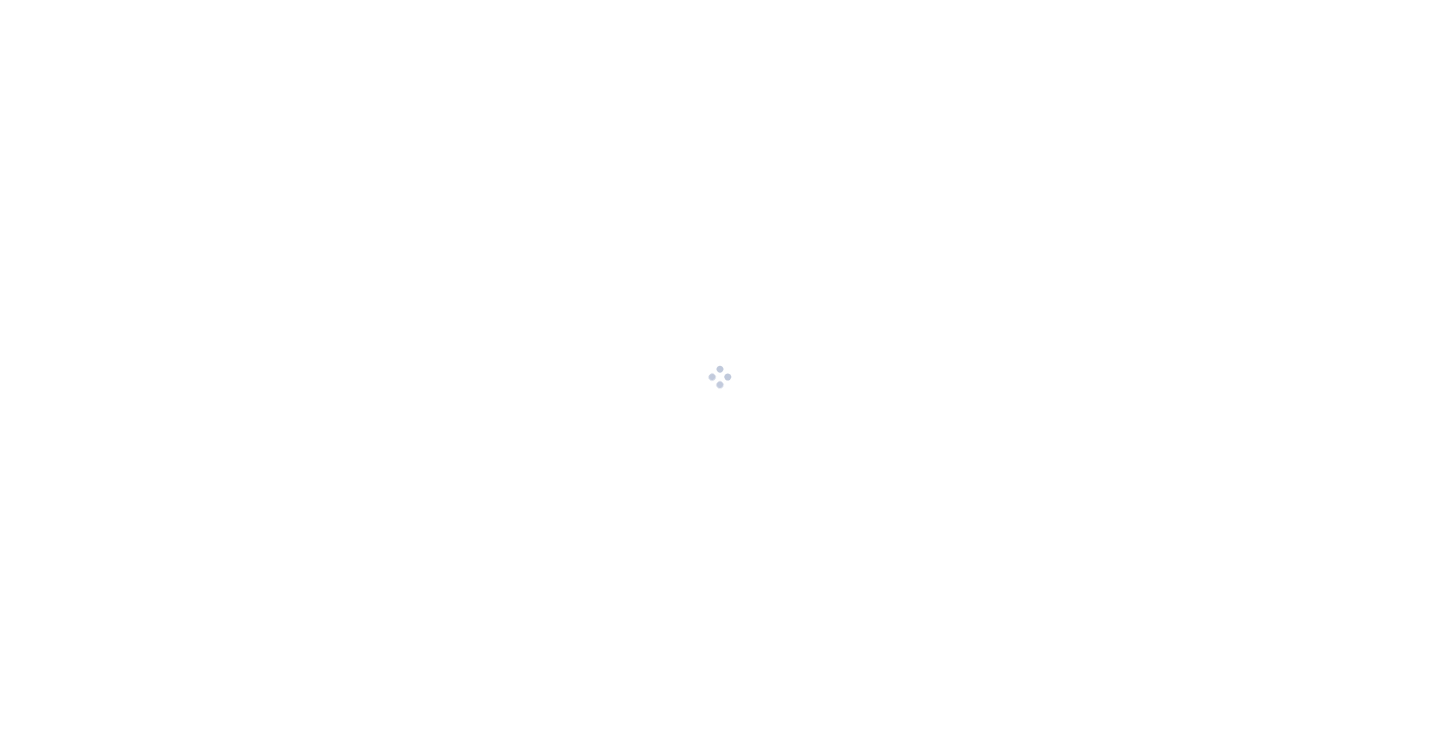 scroll, scrollTop: 0, scrollLeft: 0, axis: both 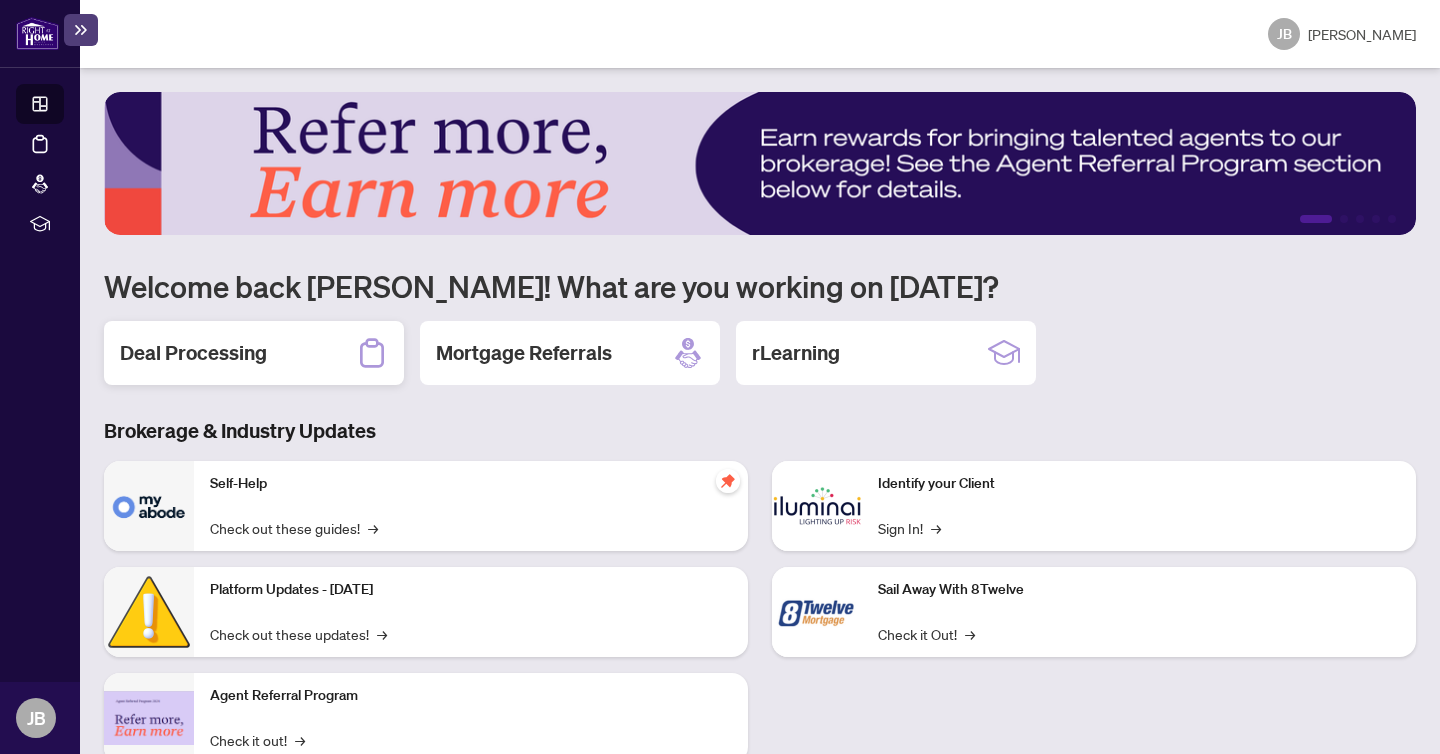 click on "Deal Processing" at bounding box center [193, 353] 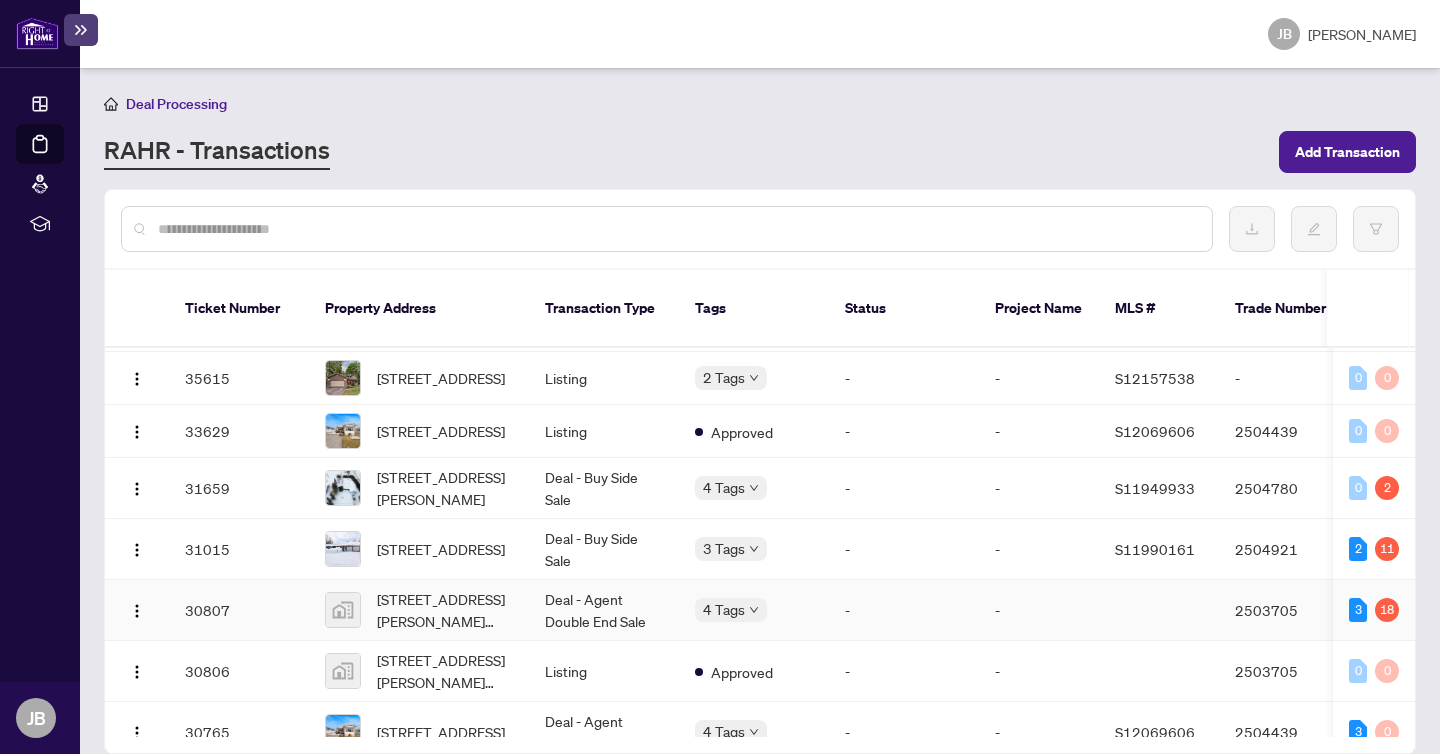 scroll, scrollTop: 859, scrollLeft: 0, axis: vertical 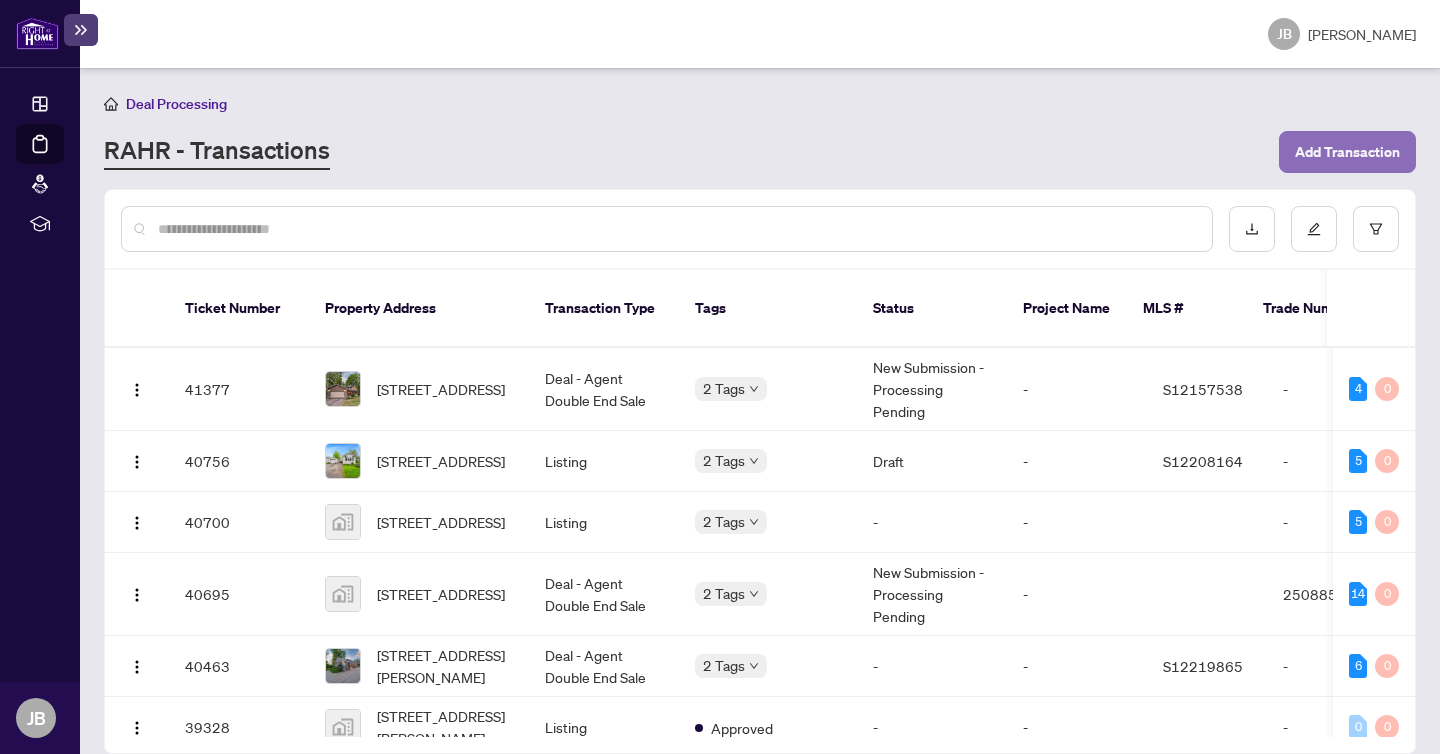 click on "Add Transaction" at bounding box center (1347, 152) 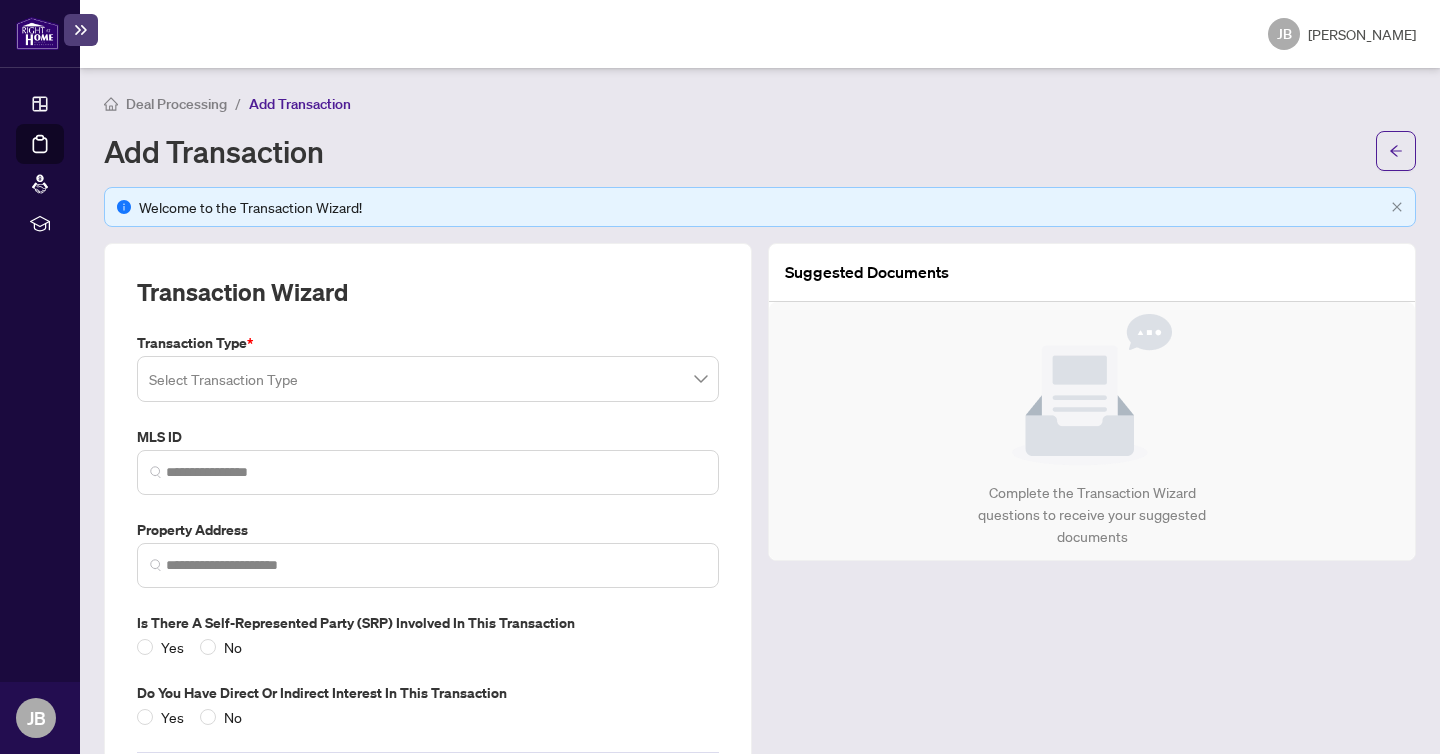 click at bounding box center [428, 379] 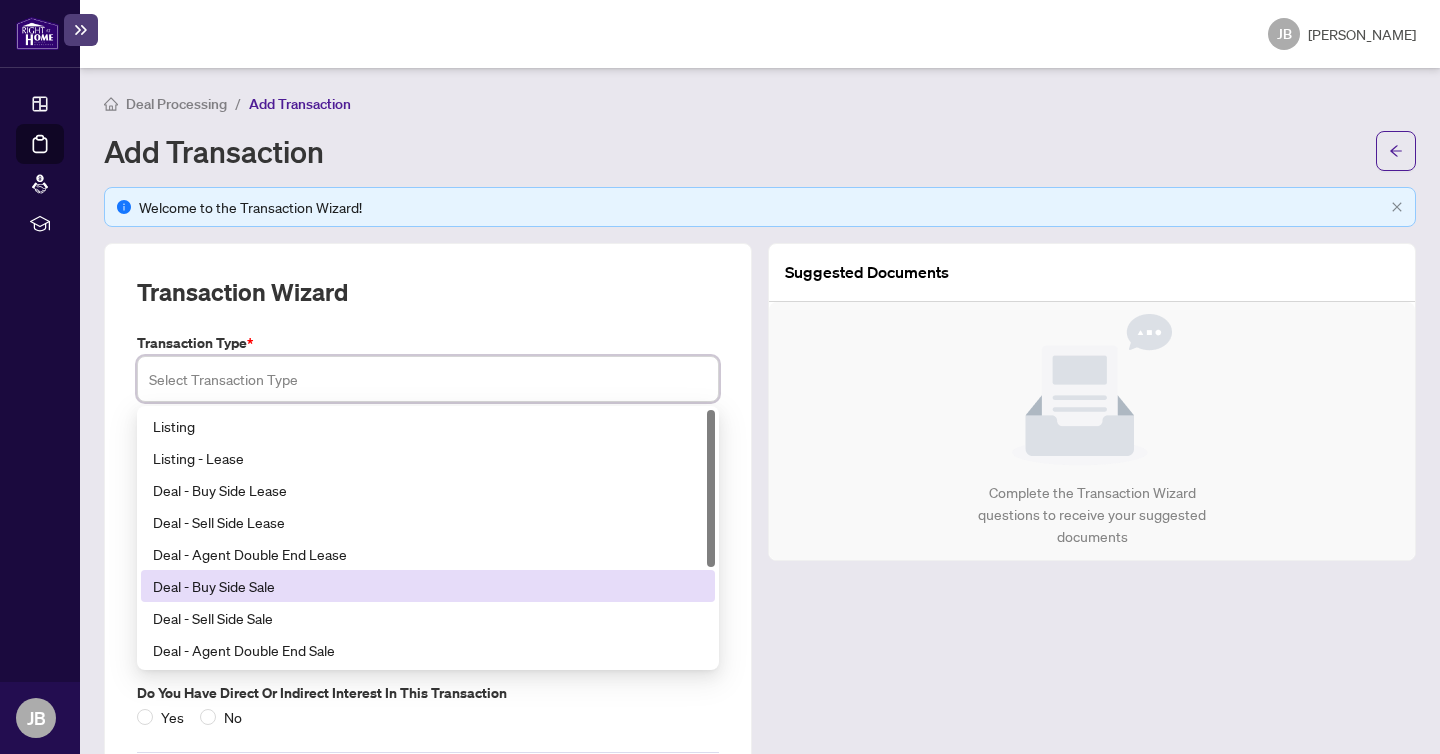 click on "Deal - Buy Side Sale" at bounding box center (428, 586) 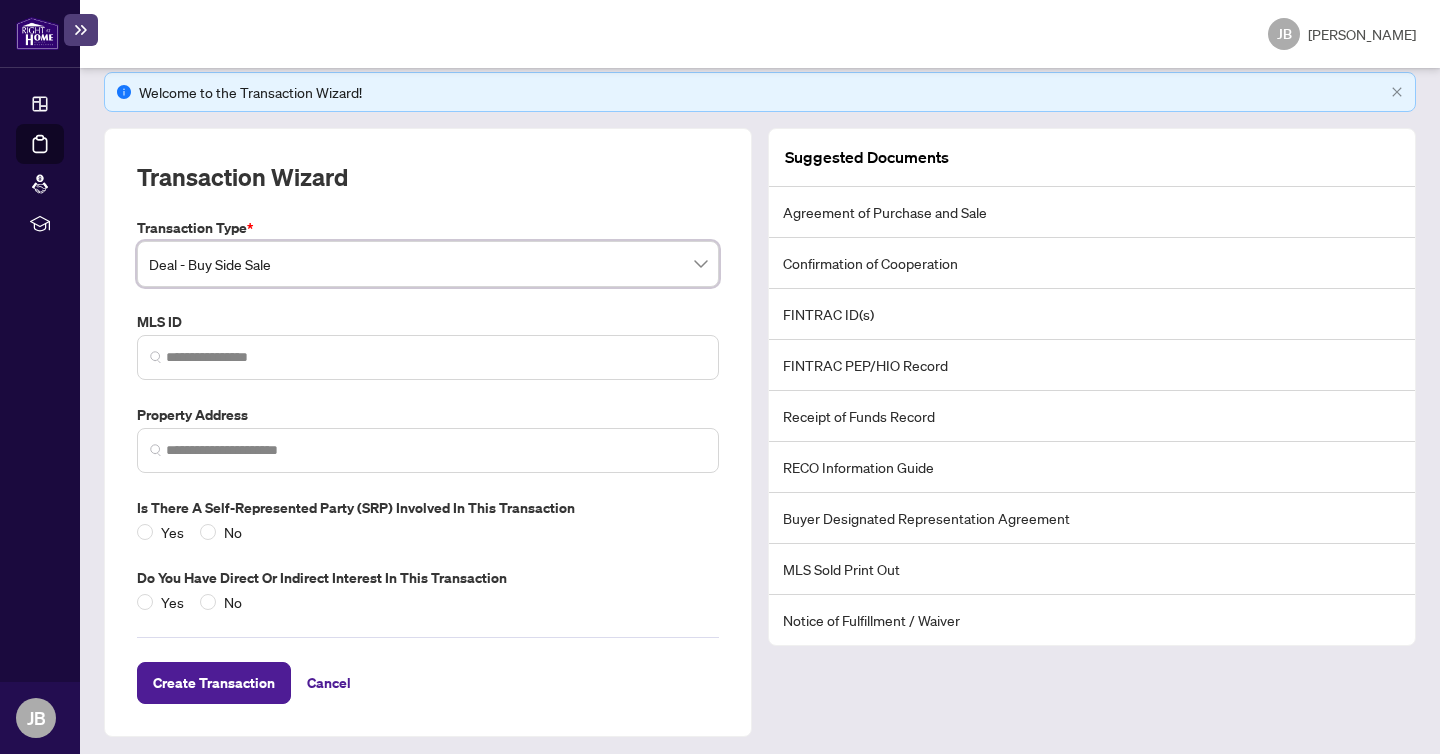 scroll, scrollTop: 121, scrollLeft: 0, axis: vertical 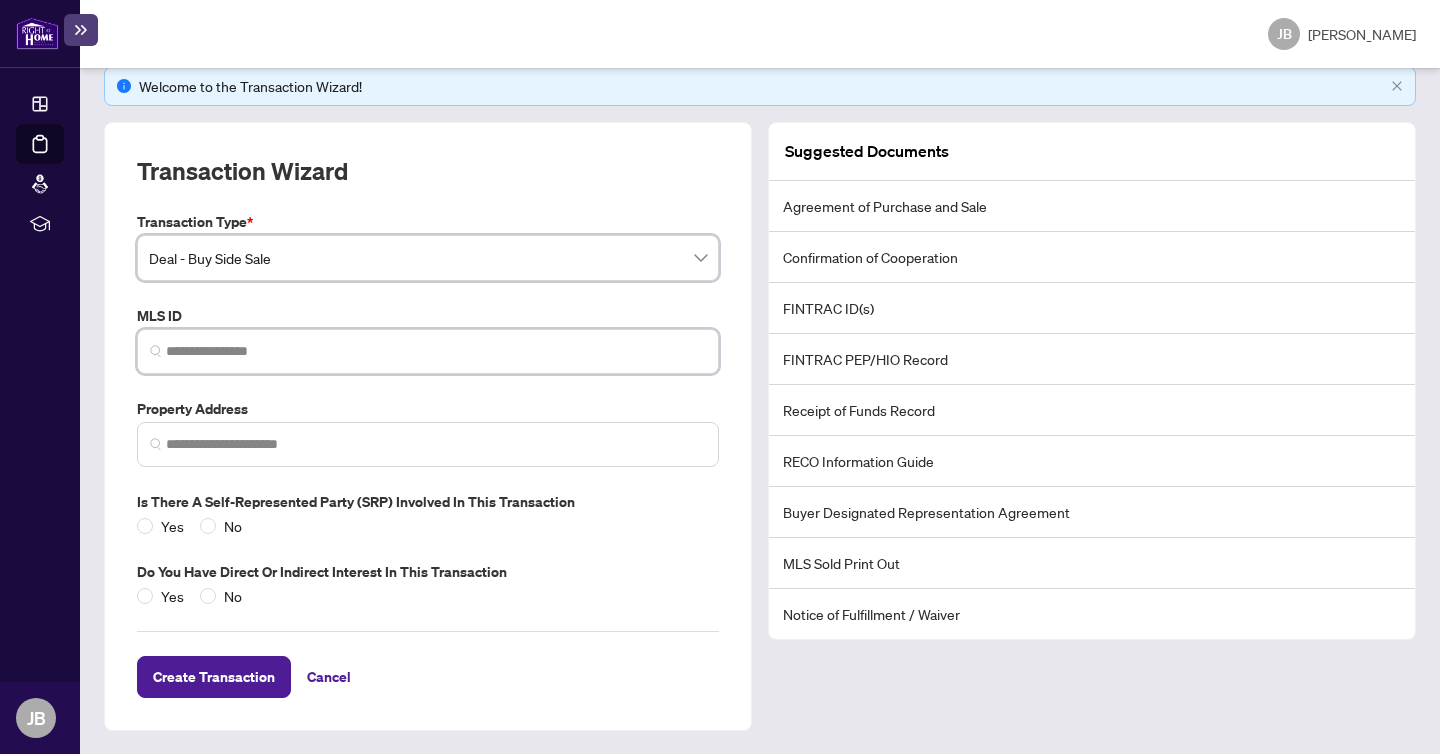 click at bounding box center (436, 351) 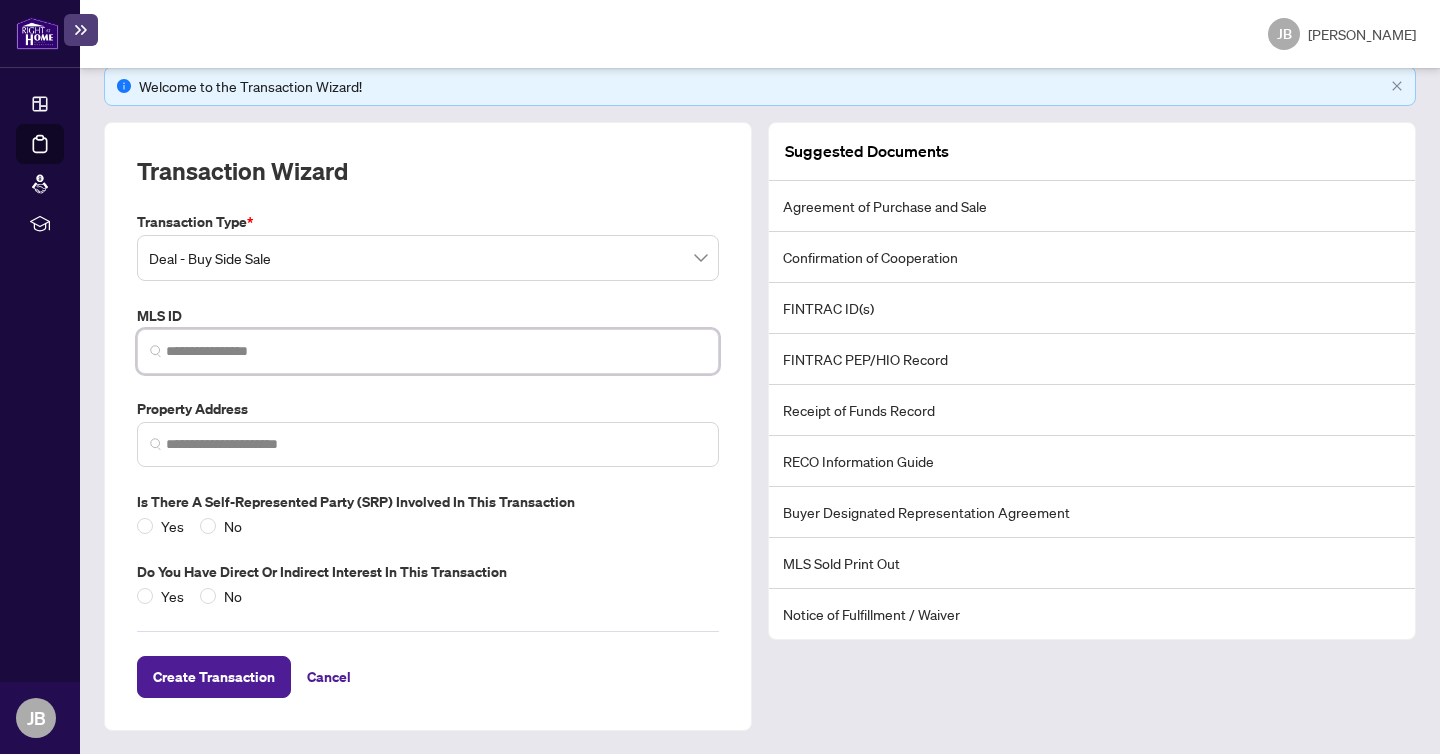 paste on "*********" 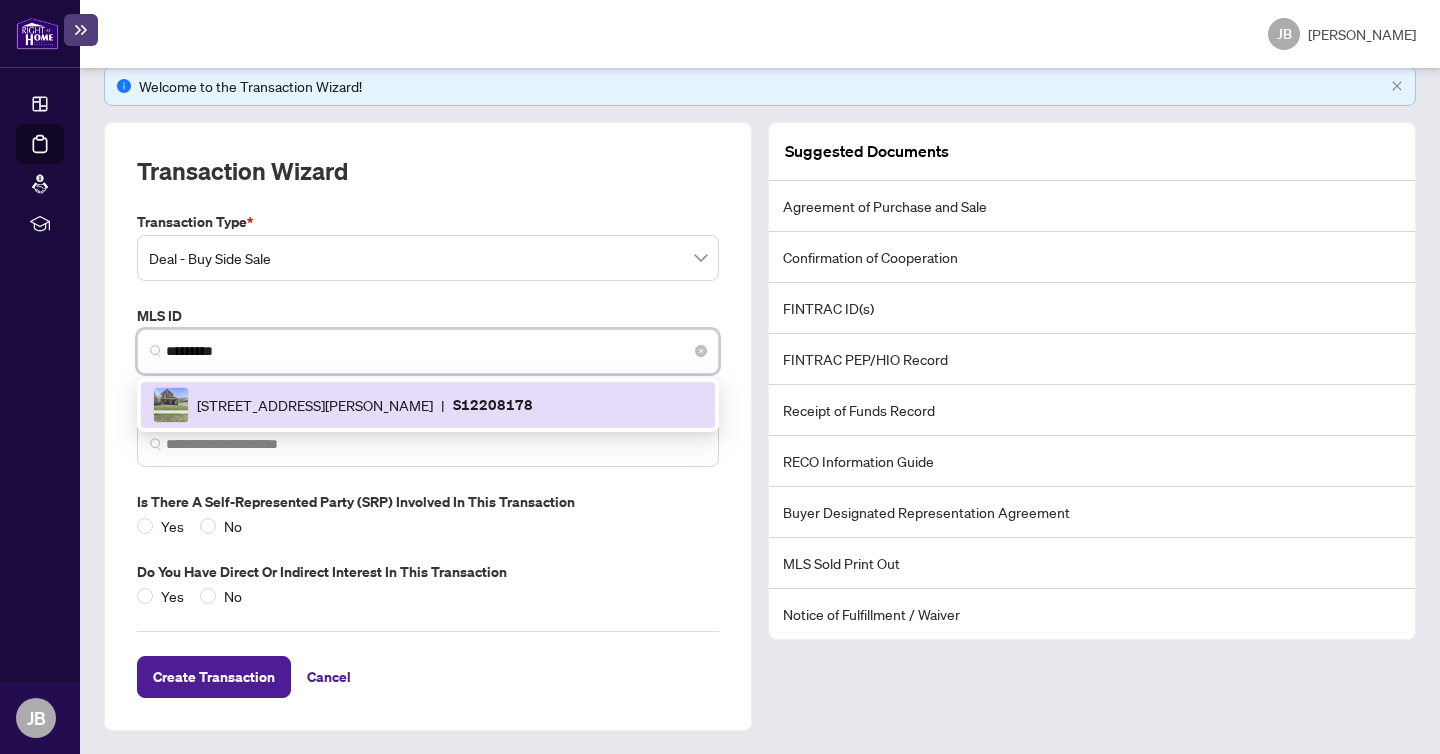click on "[STREET_ADDRESS][PERSON_NAME]" at bounding box center (315, 405) 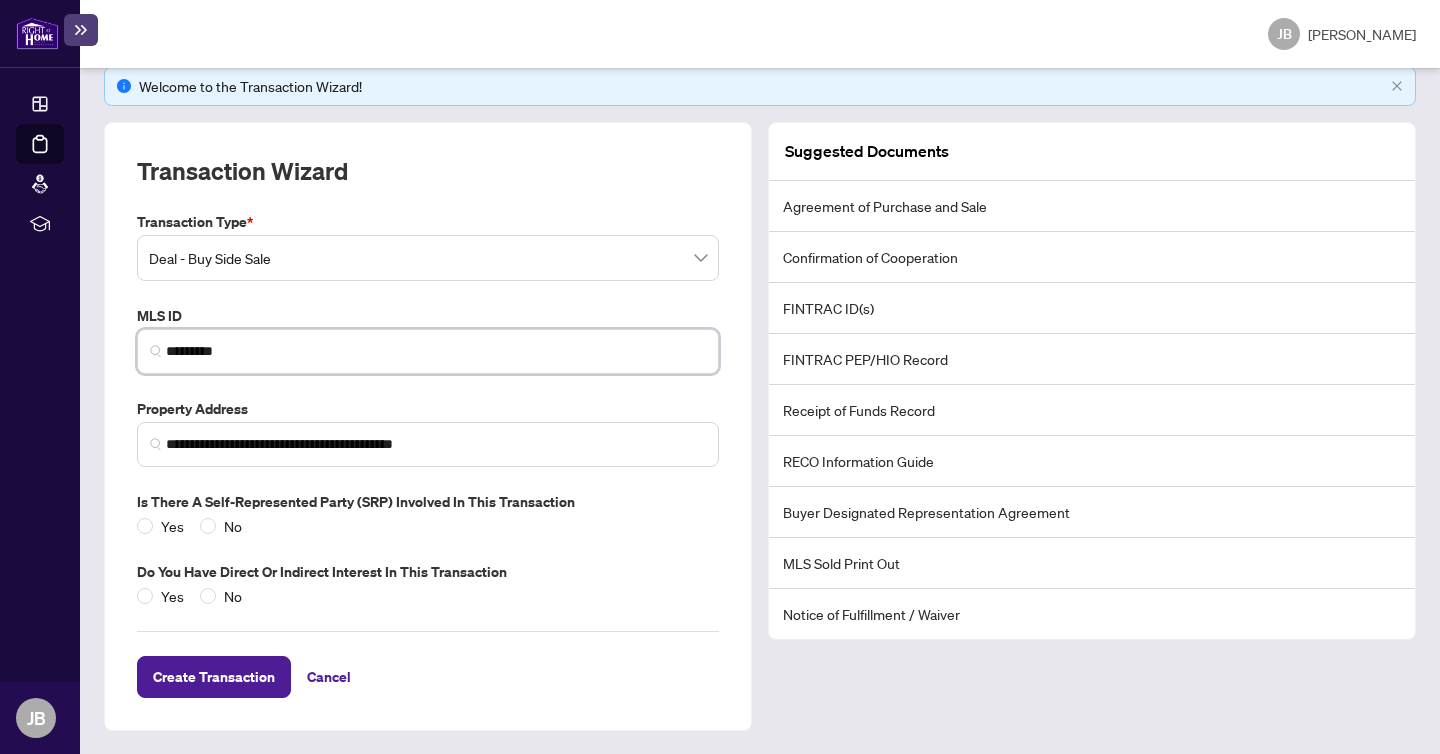 type on "*********" 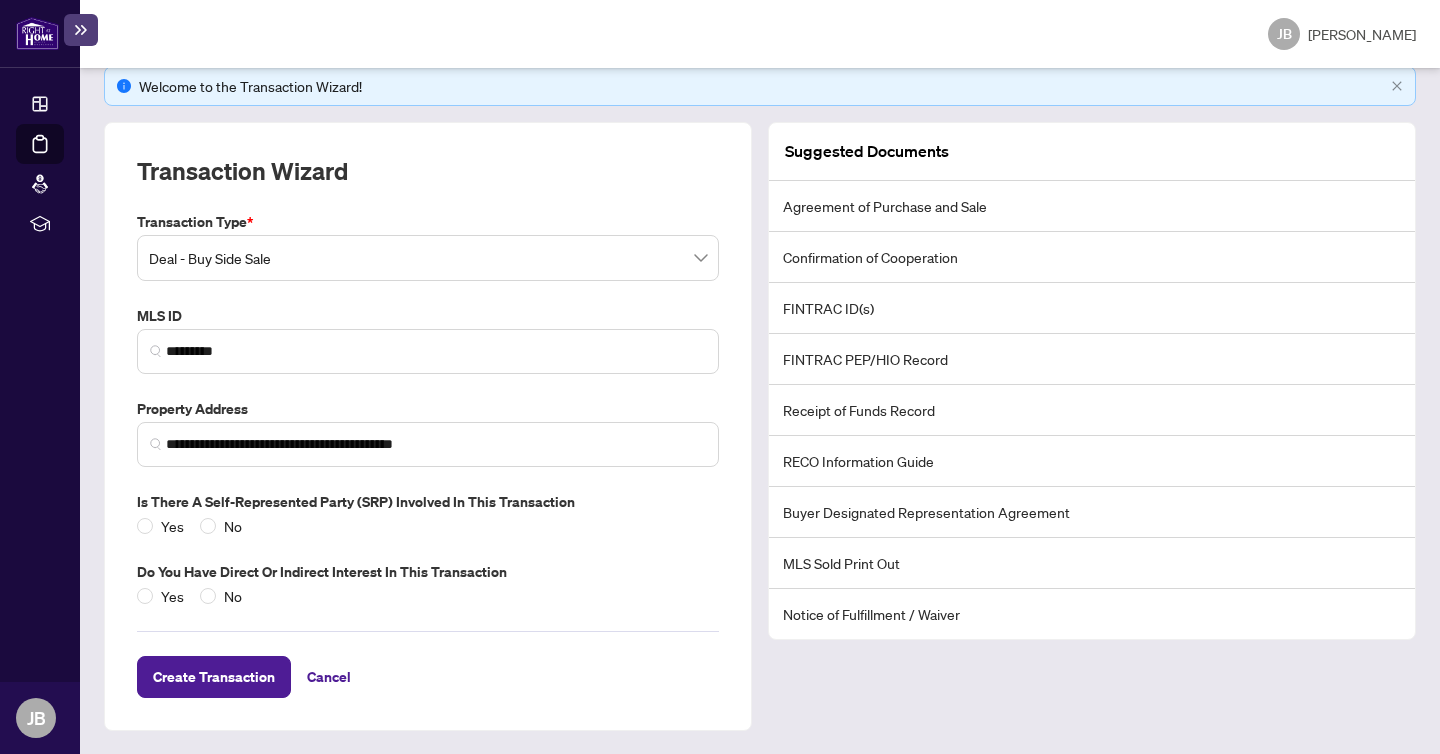 click on "**********" at bounding box center (428, 409) 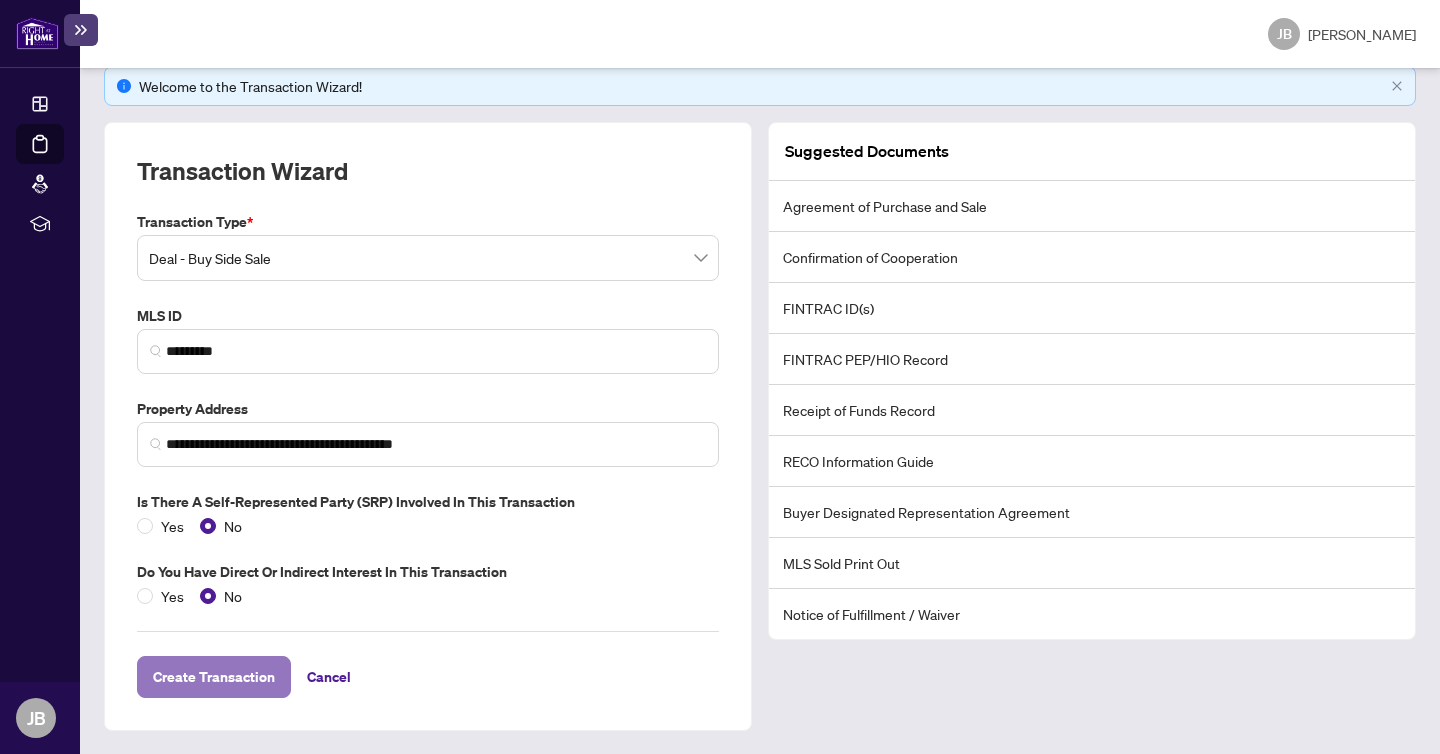 click on "Create Transaction" at bounding box center [214, 677] 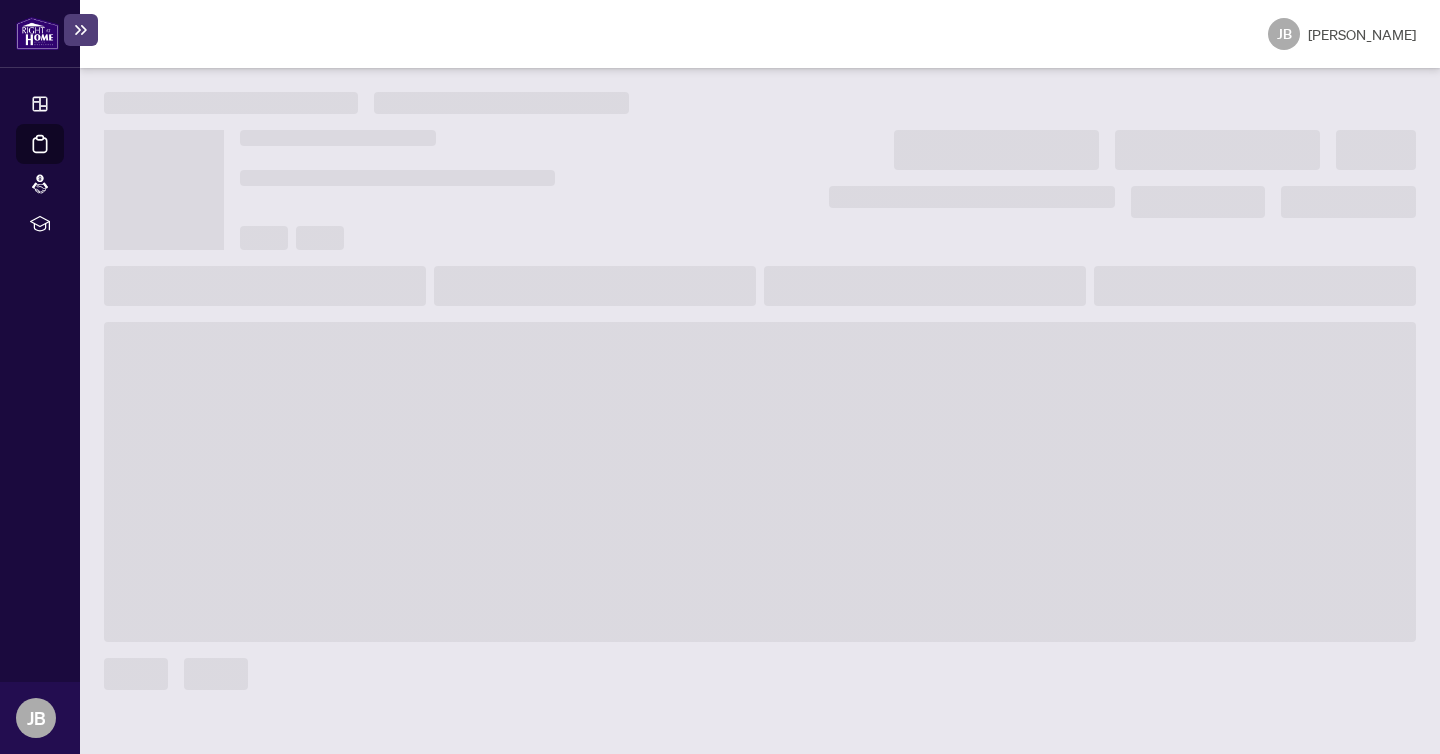 scroll, scrollTop: 0, scrollLeft: 0, axis: both 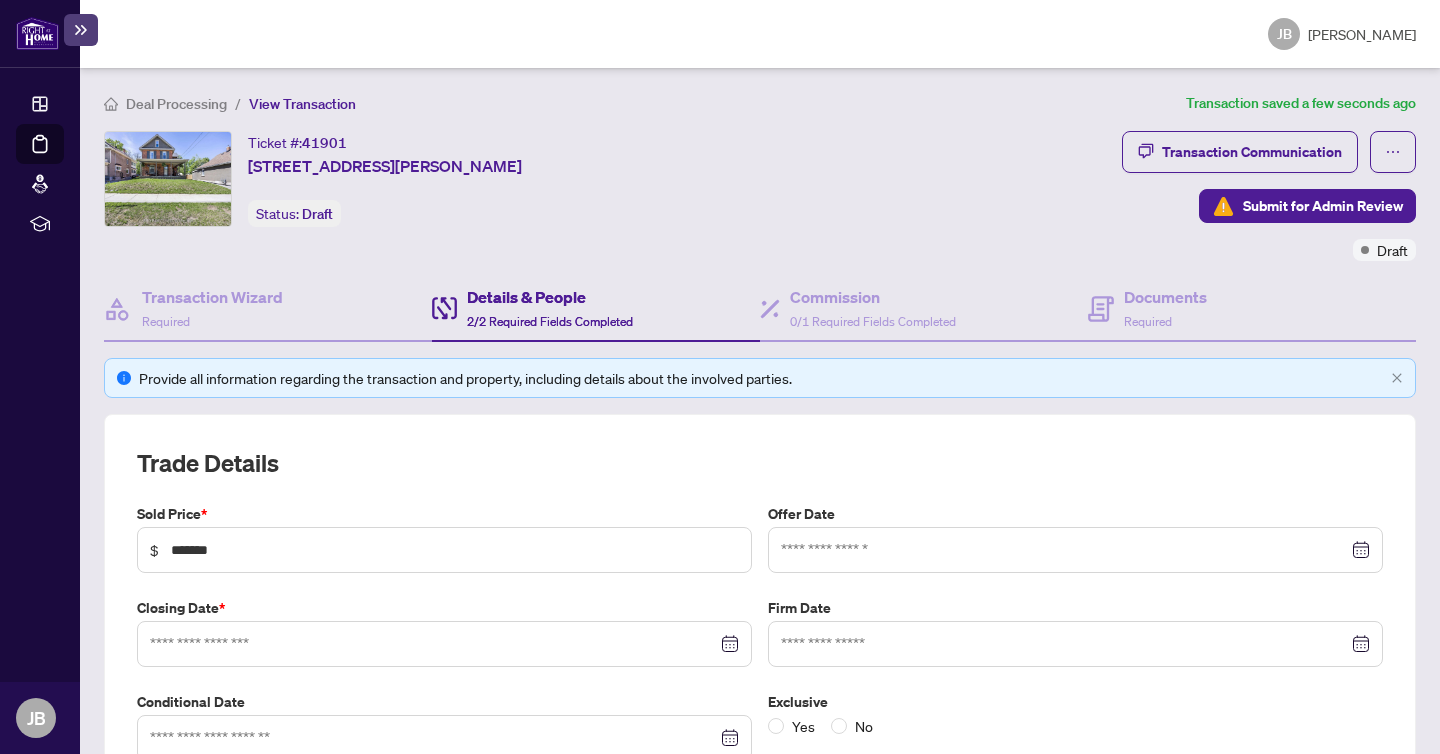 type on "**********" 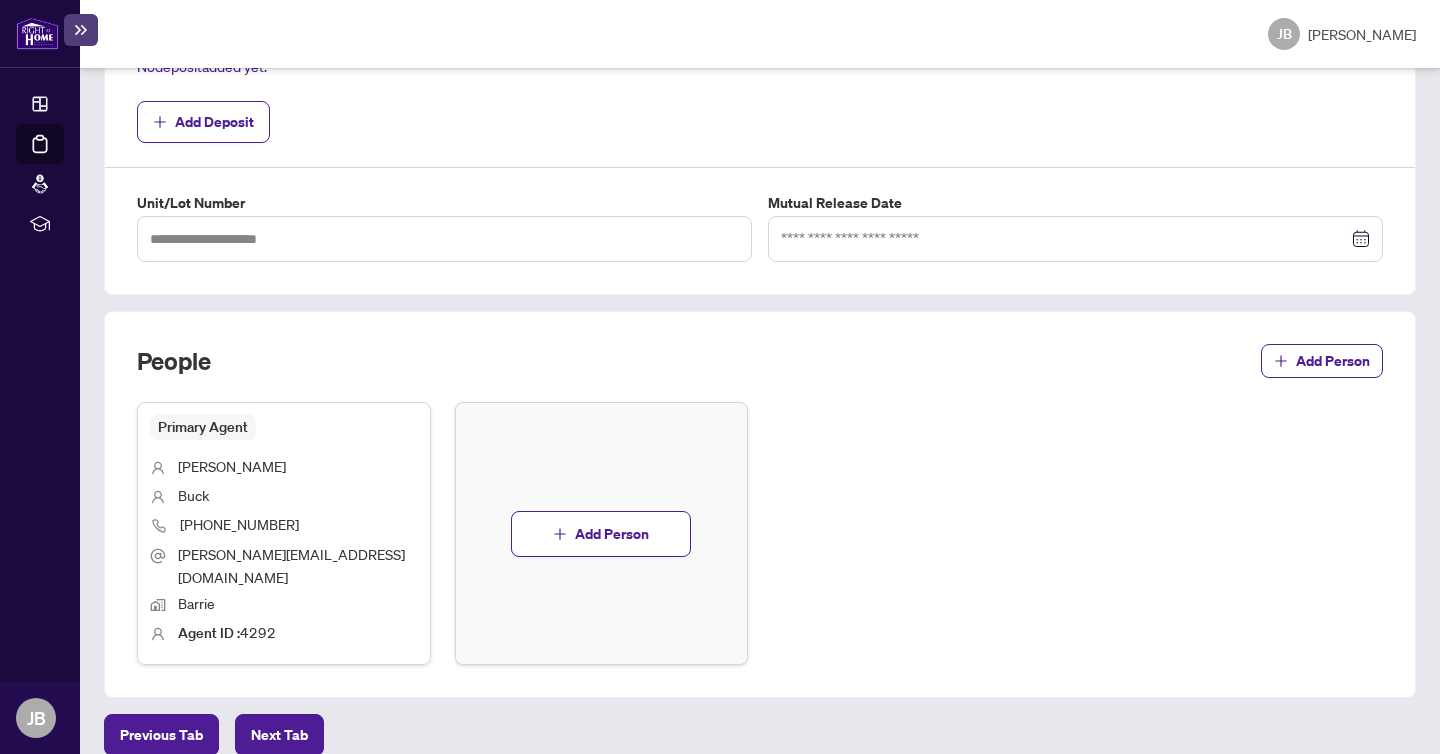 scroll, scrollTop: 798, scrollLeft: 0, axis: vertical 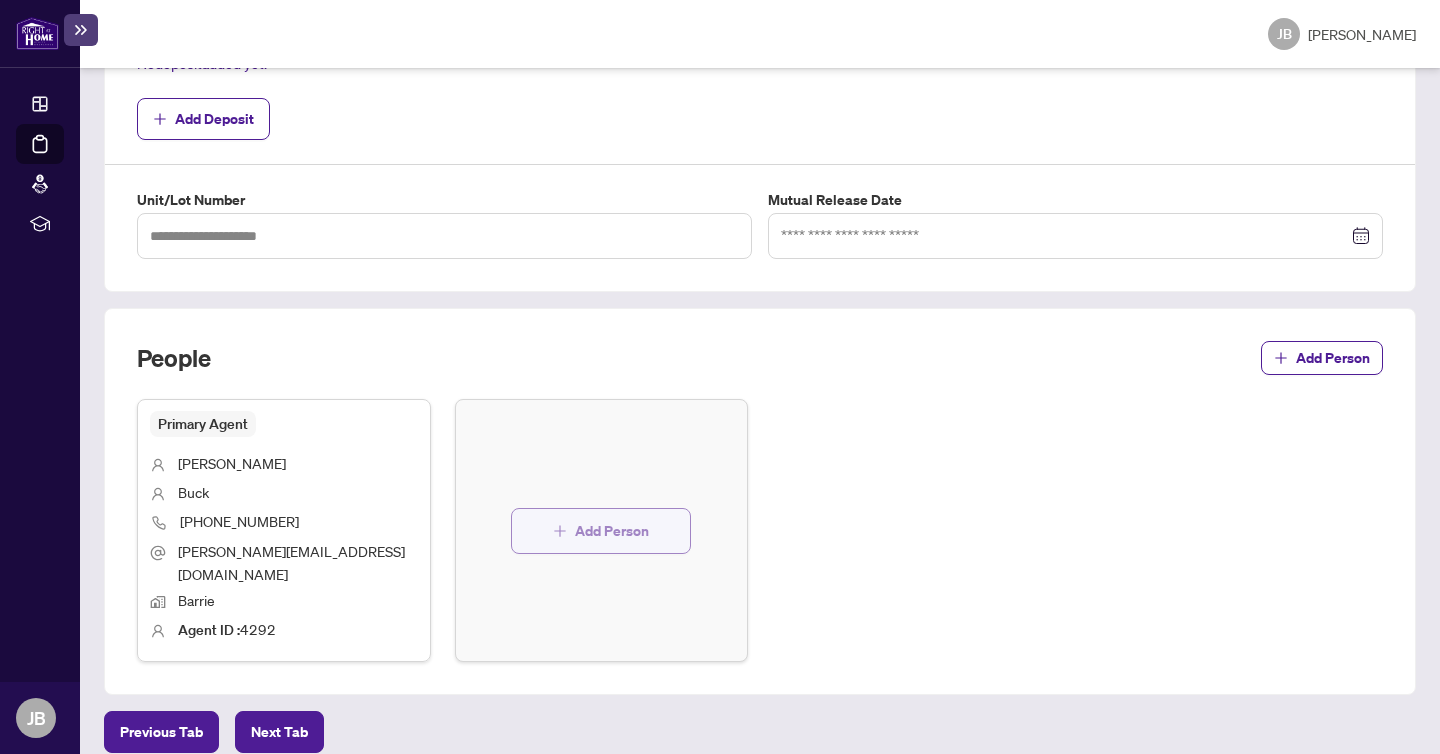 click 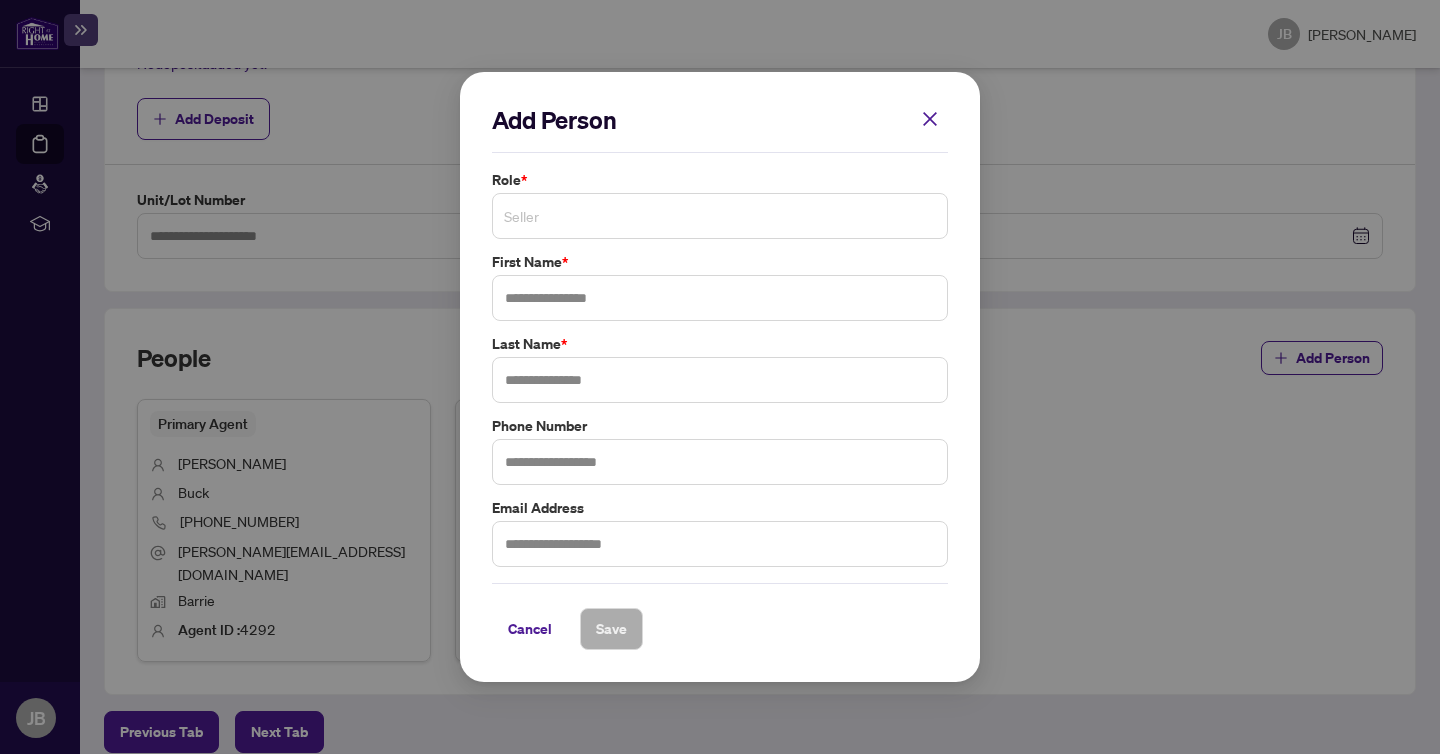 click on "Seller" at bounding box center (720, 216) 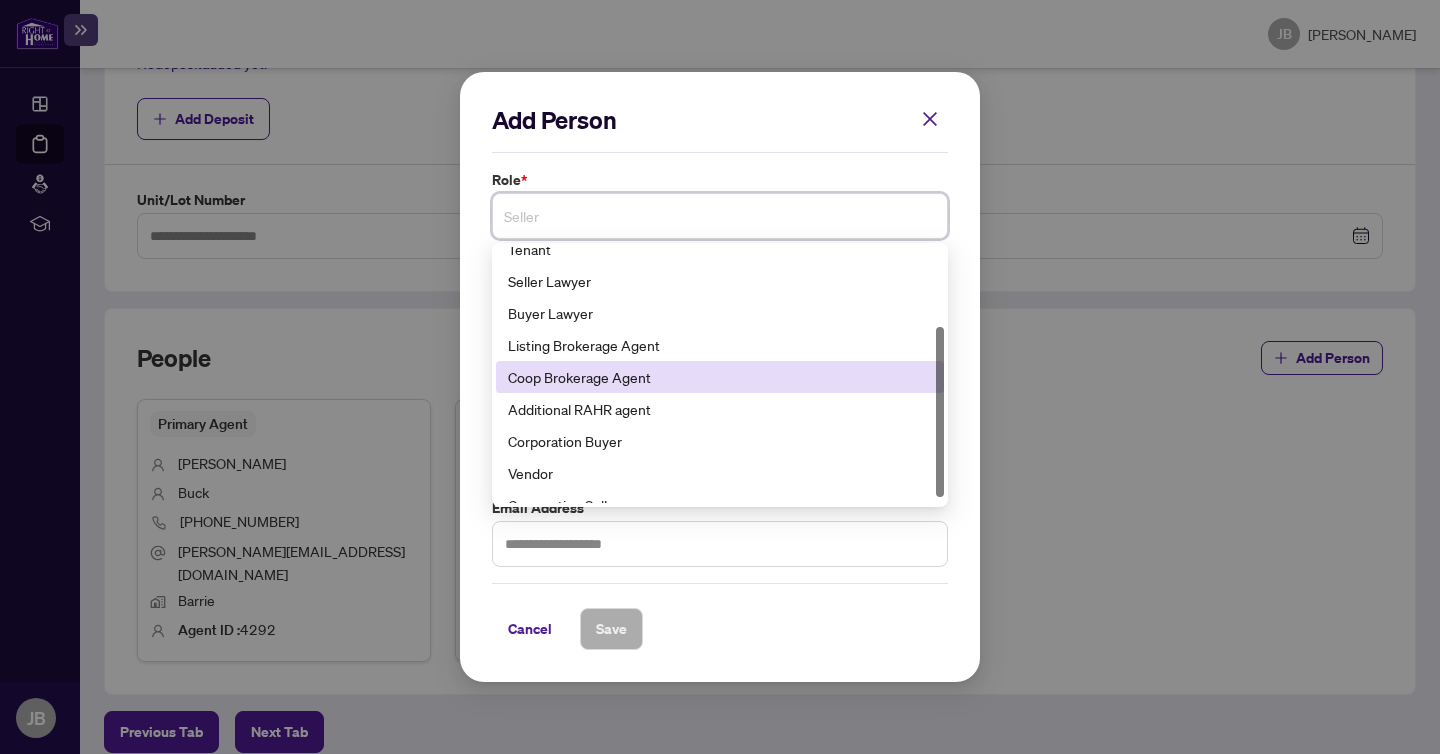 scroll, scrollTop: 128, scrollLeft: 0, axis: vertical 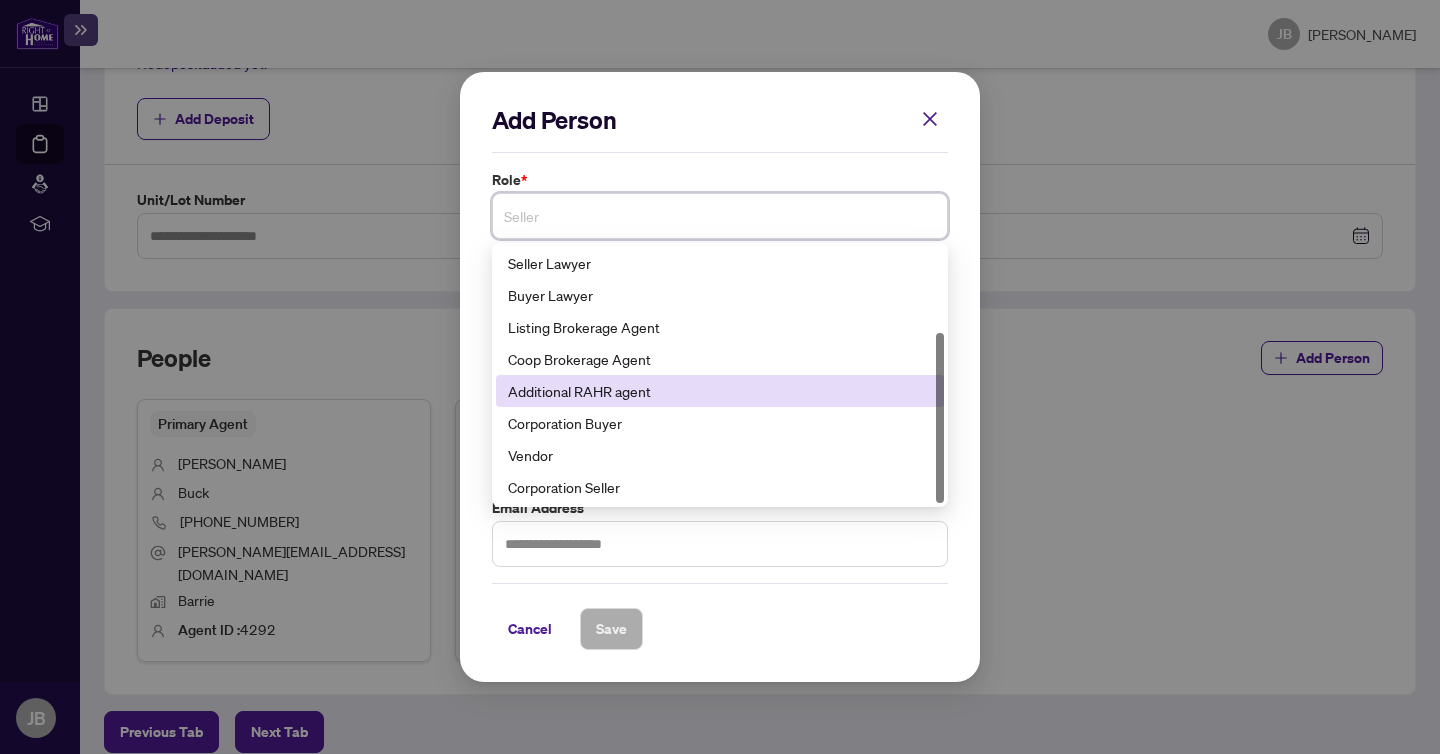click on "Additional RAHR agent" at bounding box center (720, 391) 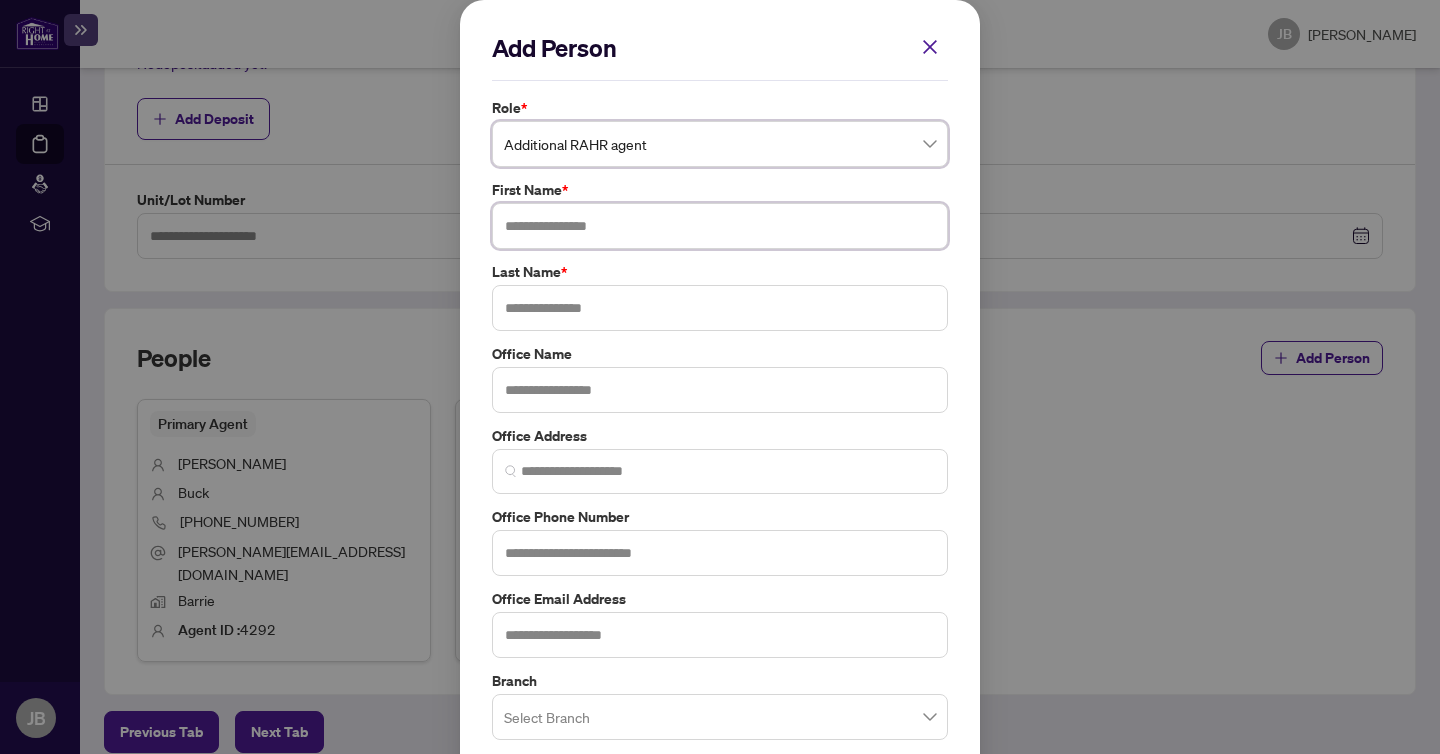click at bounding box center [720, 226] 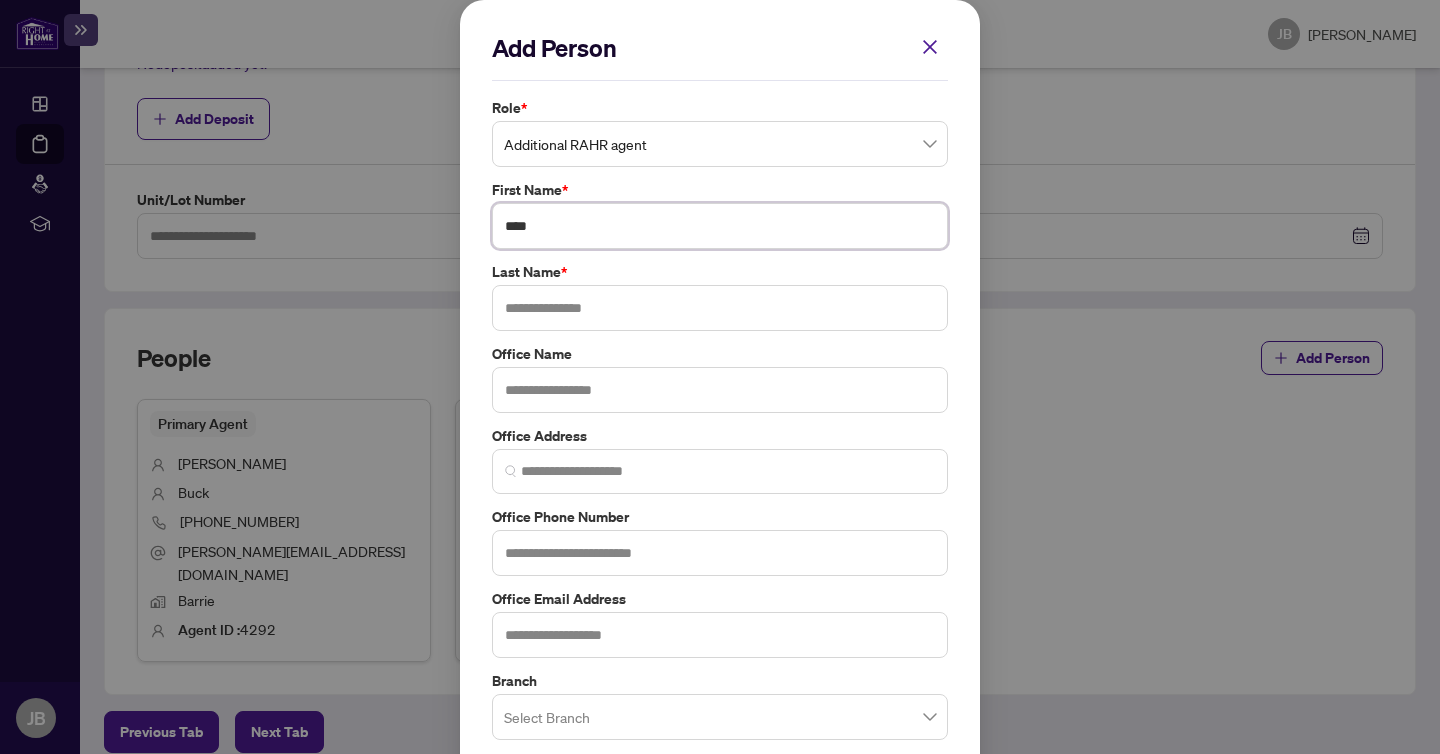 type on "****" 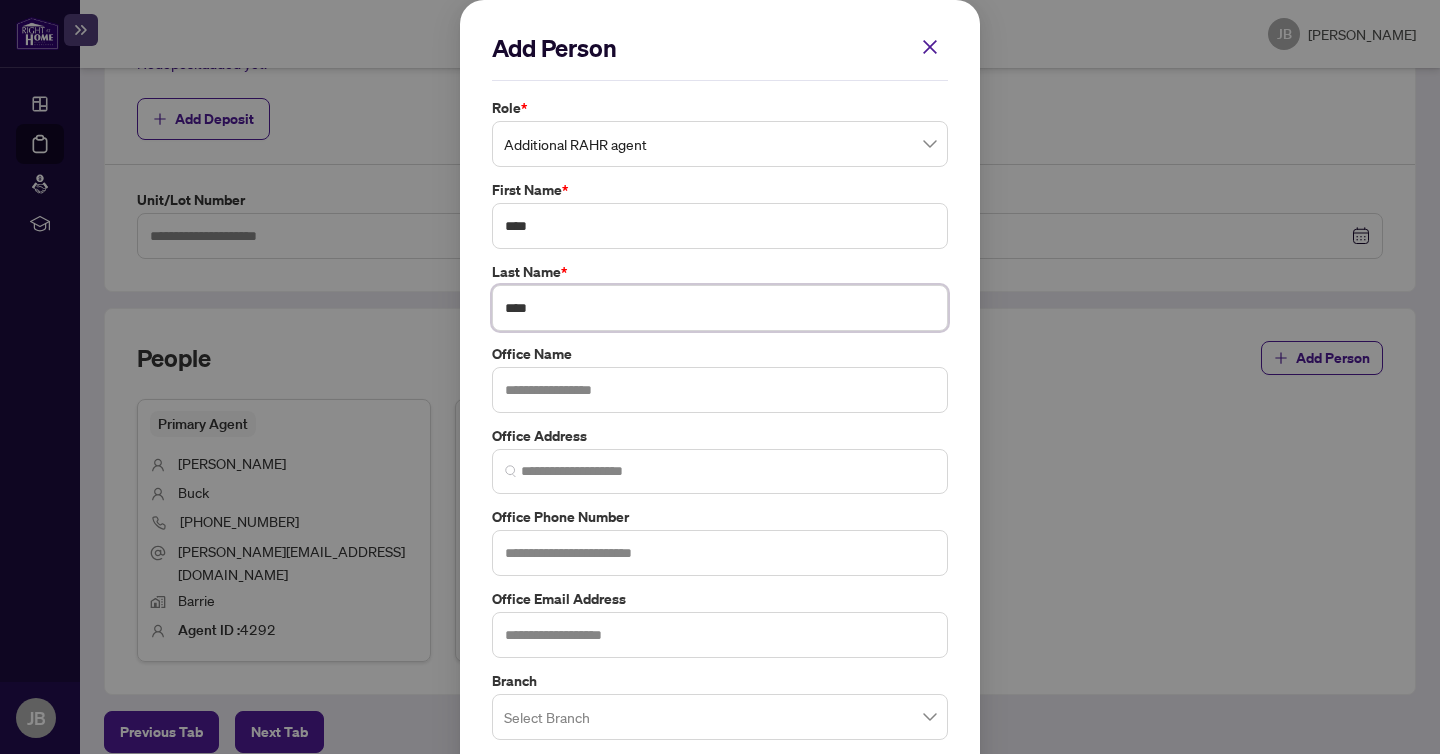 scroll, scrollTop: 183, scrollLeft: 0, axis: vertical 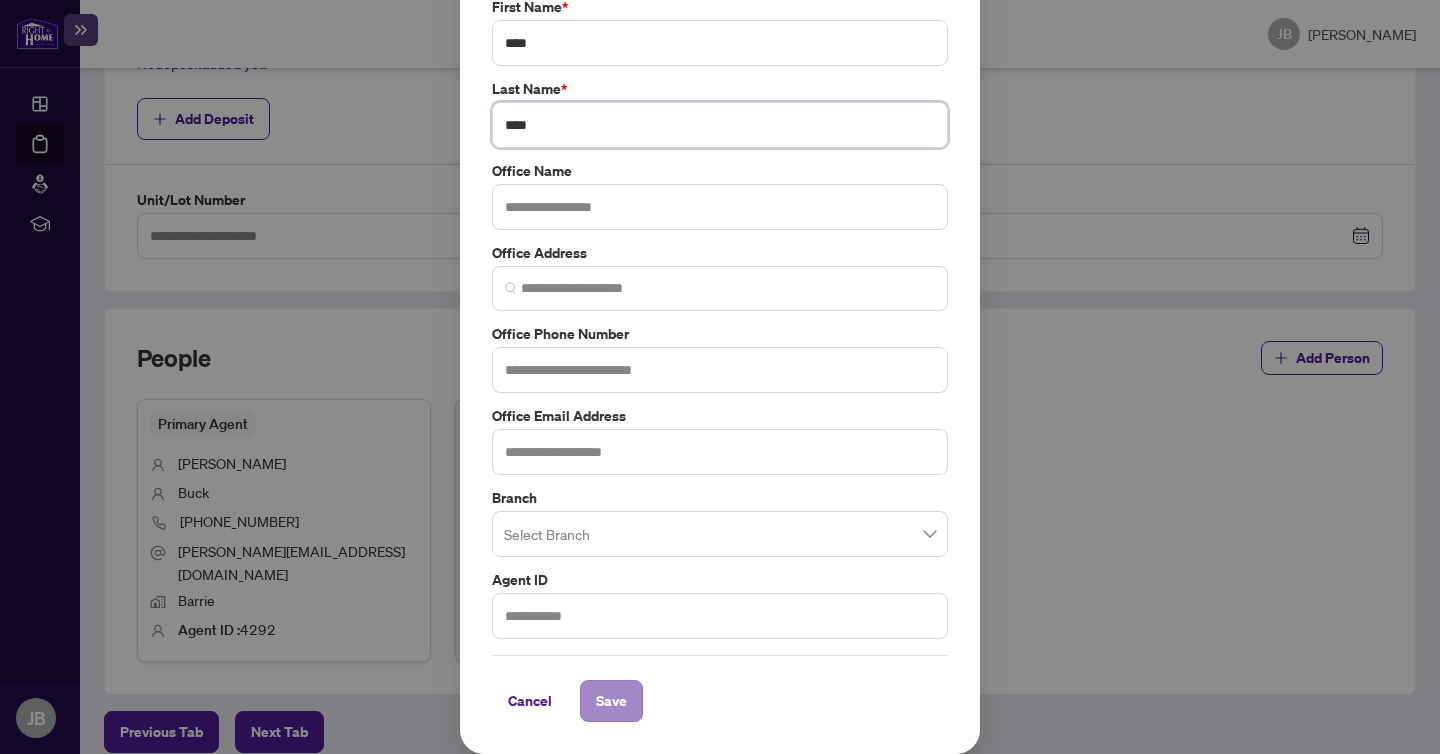type on "****" 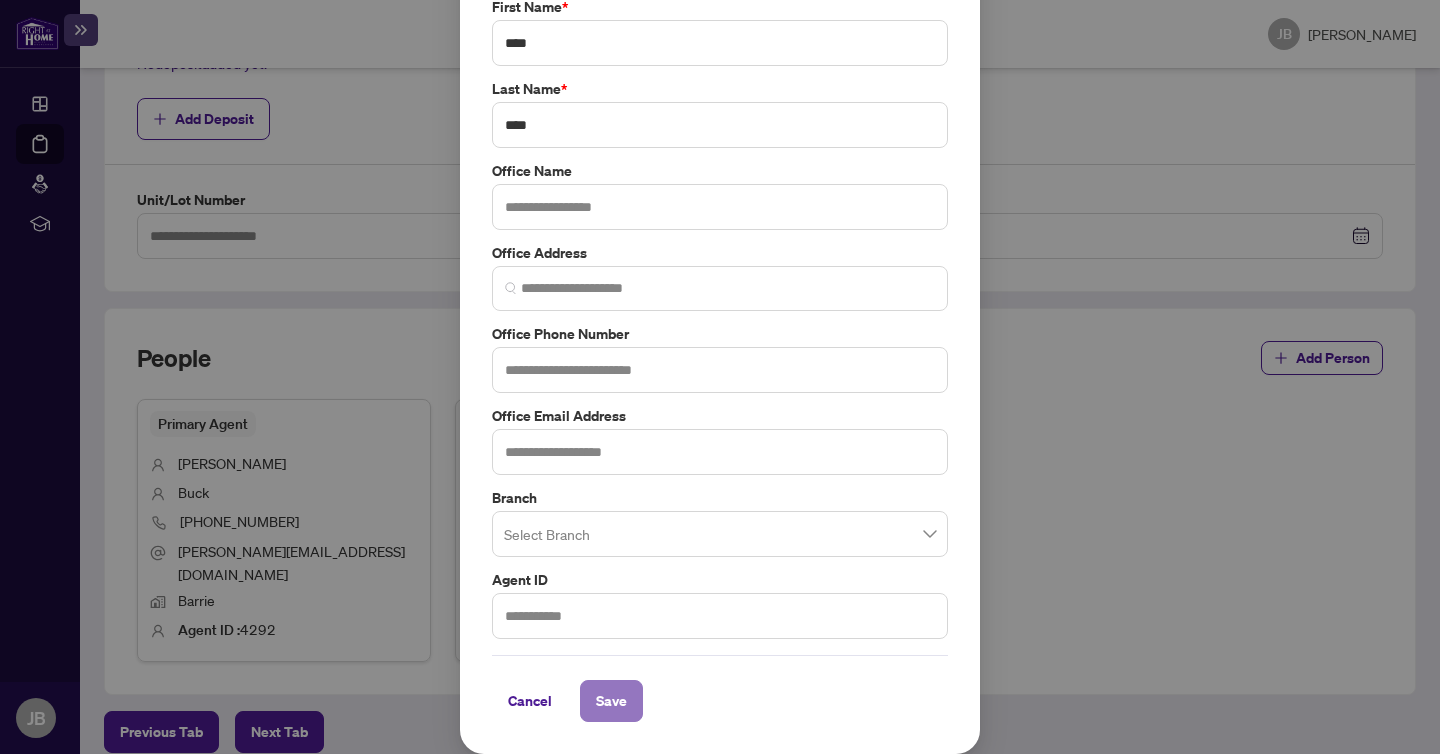 click on "Save" at bounding box center (611, 701) 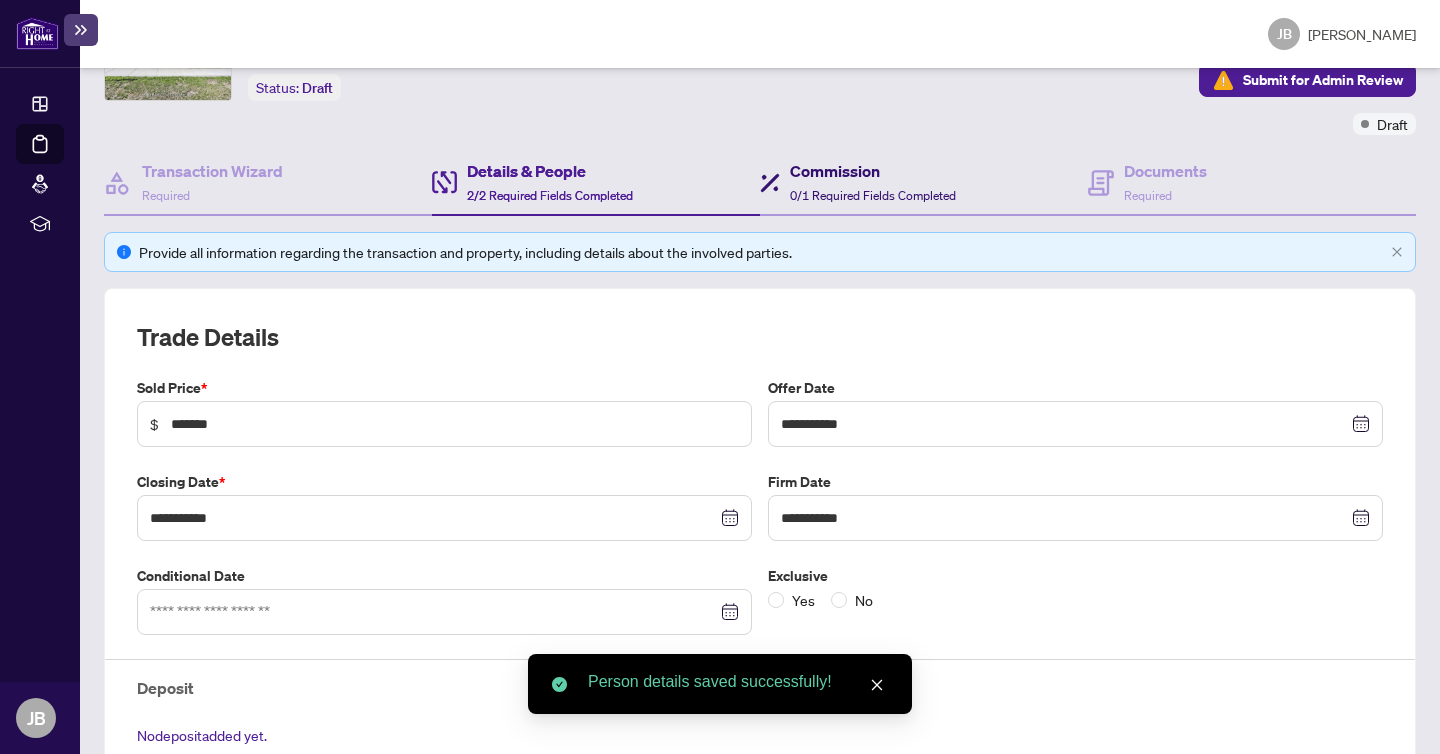 click on "Commission" at bounding box center [873, 171] 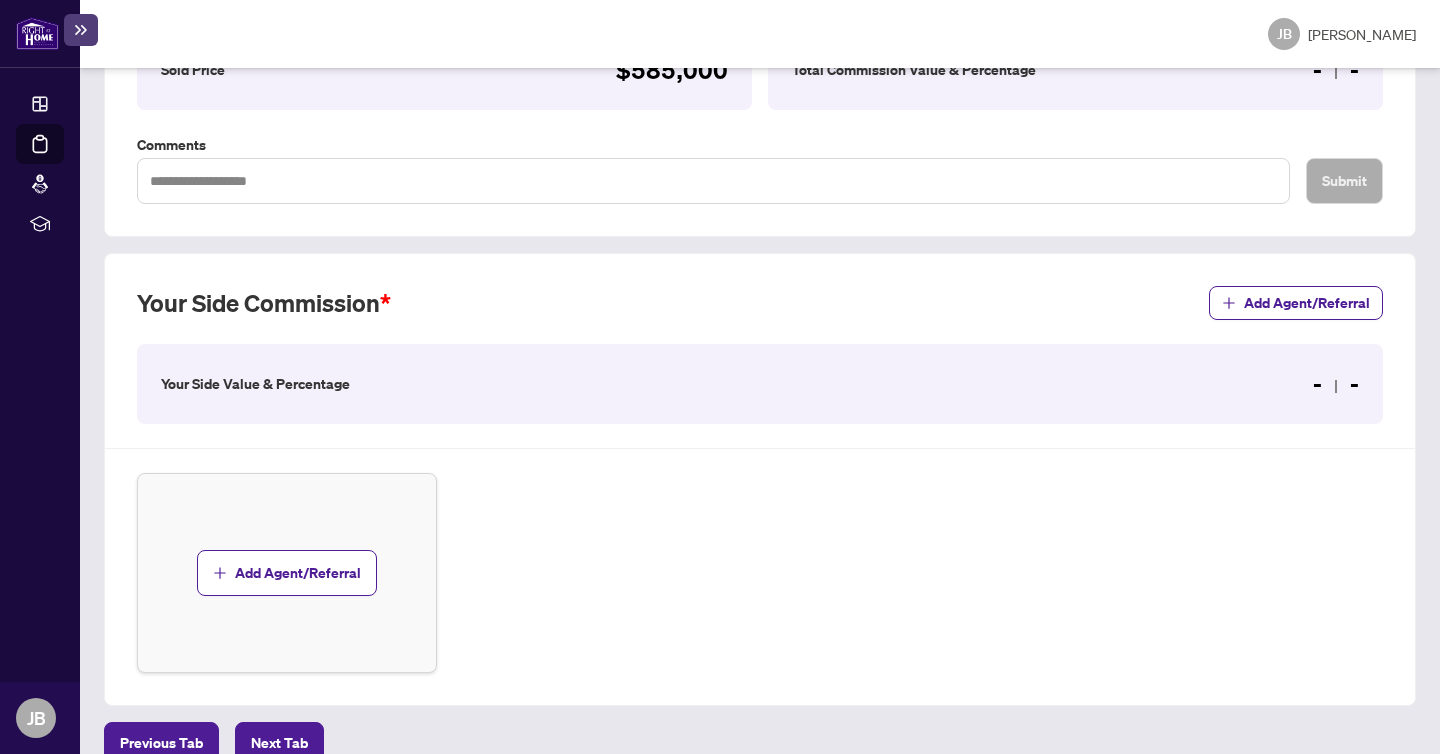 scroll, scrollTop: 505, scrollLeft: 0, axis: vertical 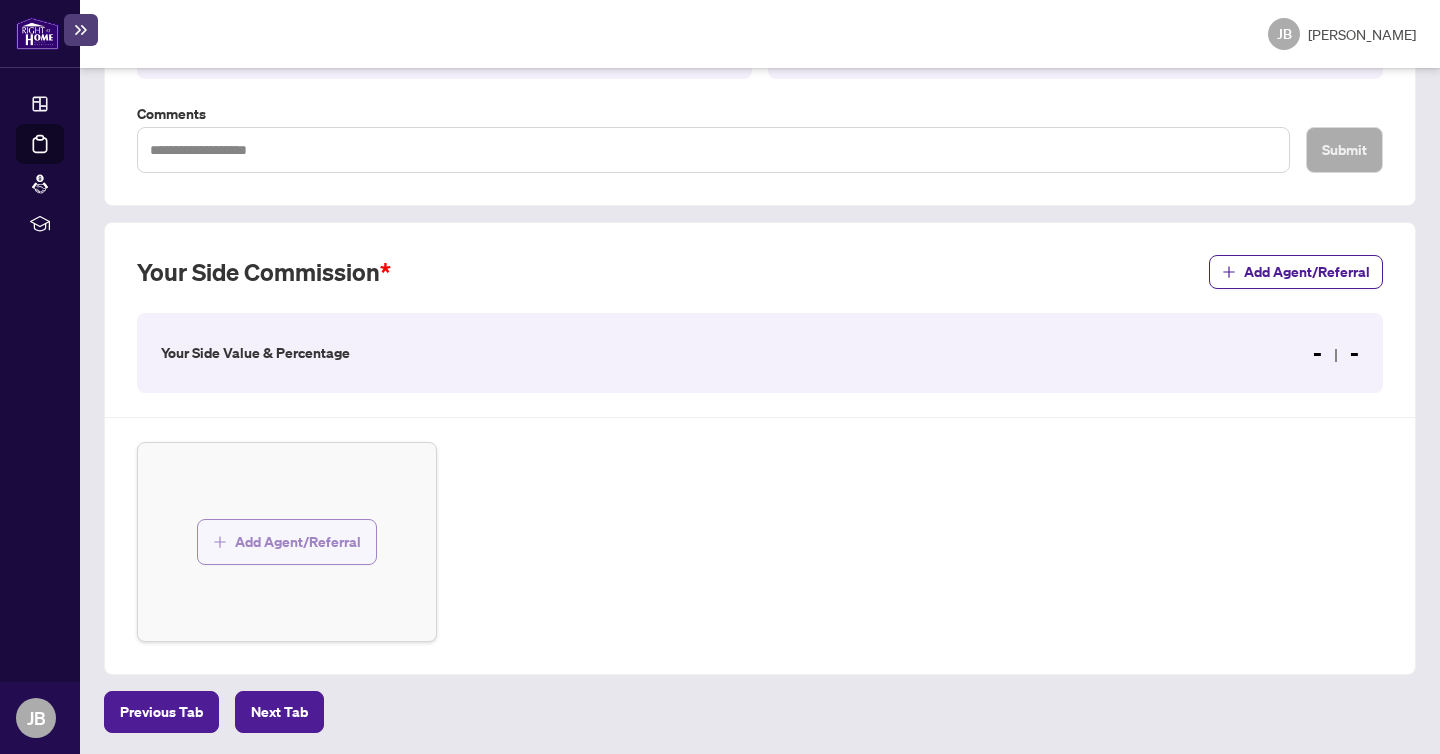 click on "Add Agent/Referral" at bounding box center [287, 542] 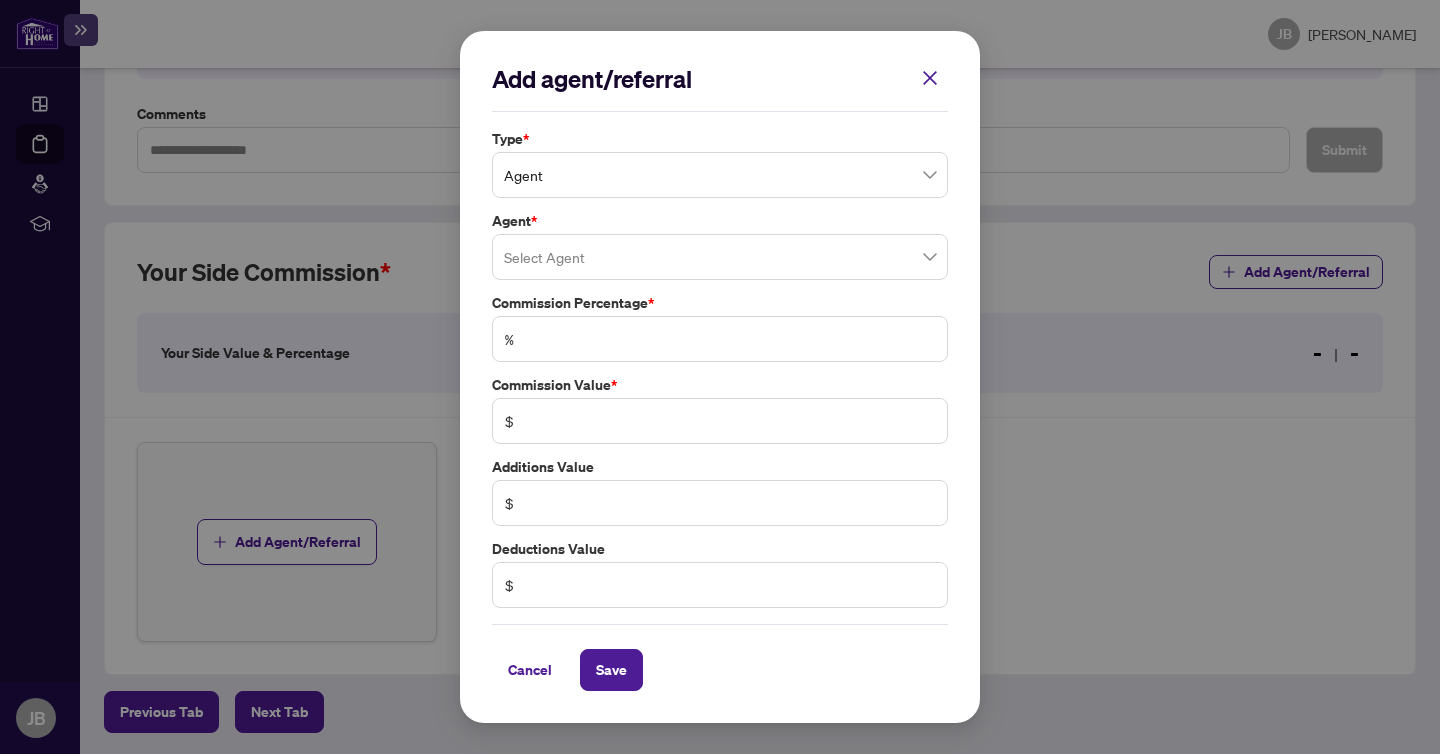 click at bounding box center [720, 257] 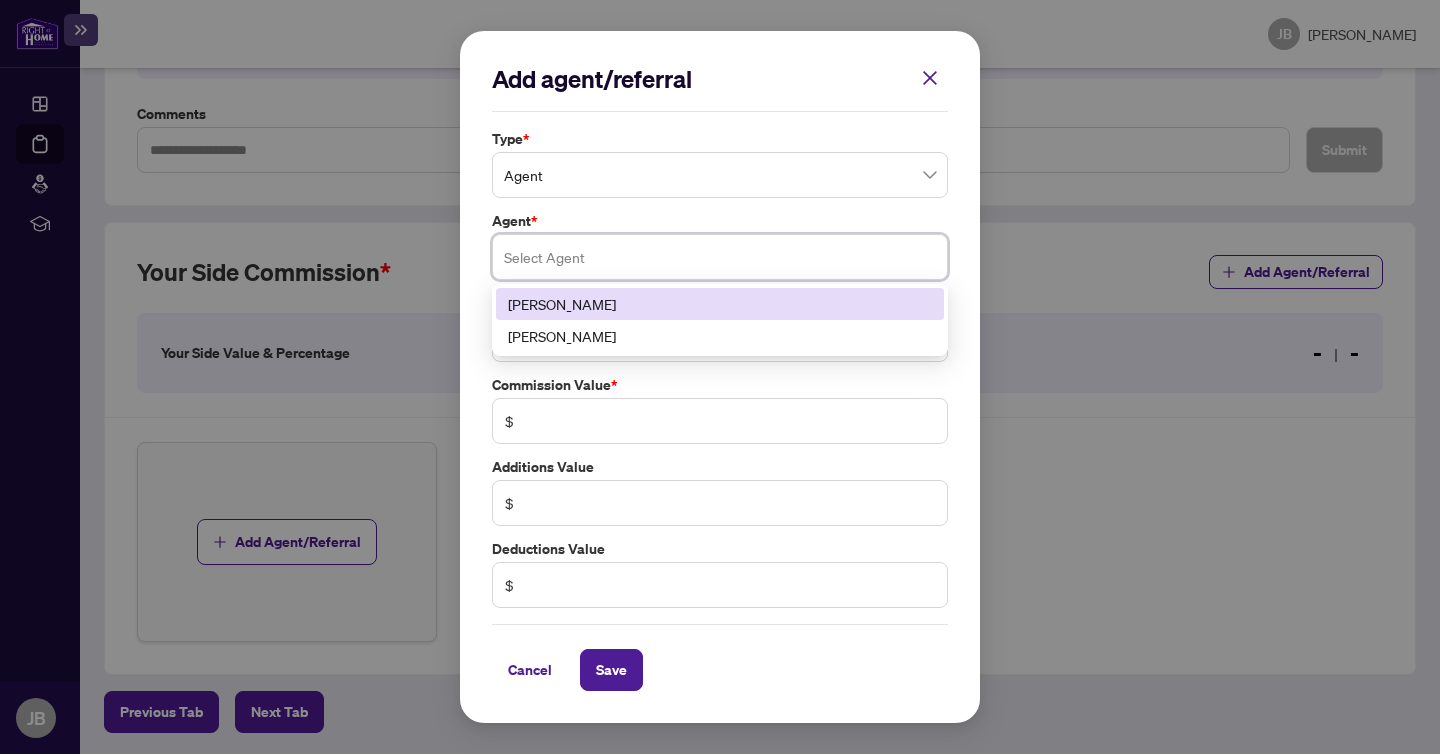 click on "[PERSON_NAME]" at bounding box center (720, 304) 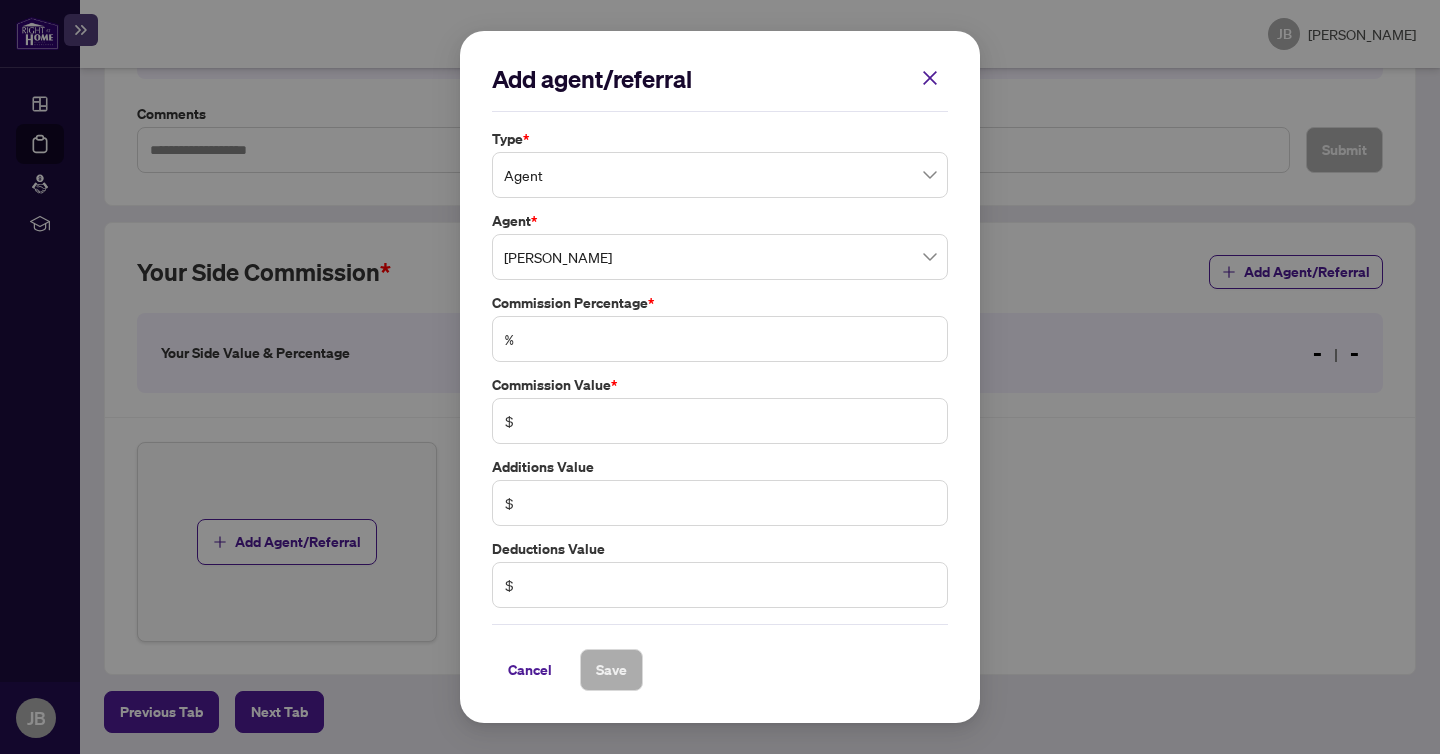 click on "%" at bounding box center (720, 339) 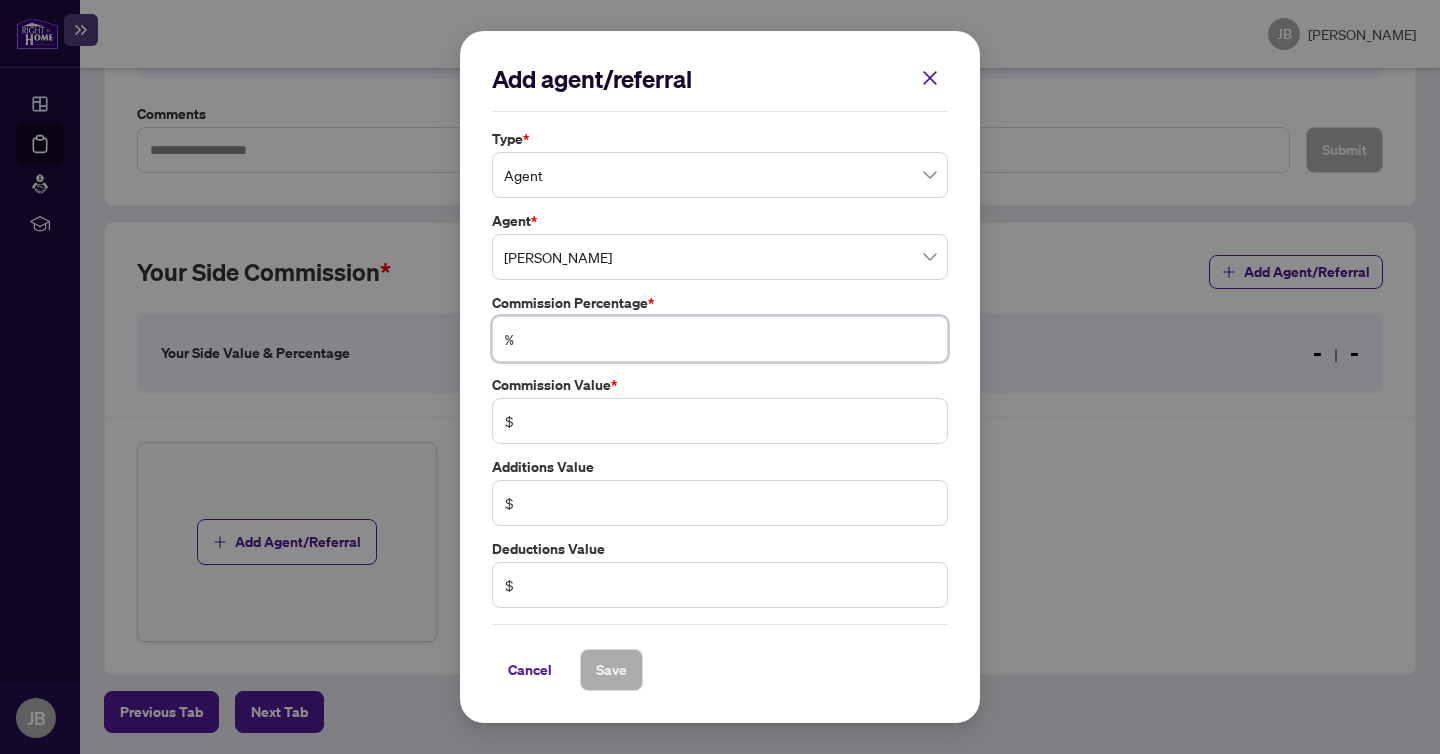 type on "*" 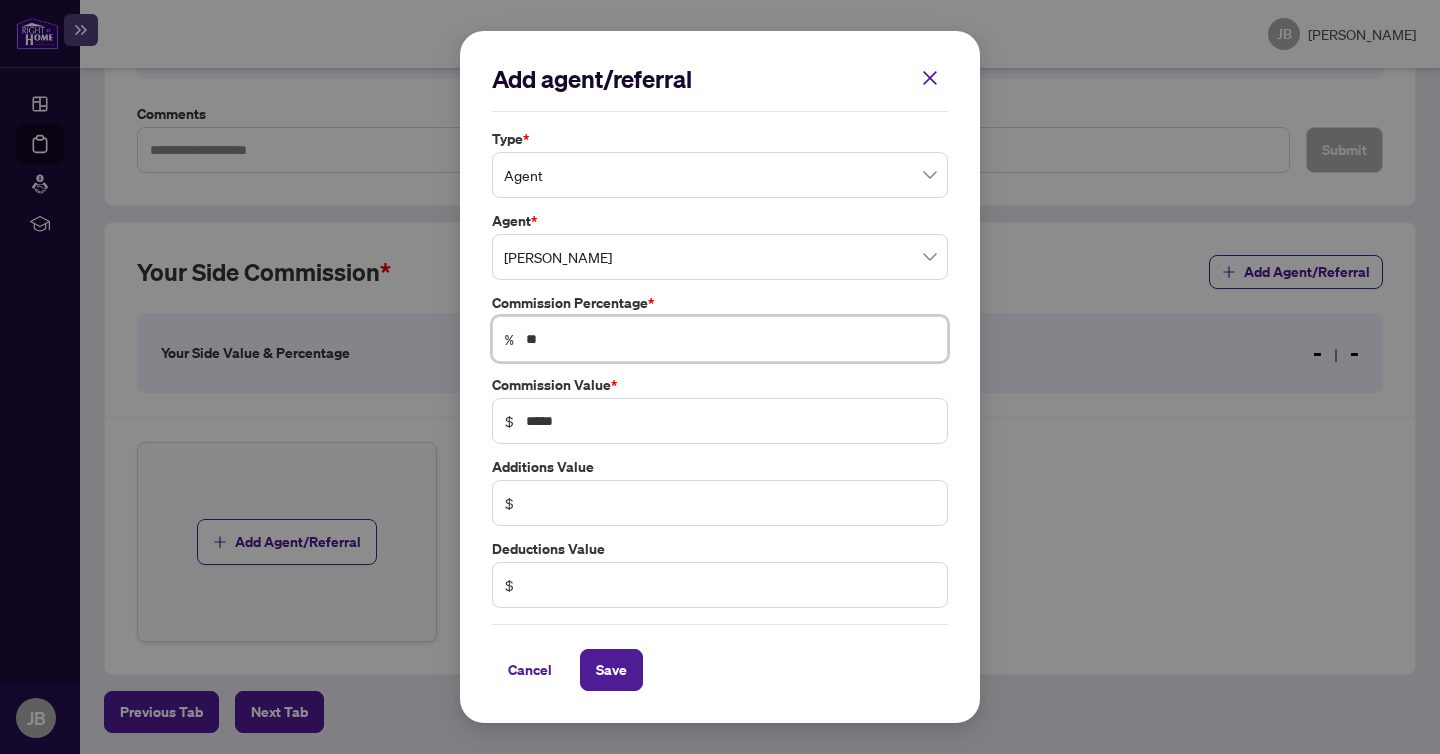 type on "***" 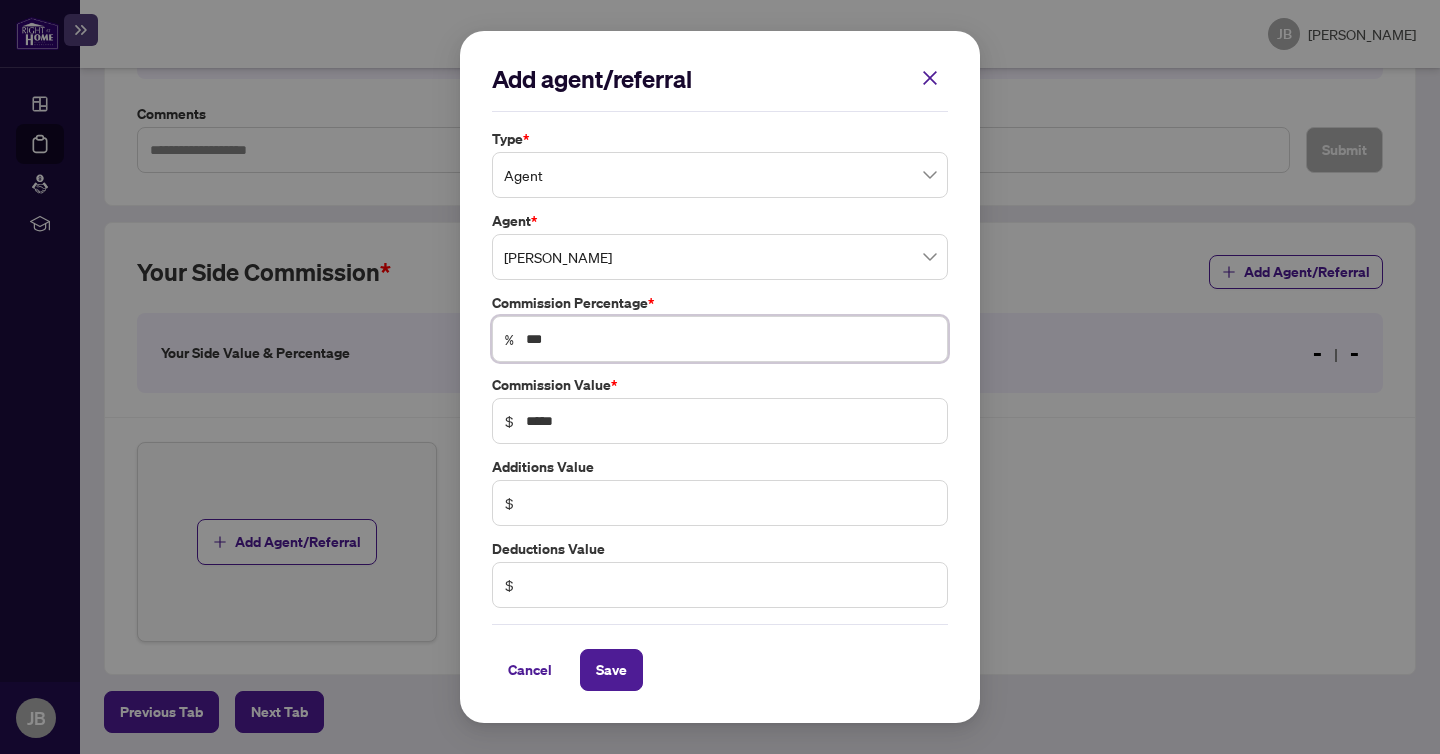 type on "****" 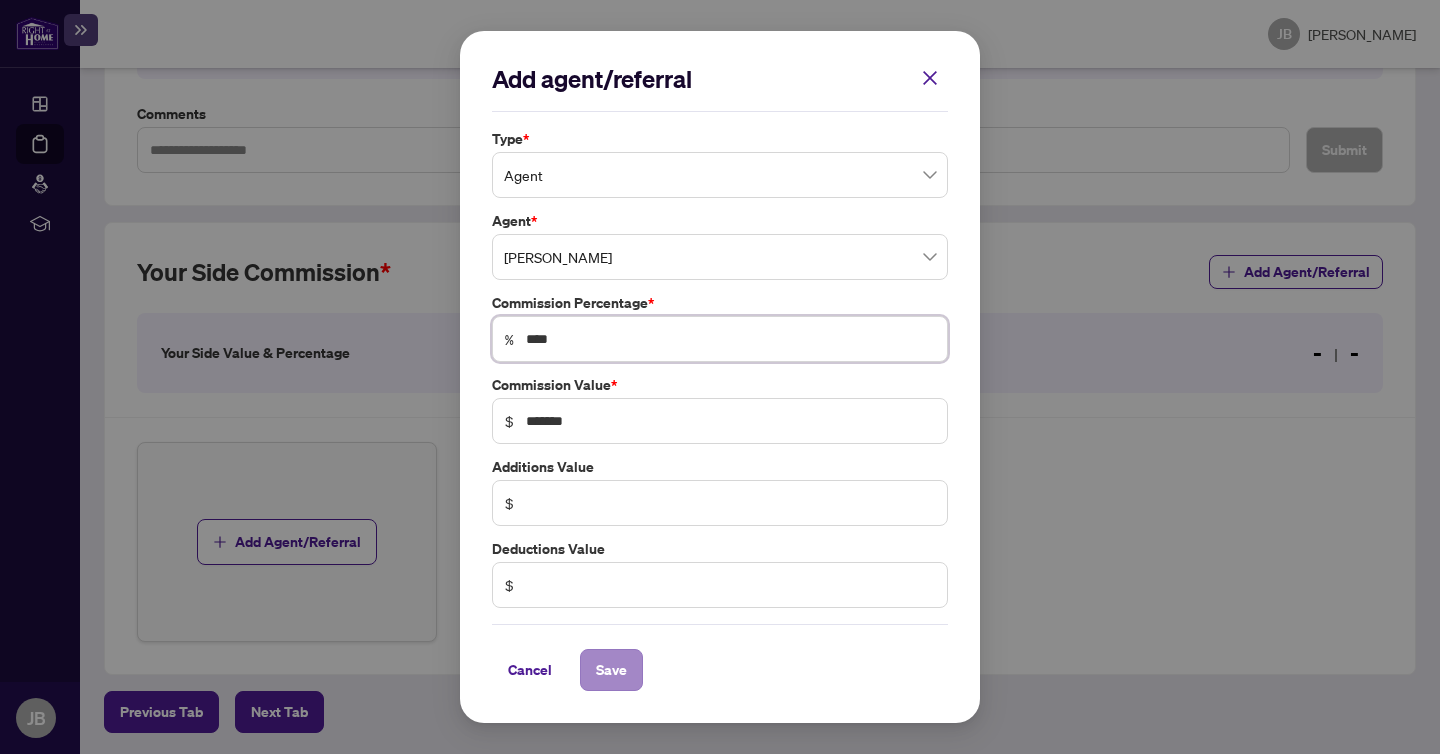 type on "****" 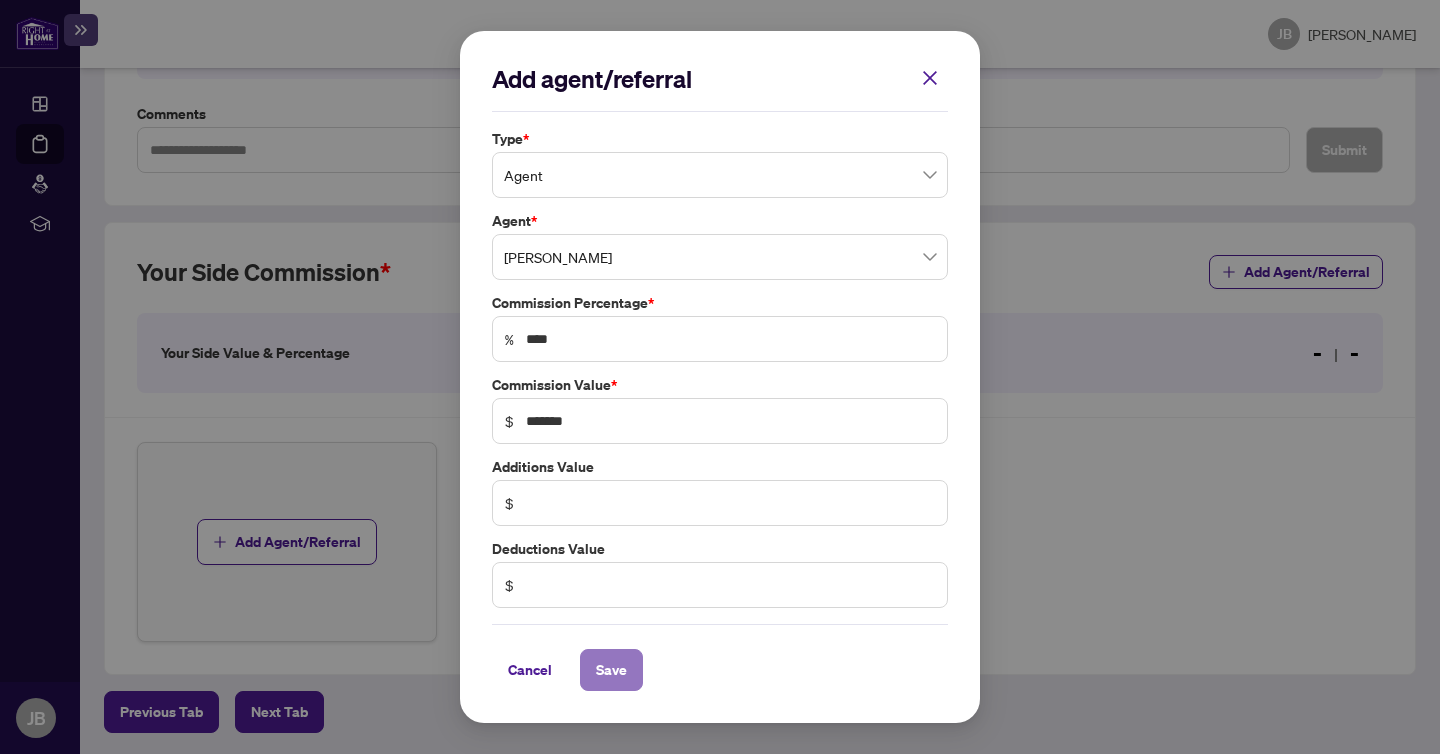 click on "Save" at bounding box center (611, 670) 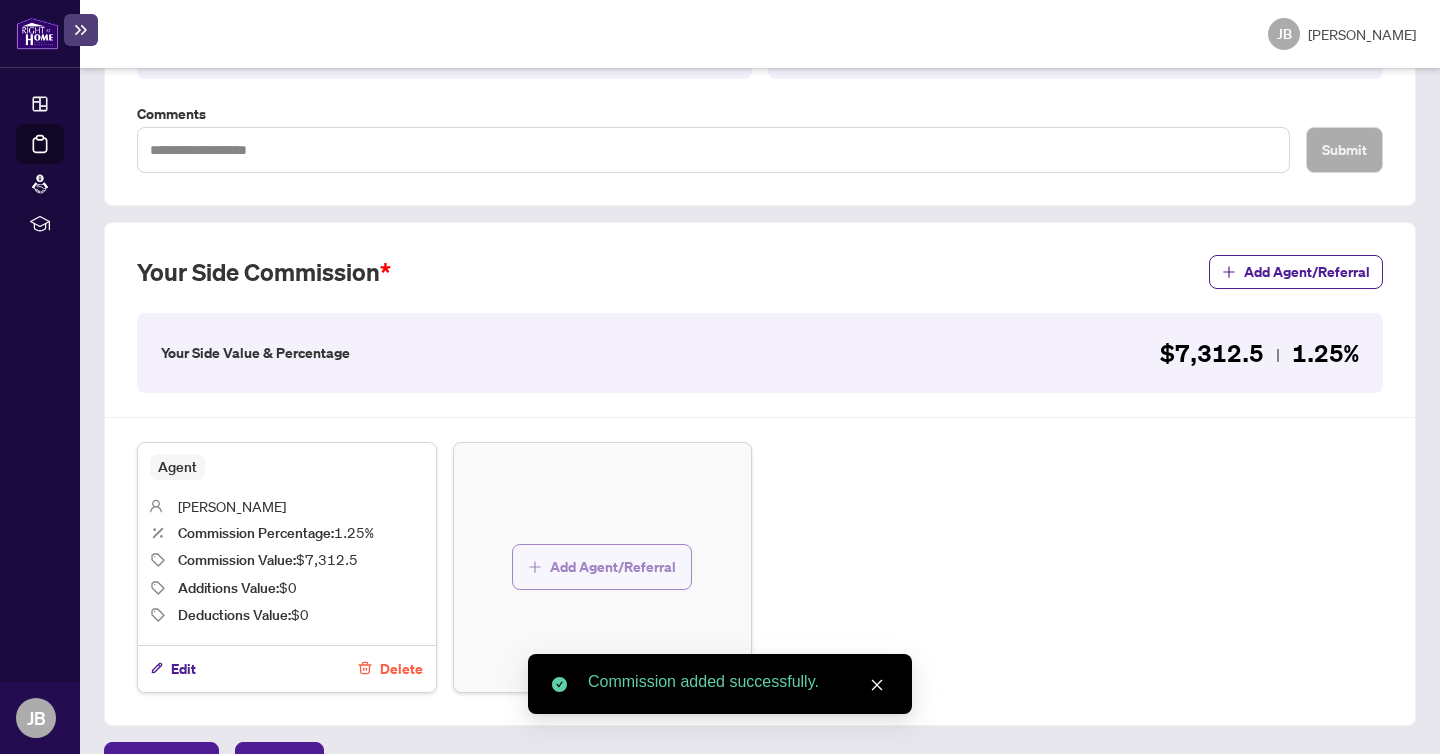 click on "Add Agent/Referral" at bounding box center [602, 567] 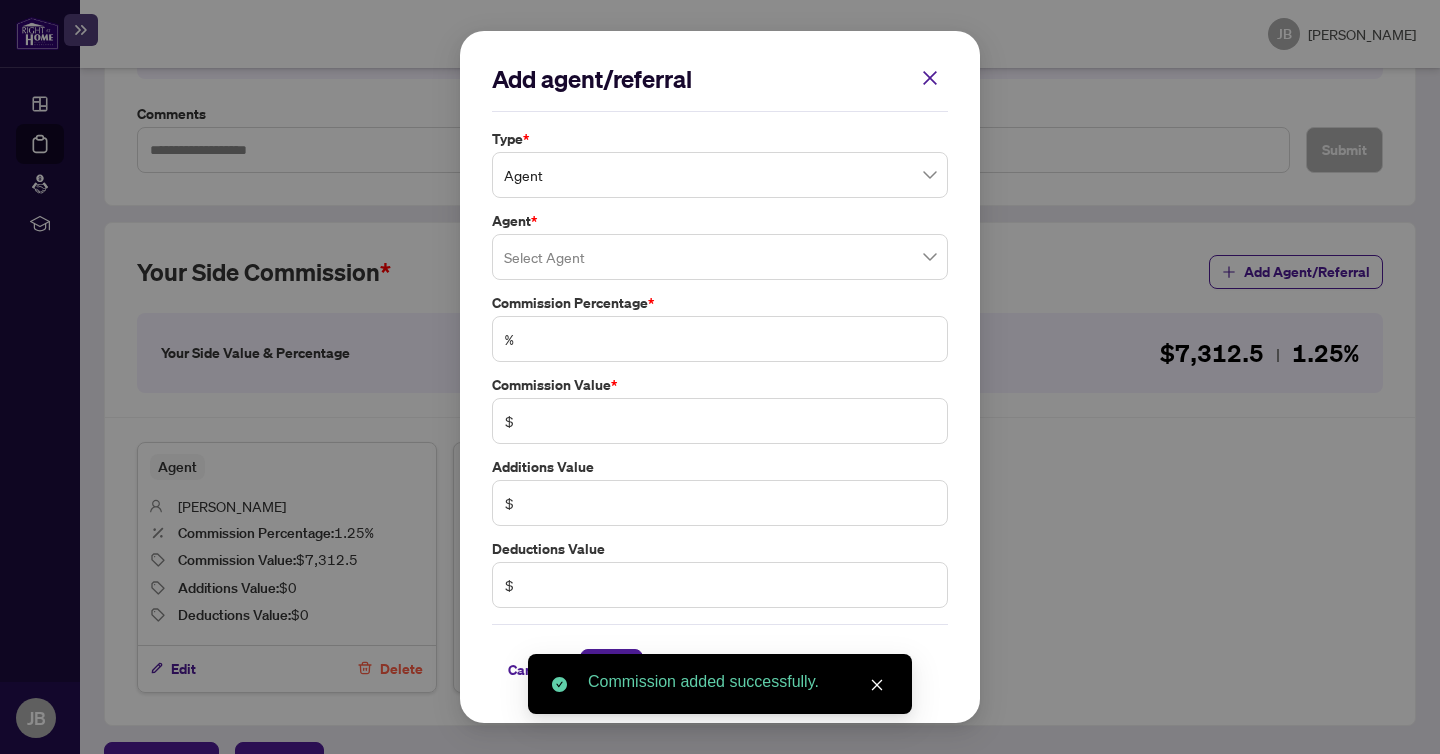 click on "Agent" at bounding box center [720, 175] 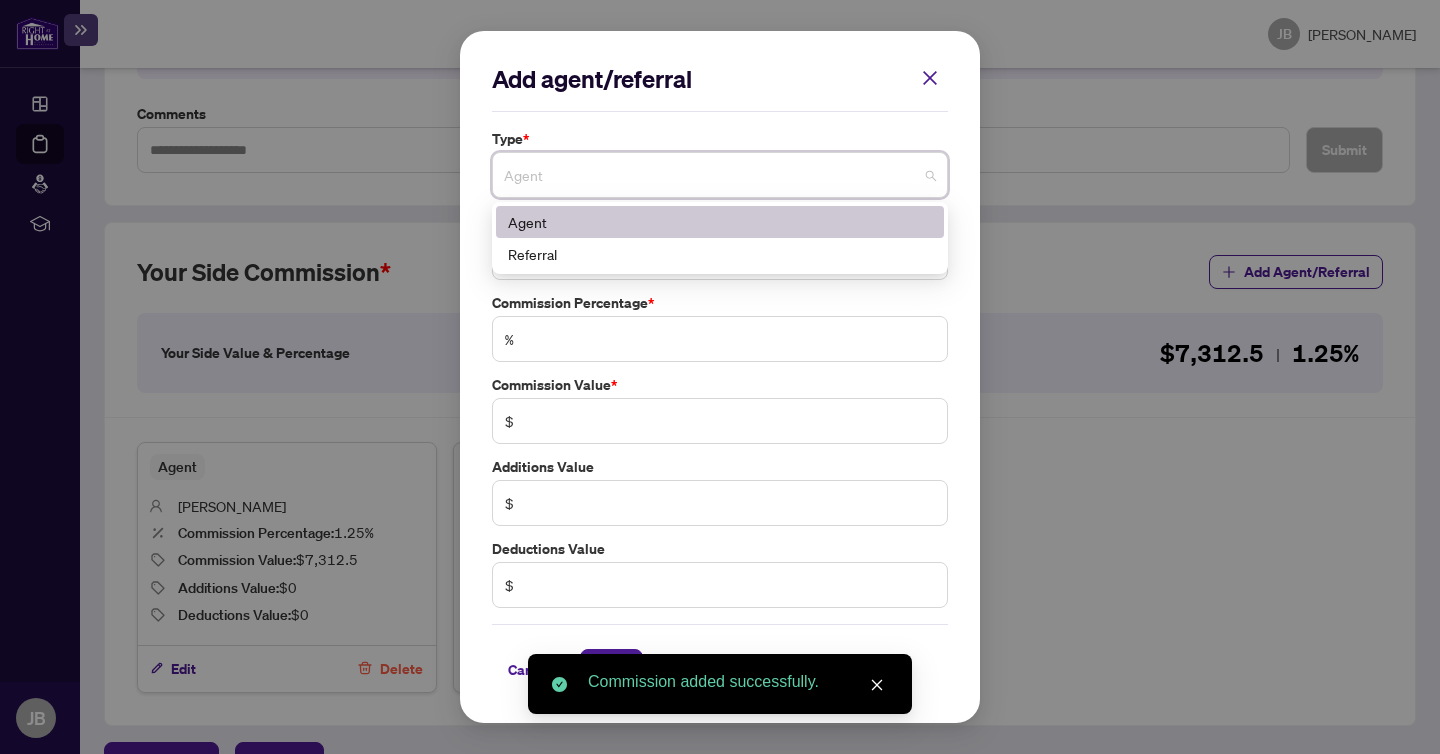 click on "Add agent/referral Type * Agent 0 1 Agent Referral Agent * Select Agent Commission Percentage * % Commission Value * $ Additions Value $ Deductions Value $ Cancel Save Cancel OK" at bounding box center [720, 377] 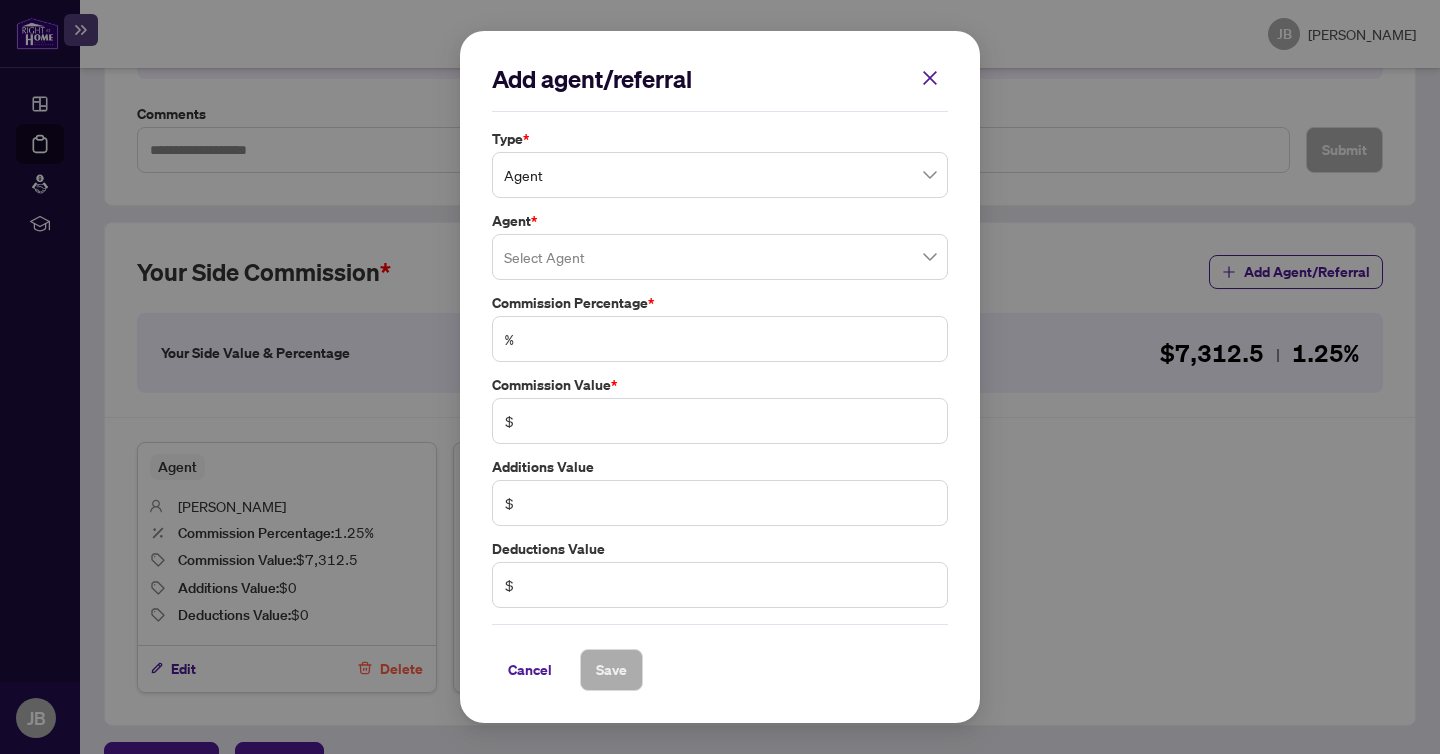 click at bounding box center [720, 257] 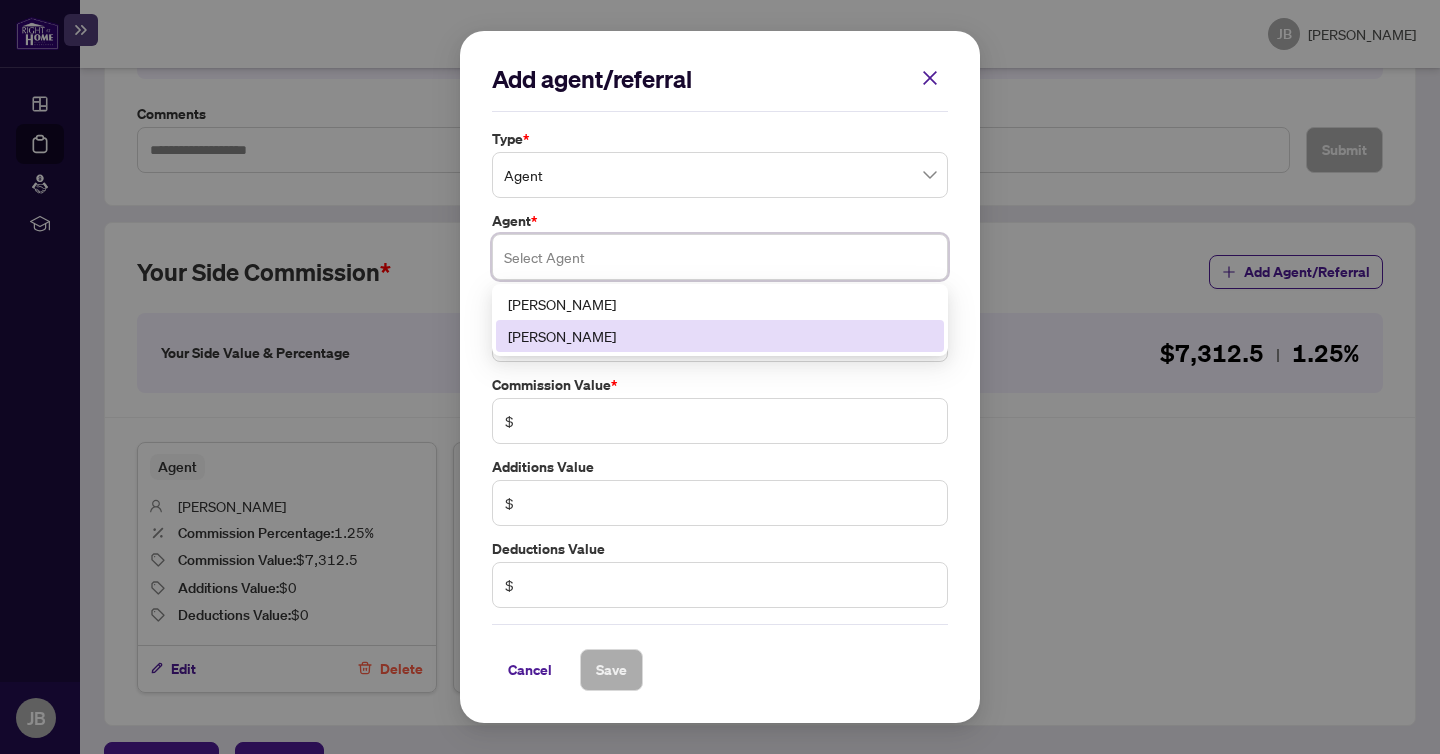 click on "[PERSON_NAME]" at bounding box center (720, 336) 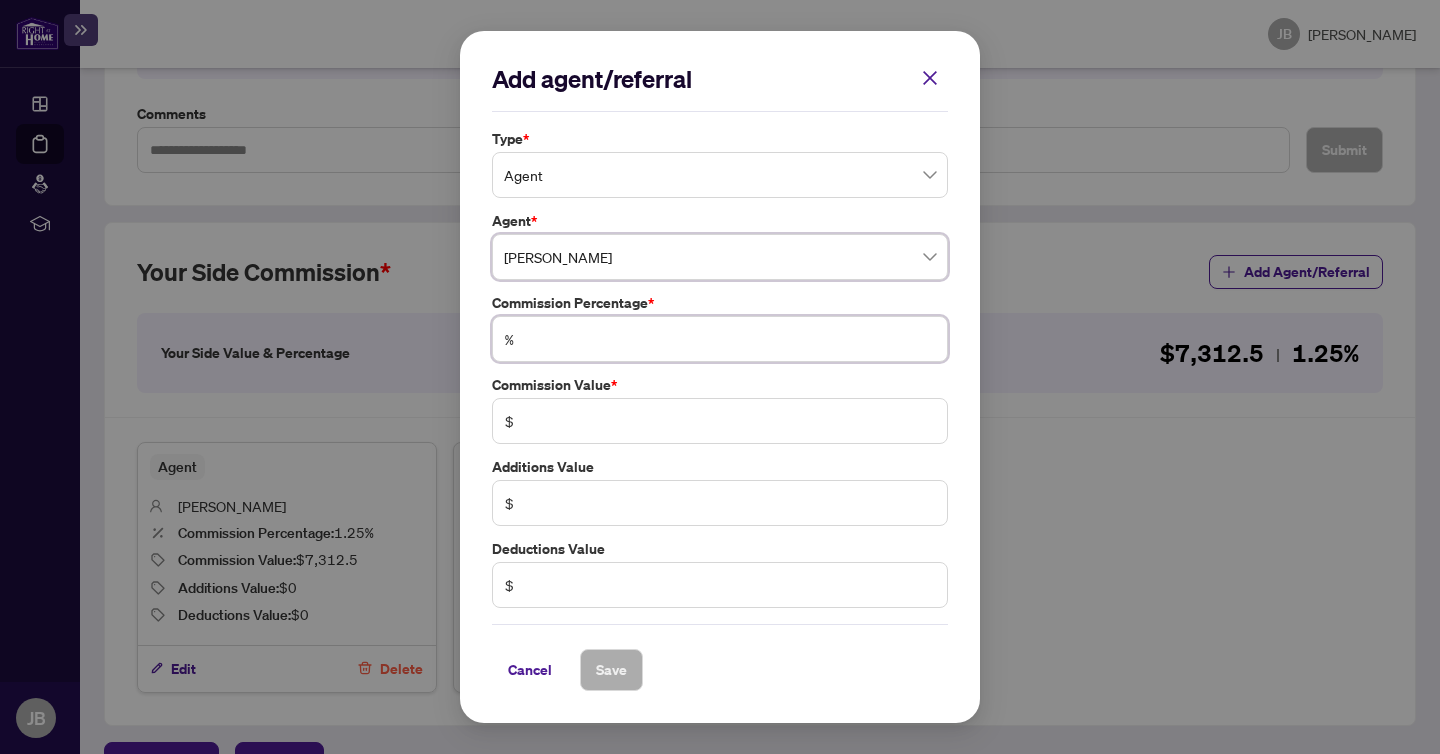 click at bounding box center (730, 339) 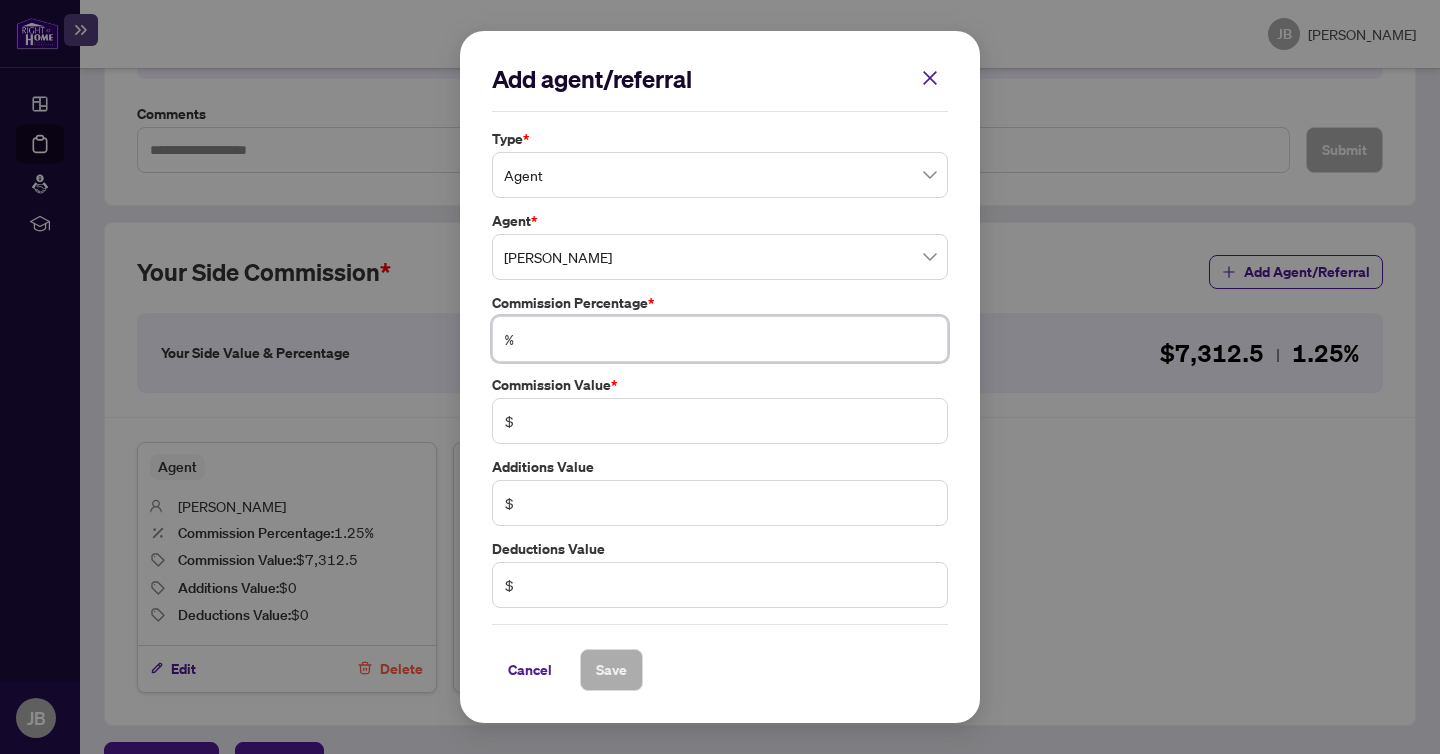 type on "*" 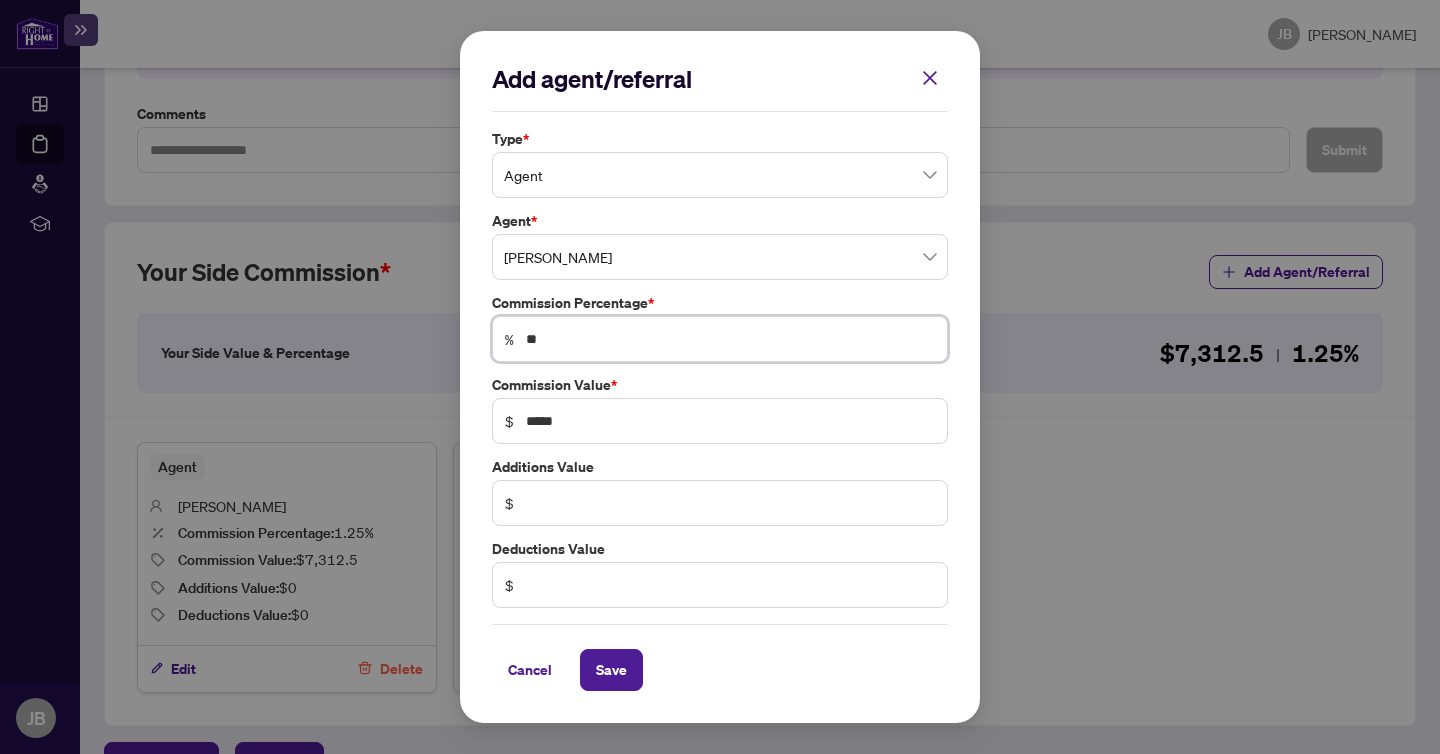 type on "***" 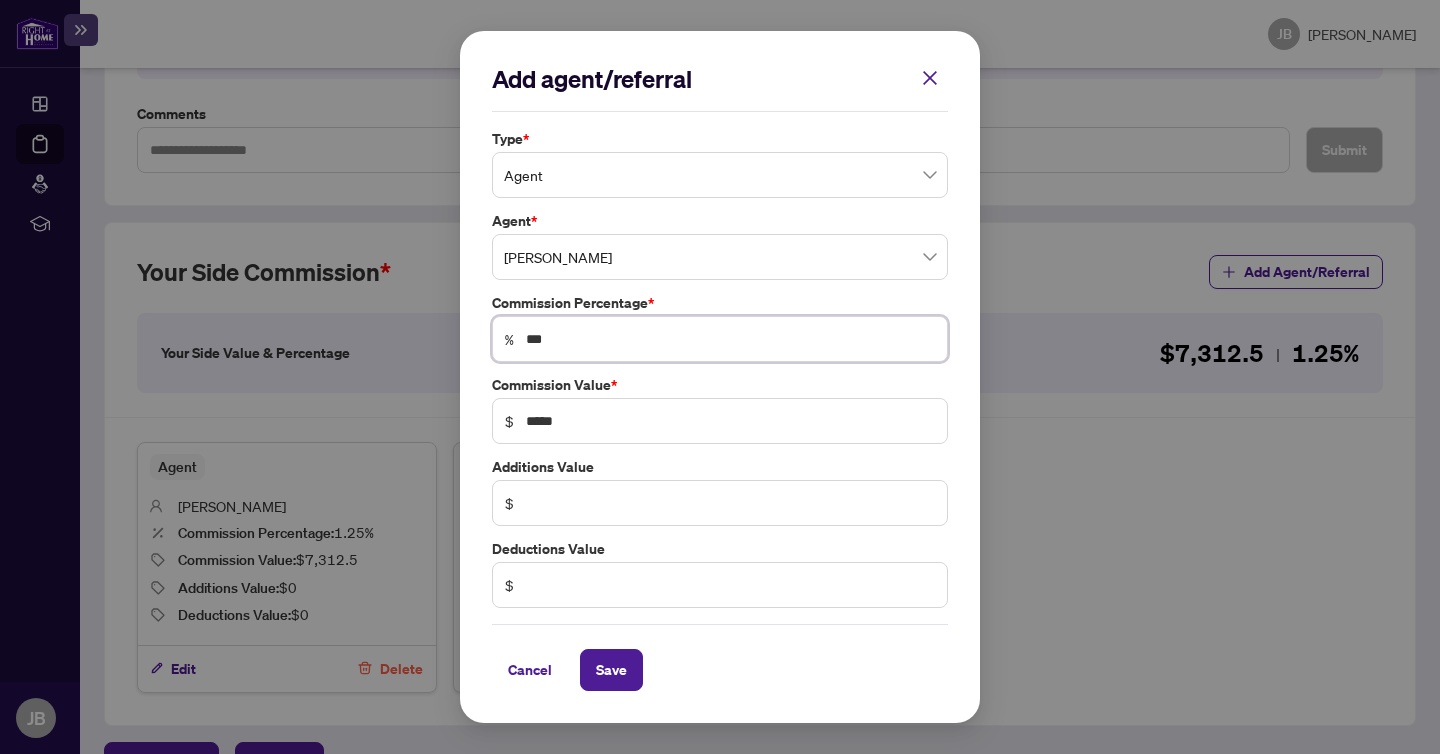 type on "****" 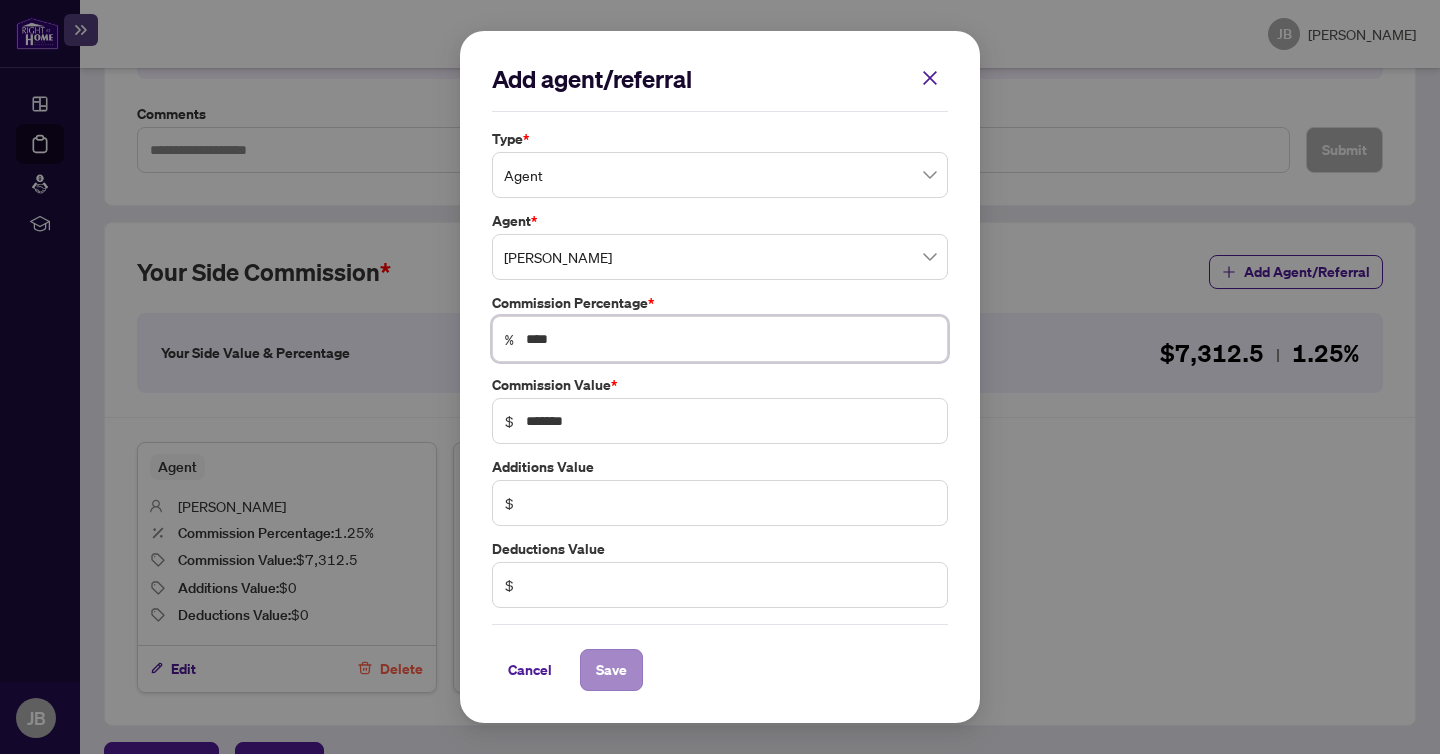 type on "****" 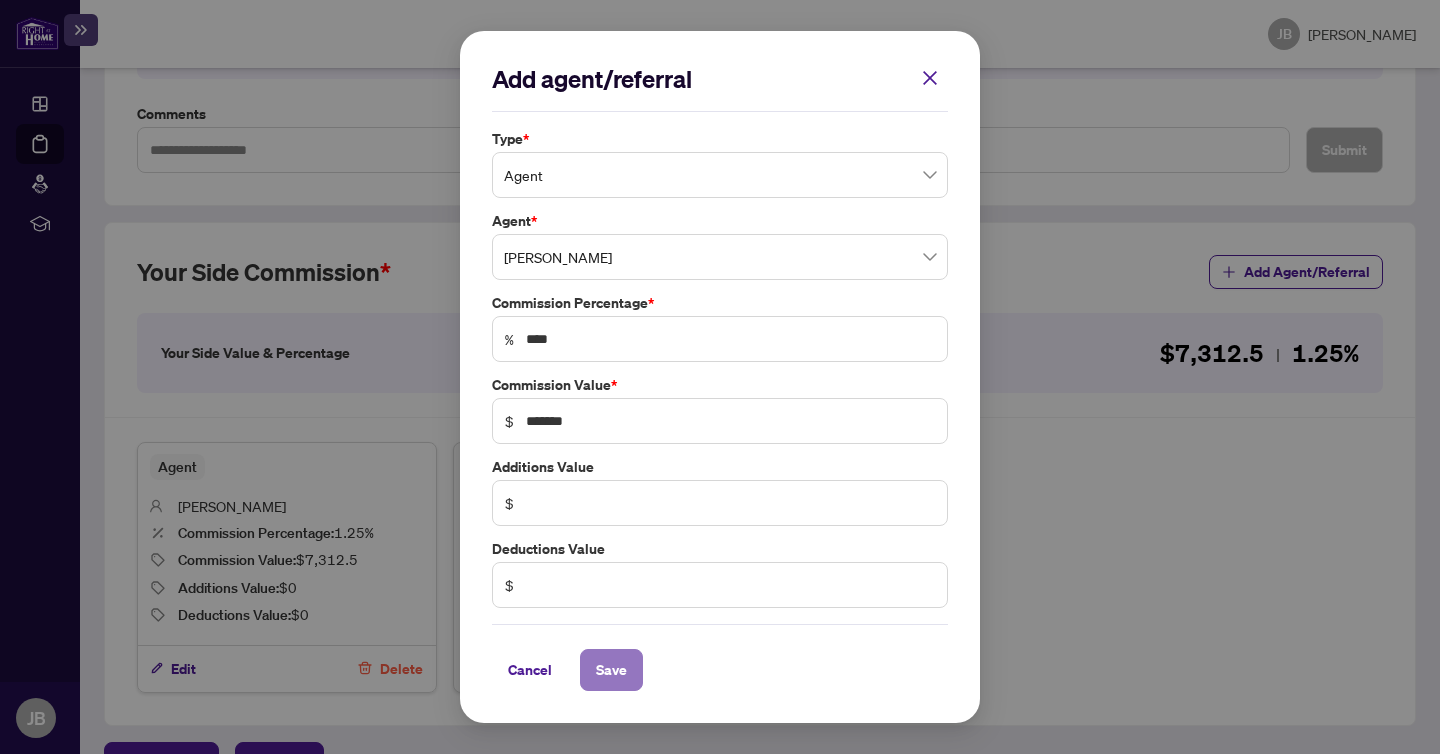 click on "Save" at bounding box center (611, 670) 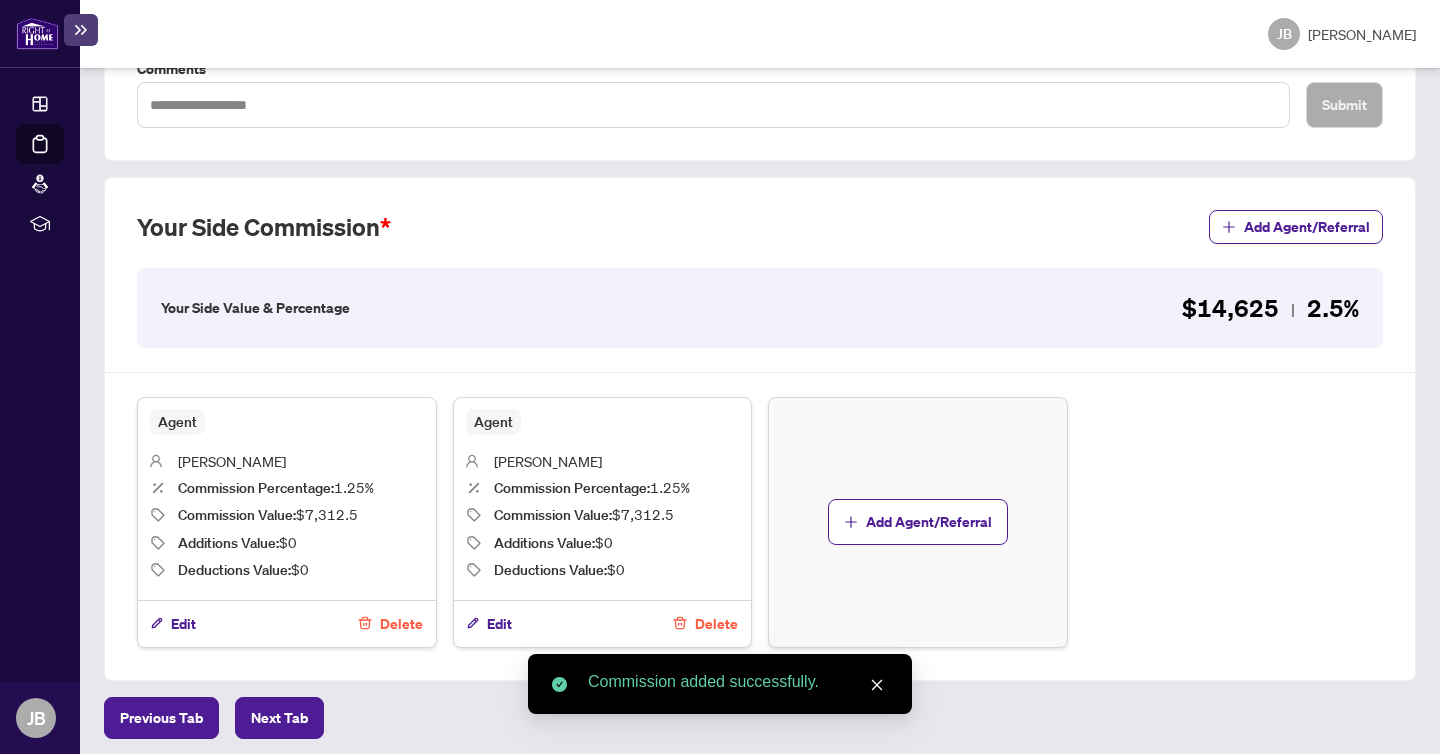 scroll, scrollTop: 549, scrollLeft: 0, axis: vertical 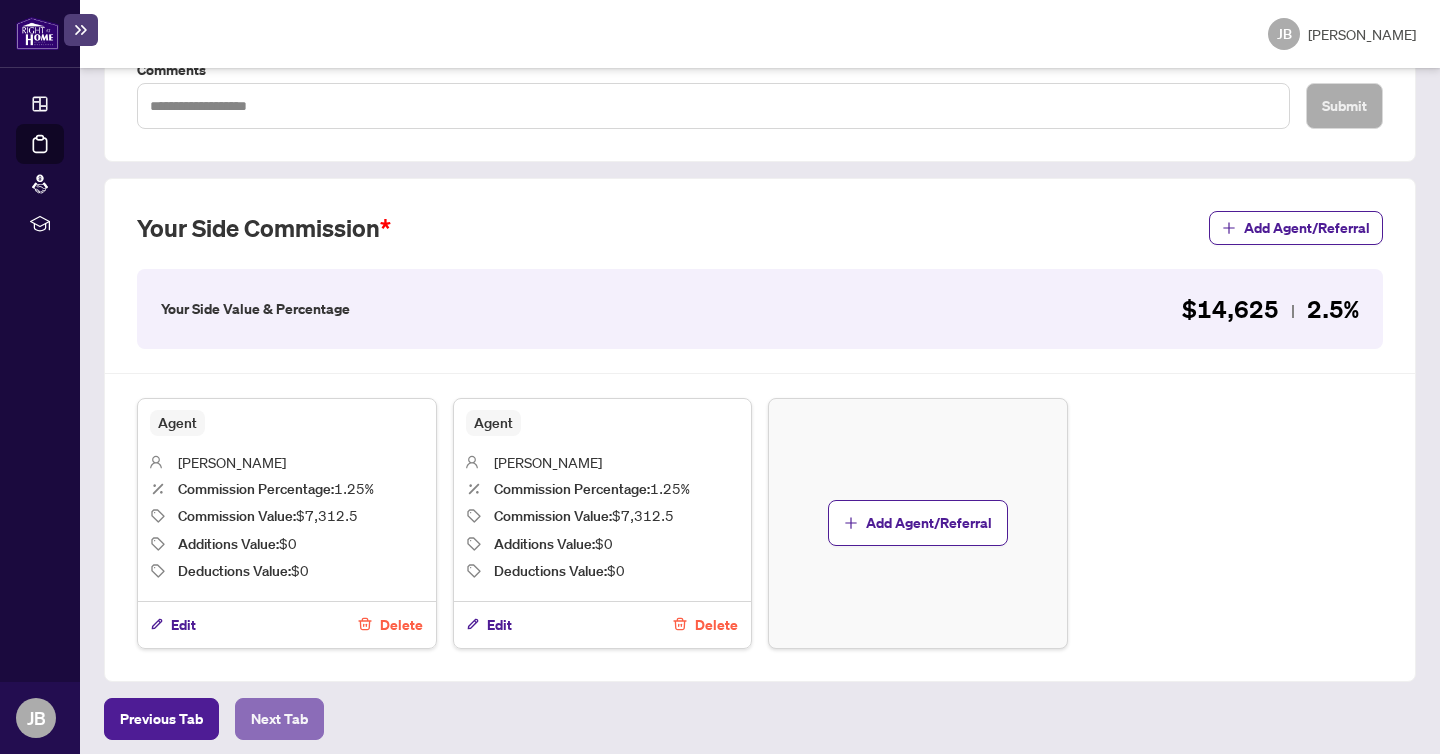 click on "Next Tab" at bounding box center [279, 719] 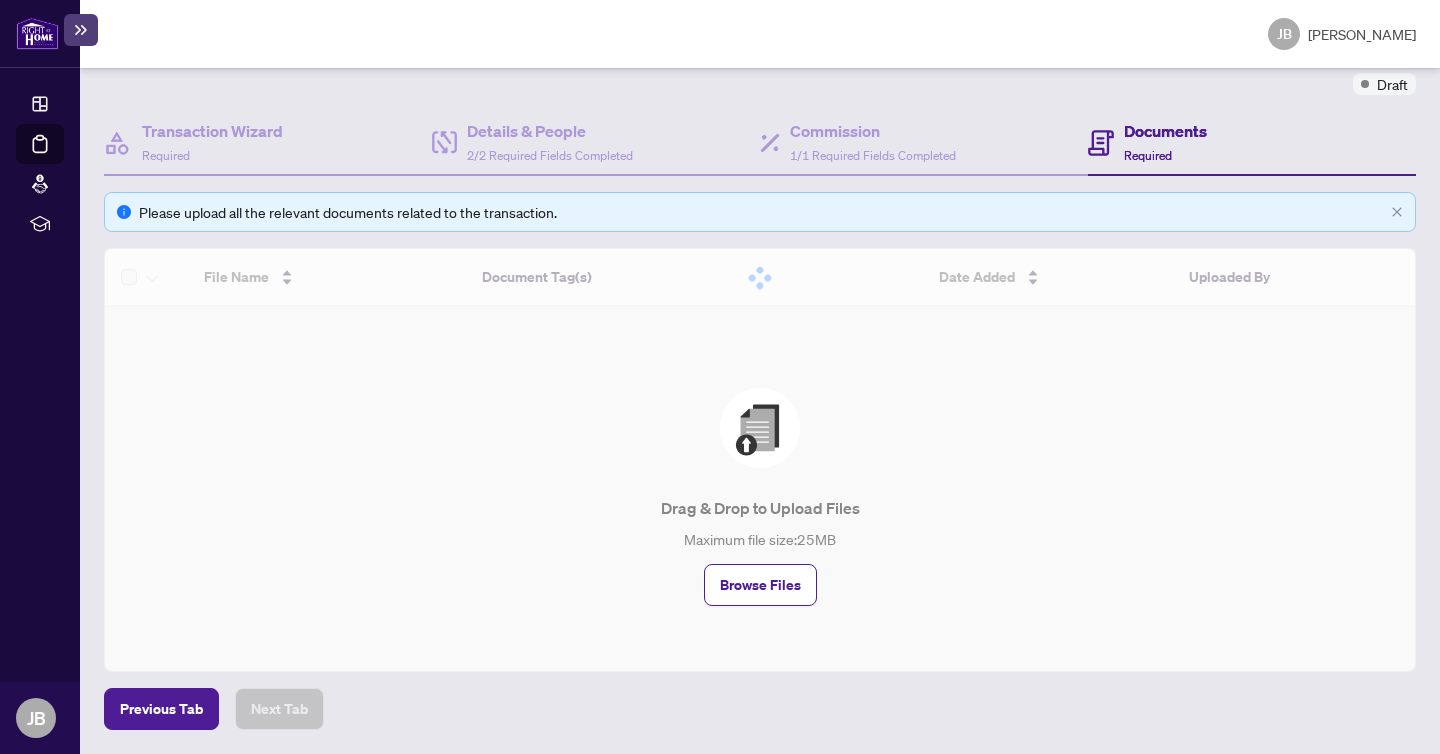 scroll, scrollTop: 0, scrollLeft: 0, axis: both 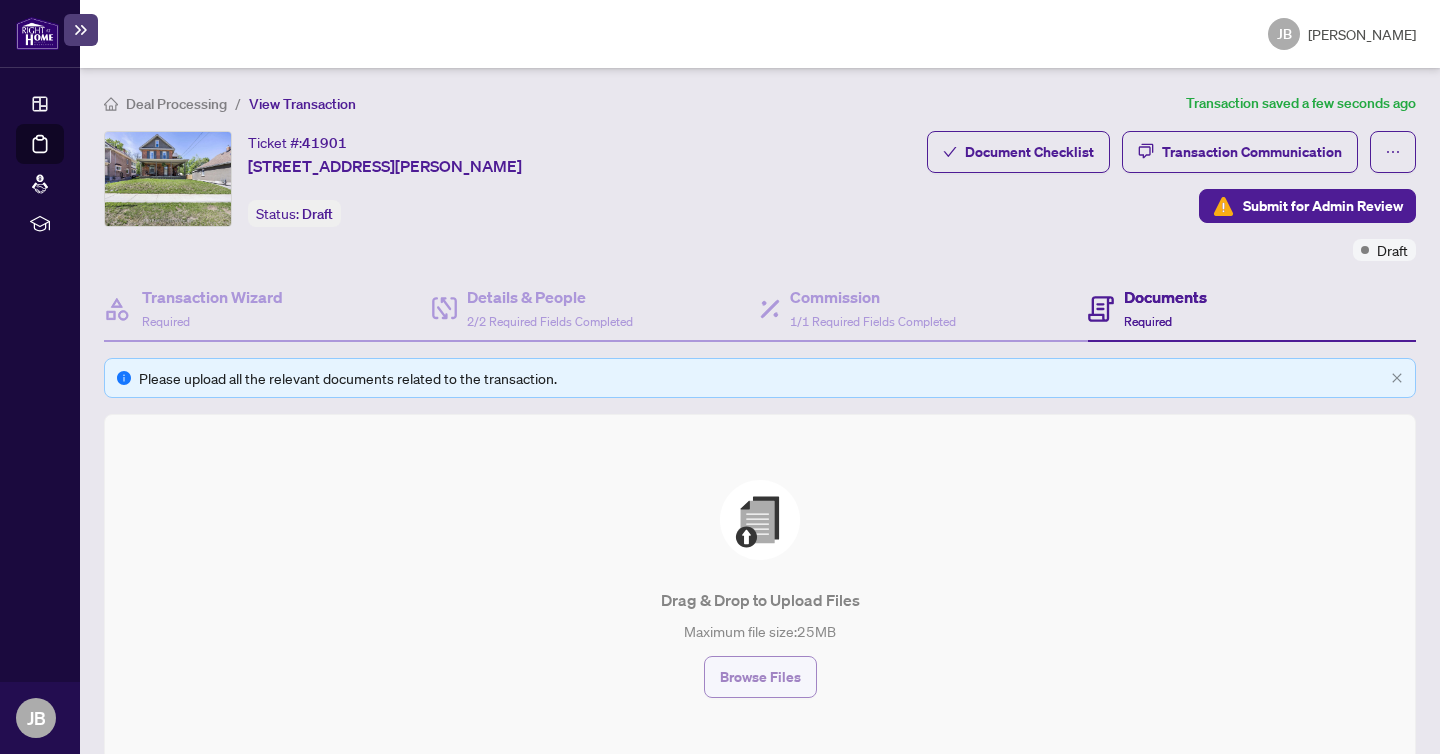 click on "Browse Files" at bounding box center (760, 677) 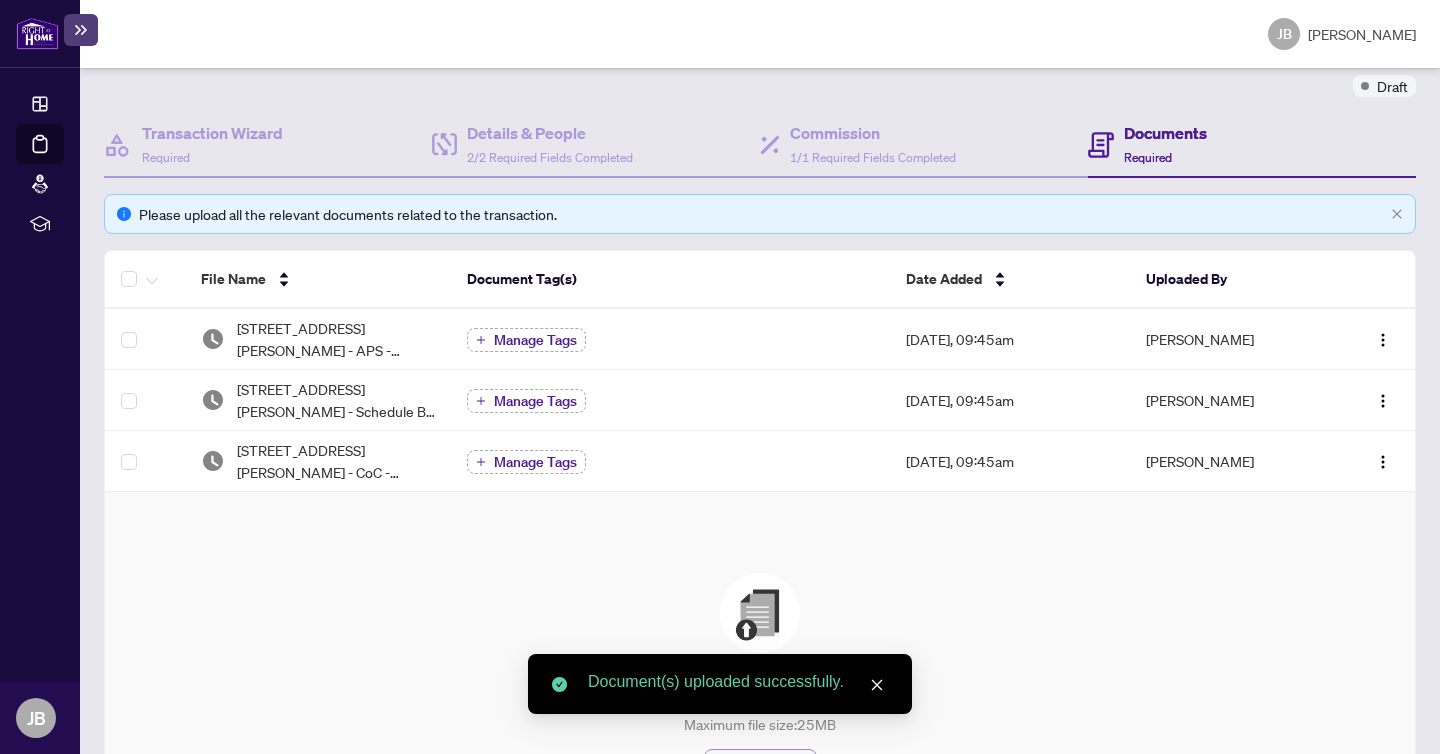 scroll, scrollTop: 307, scrollLeft: 0, axis: vertical 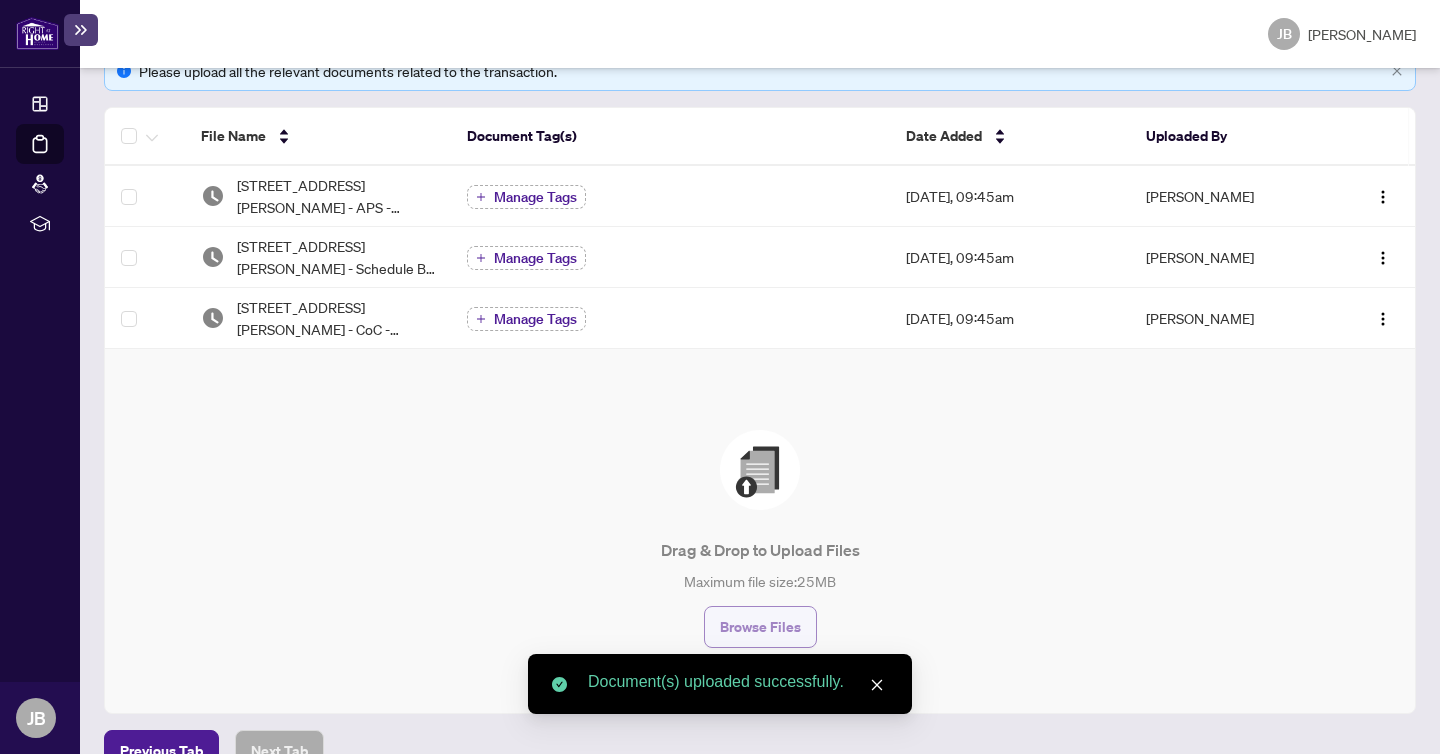 click on "Browse Files" at bounding box center [760, 627] 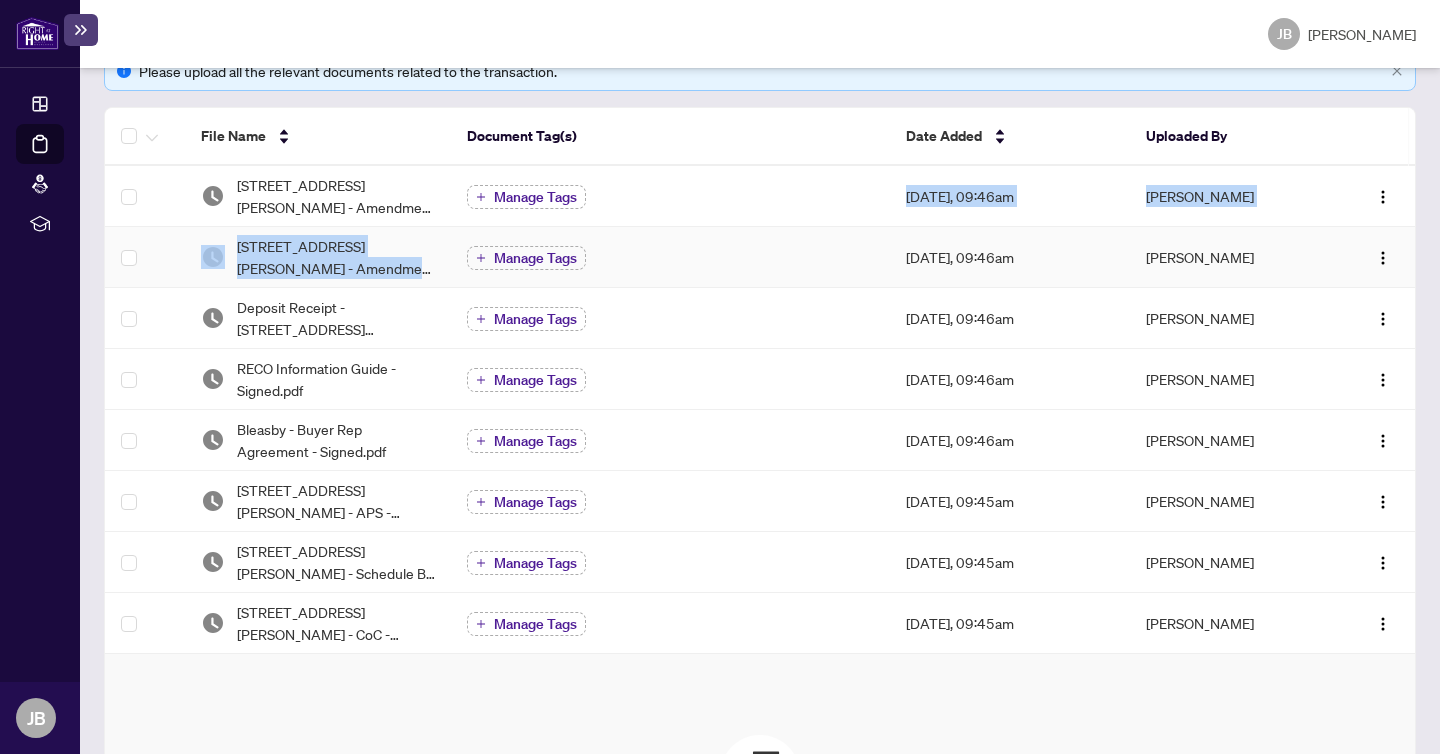 drag, startPoint x: 664, startPoint y: 195, endPoint x: 676, endPoint y: 225, distance: 32.31099 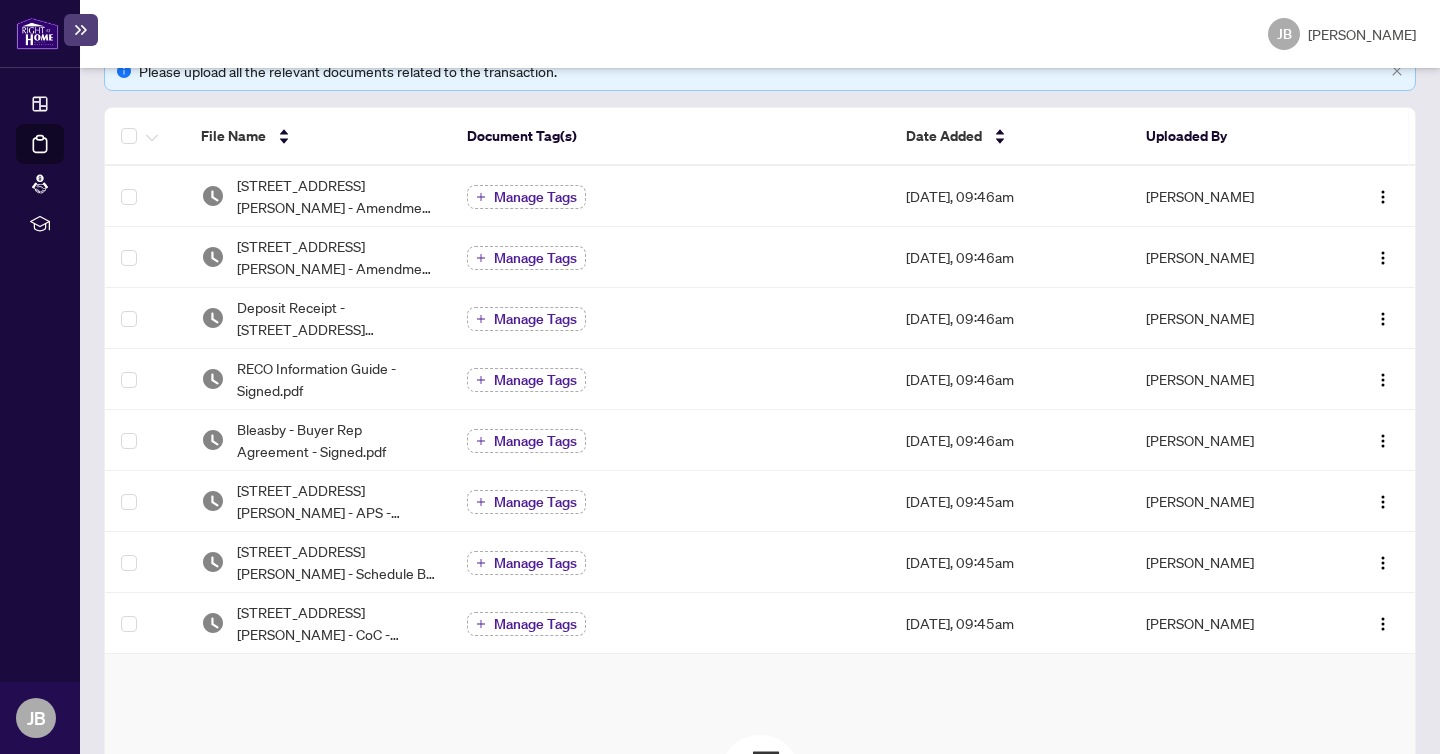 click on "Document Tag(s)" at bounding box center [670, 137] 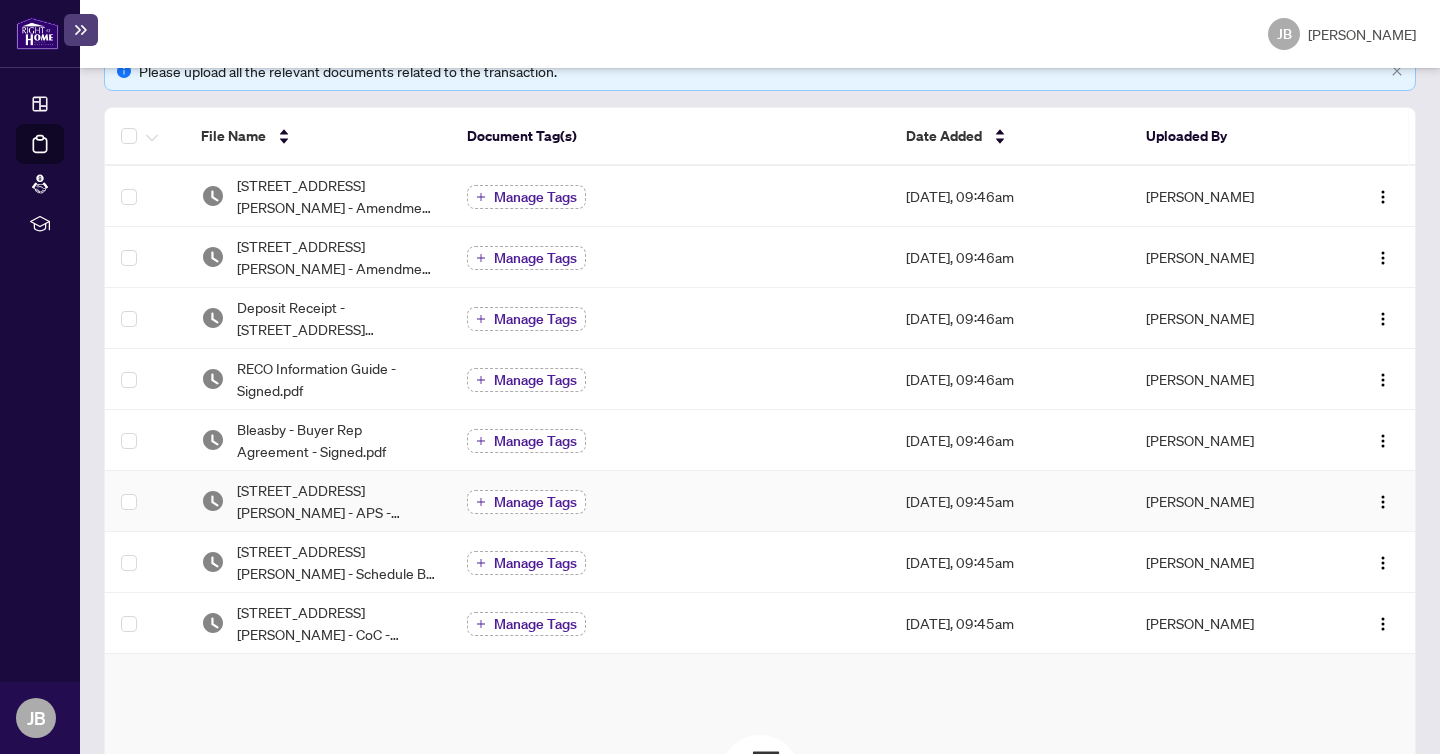click on "Manage Tags" at bounding box center (535, 502) 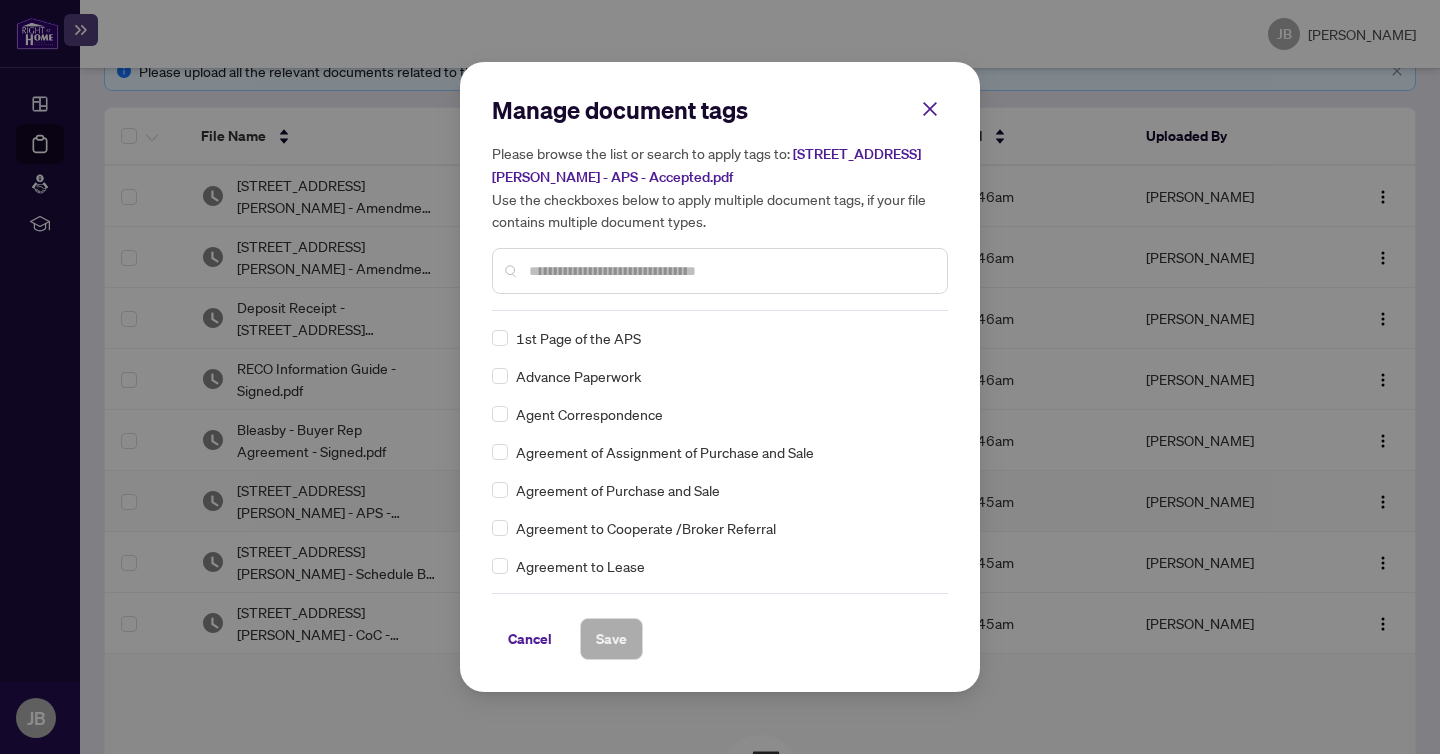 click at bounding box center (730, 271) 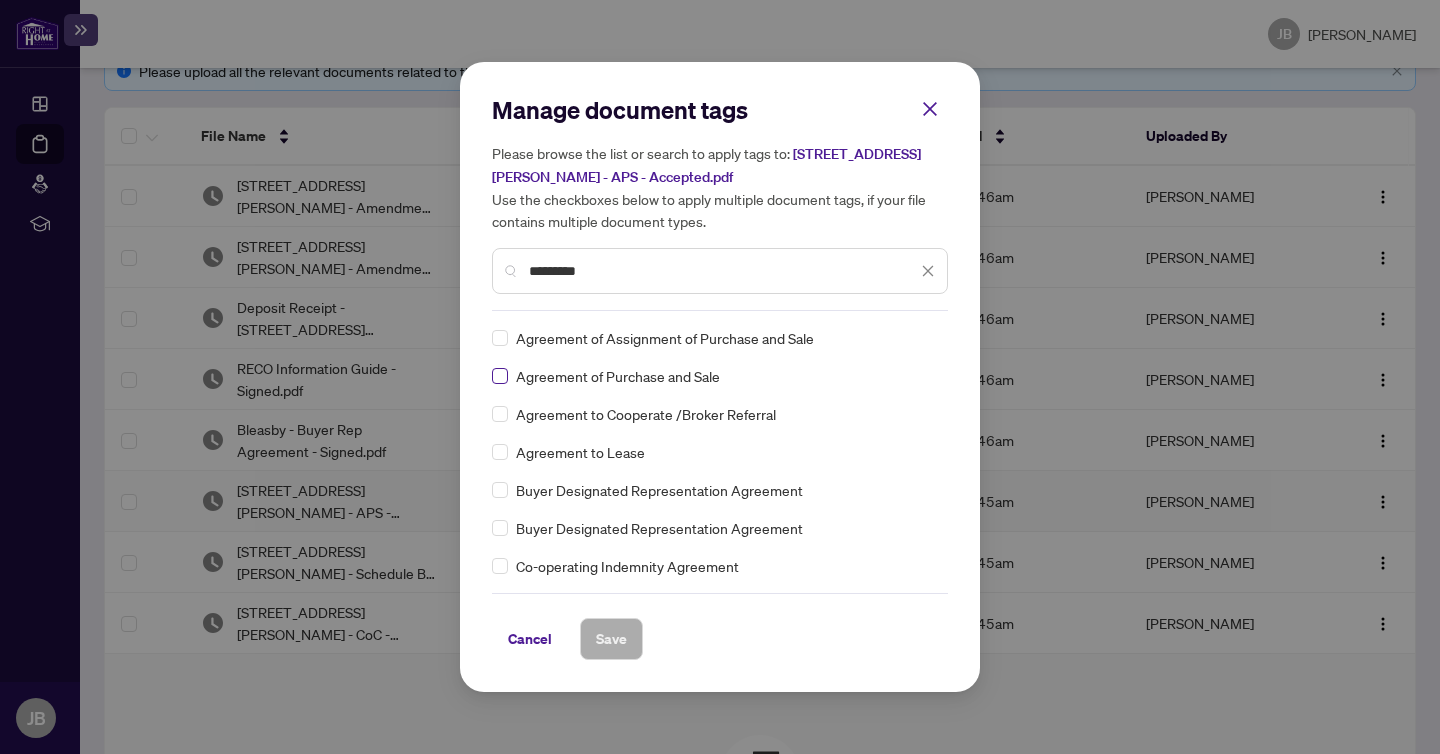 type on "*********" 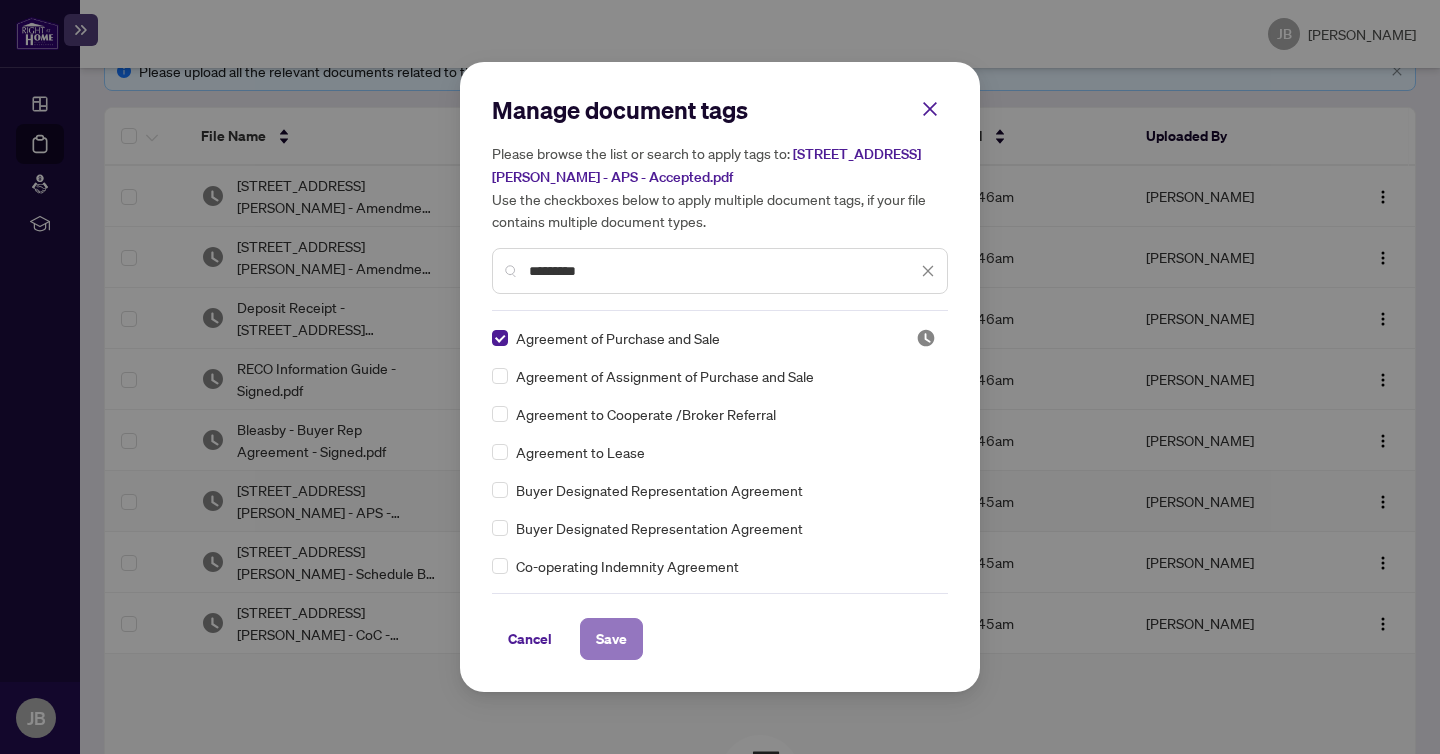 click on "Save" at bounding box center [611, 639] 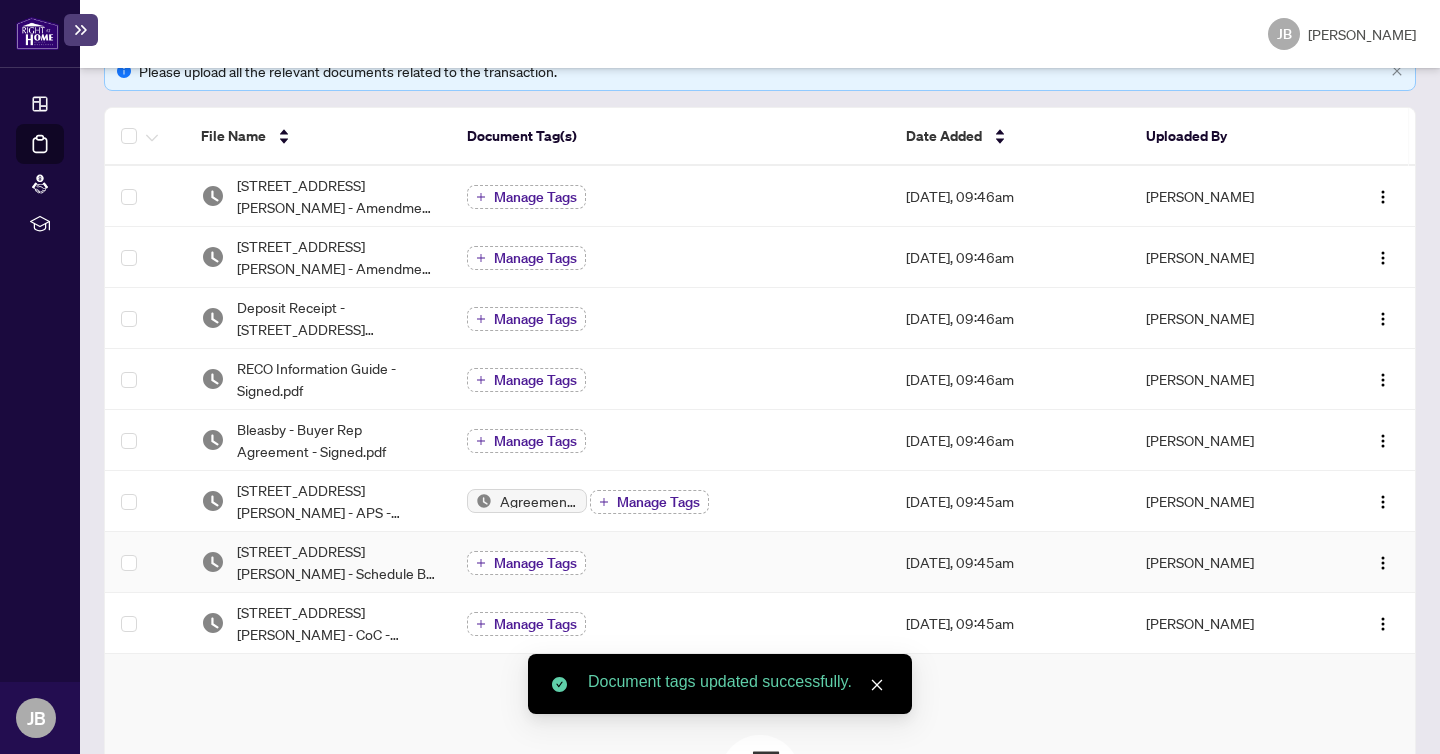click on "Manage Tags" at bounding box center [526, 563] 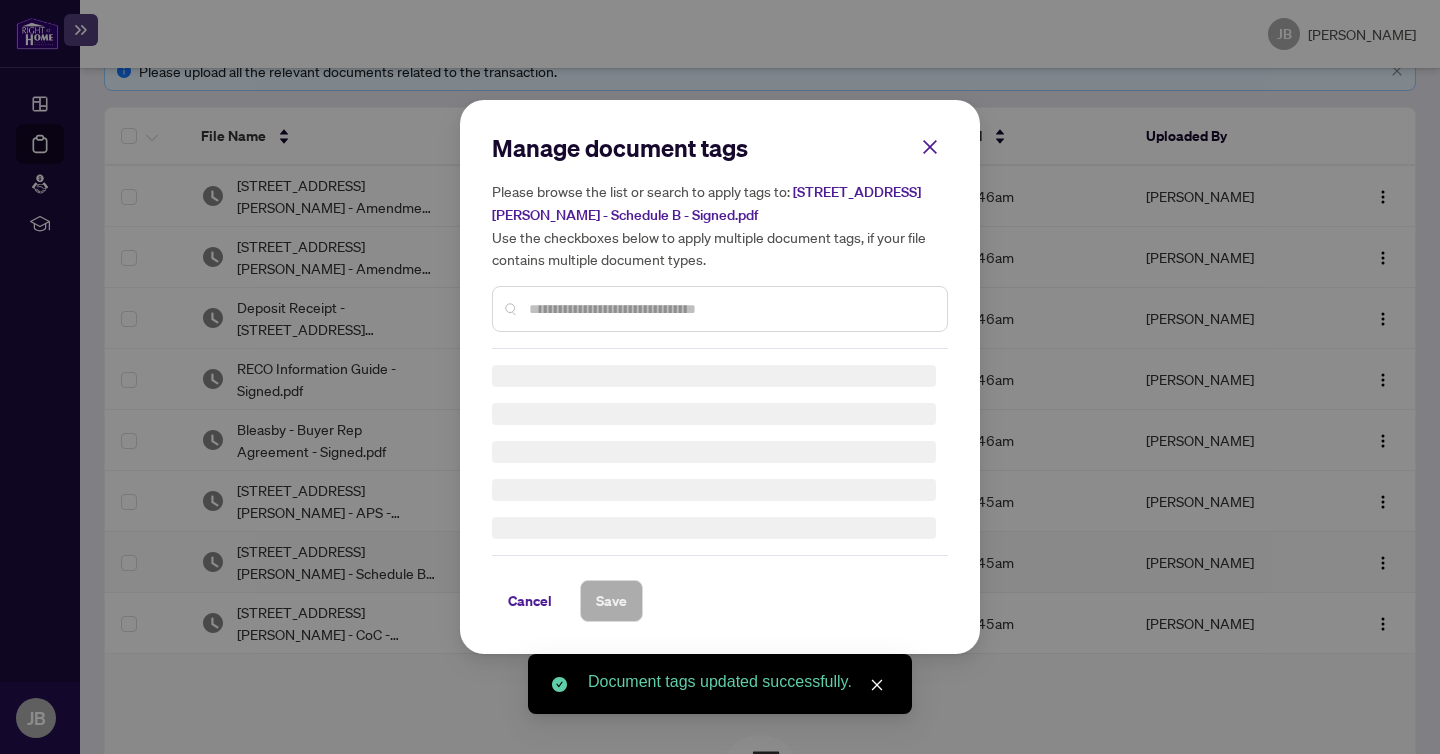 click on "Manage document tags Please browse the list or search to apply tags to:   [STREET_ADDRESS][PERSON_NAME] - Schedule B - Signed.pdf   Use the checkboxes below to apply multiple document tags, if your file contains multiple document types." at bounding box center [720, 240] 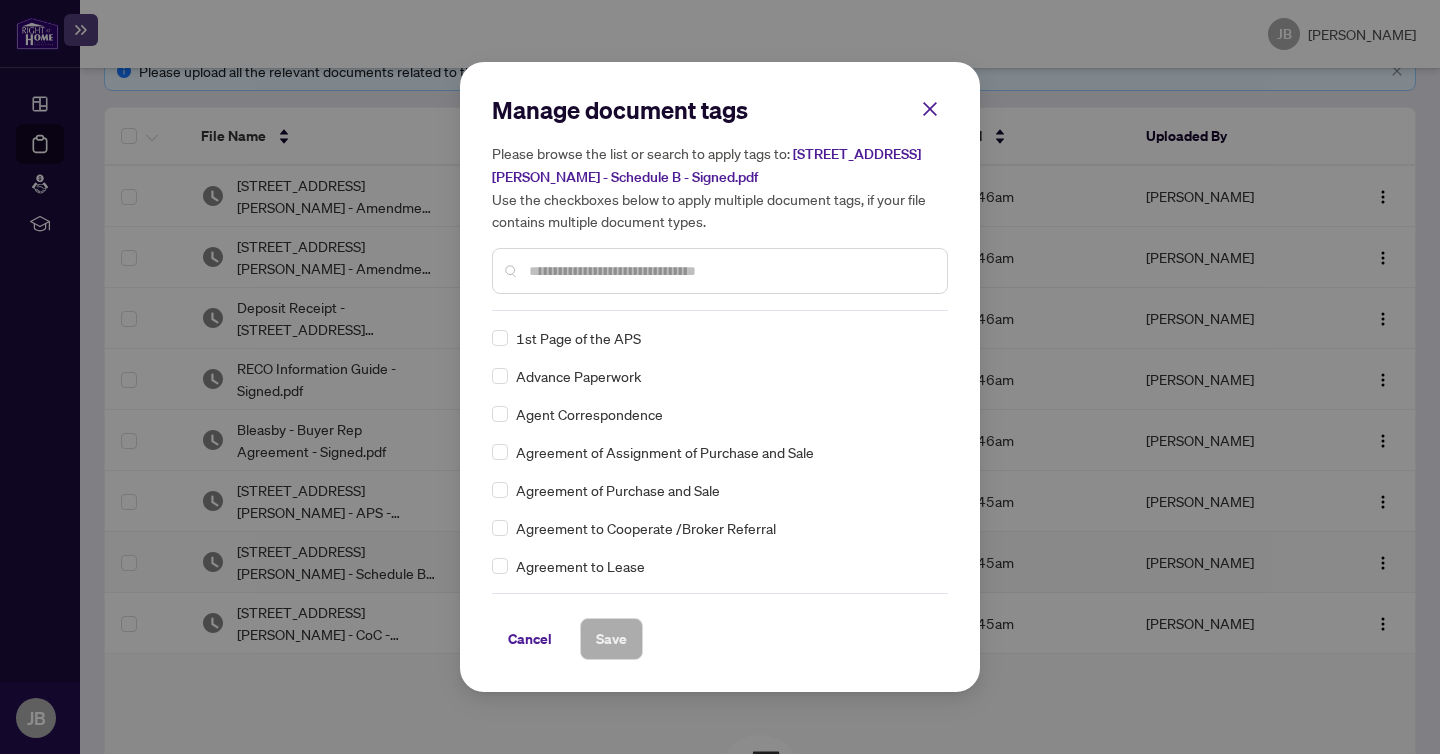 click on "Manage document tags Please browse the list or search to apply tags to:   [STREET_ADDRESS][PERSON_NAME] - Schedule B - Signed.pdf   Use the checkboxes below to apply multiple document tags, if your file contains multiple document types." at bounding box center (720, 202) 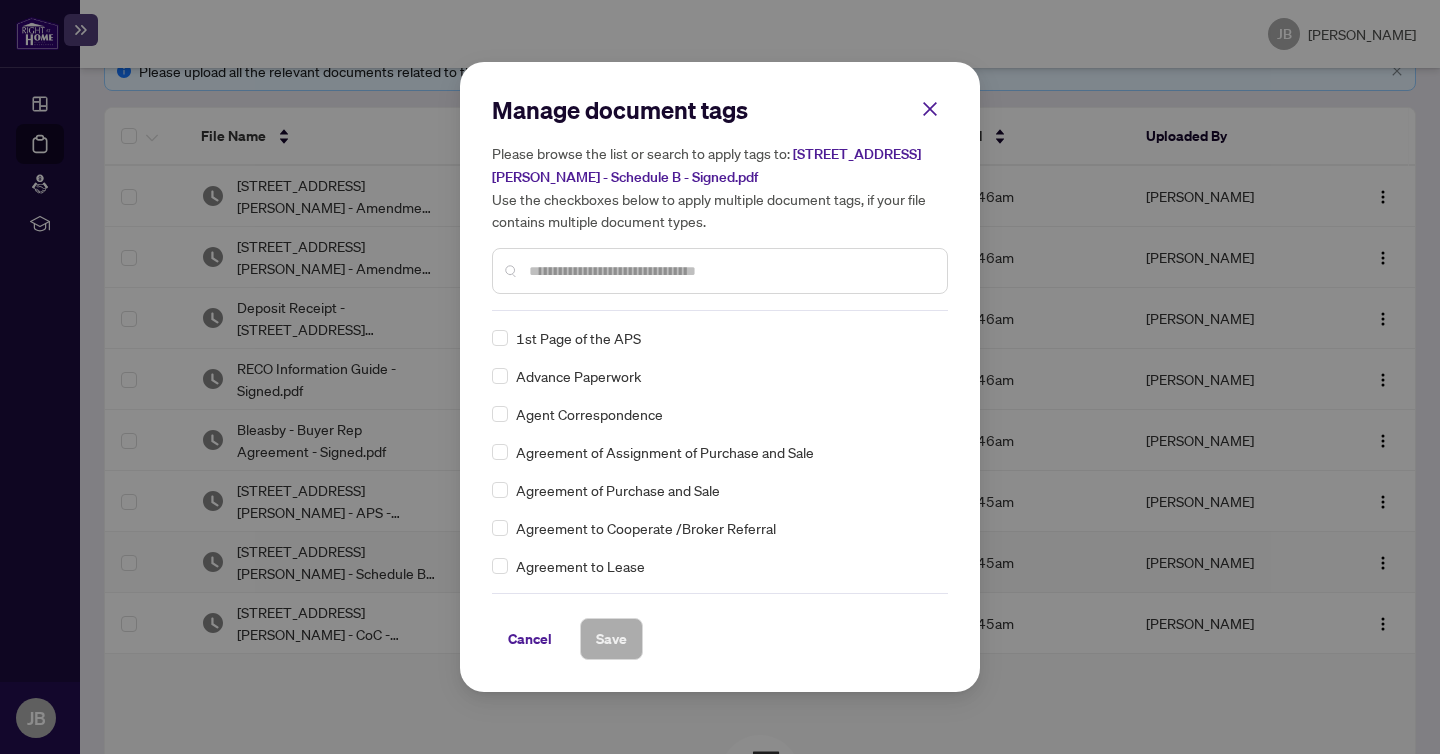 click at bounding box center [730, 271] 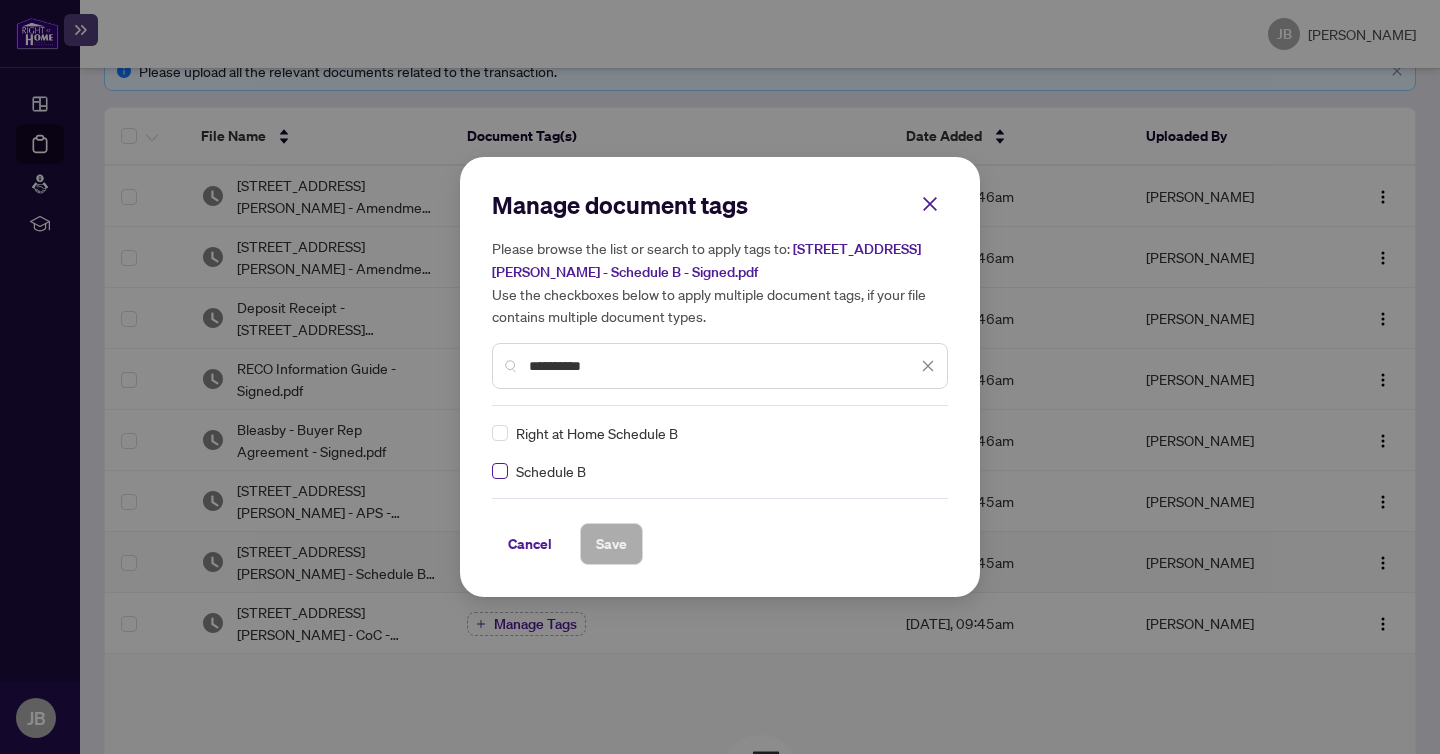type on "**********" 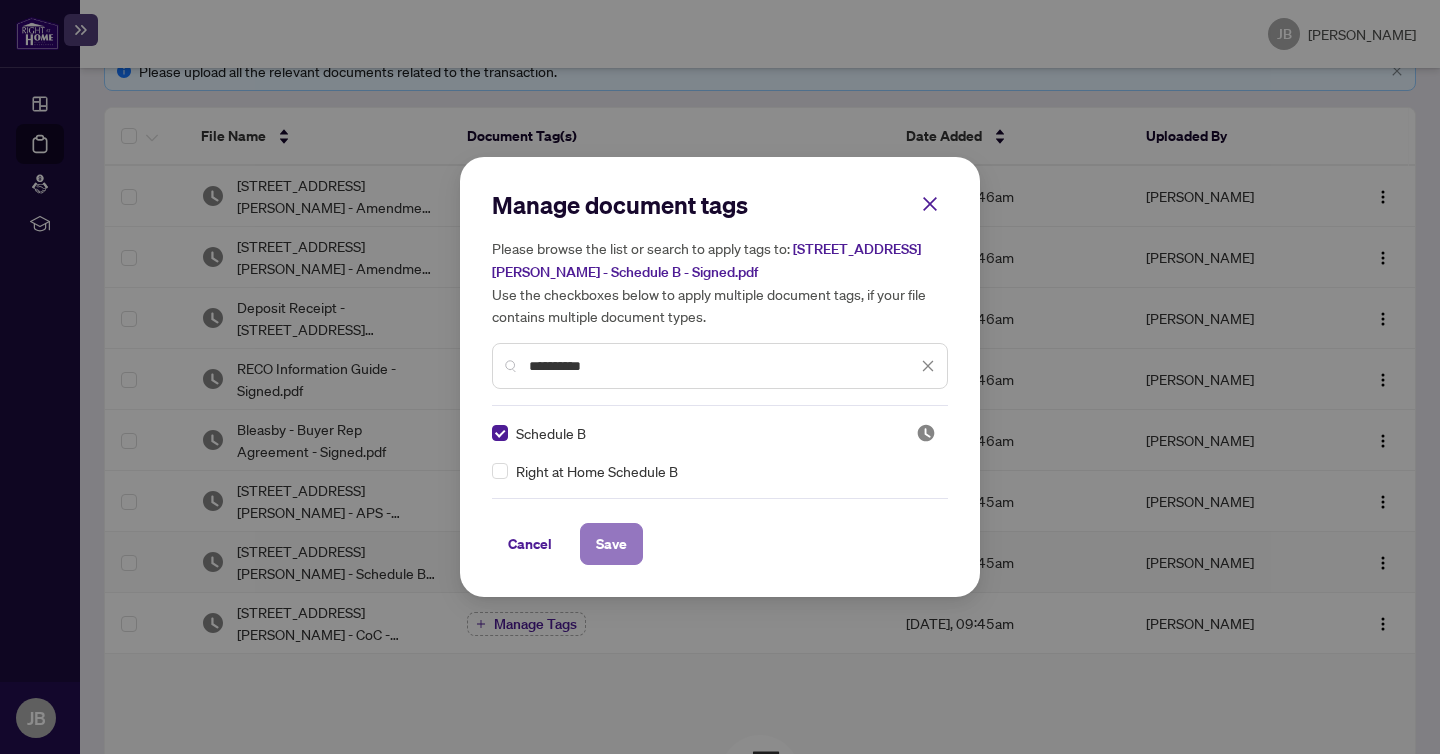 click on "Save" at bounding box center [611, 544] 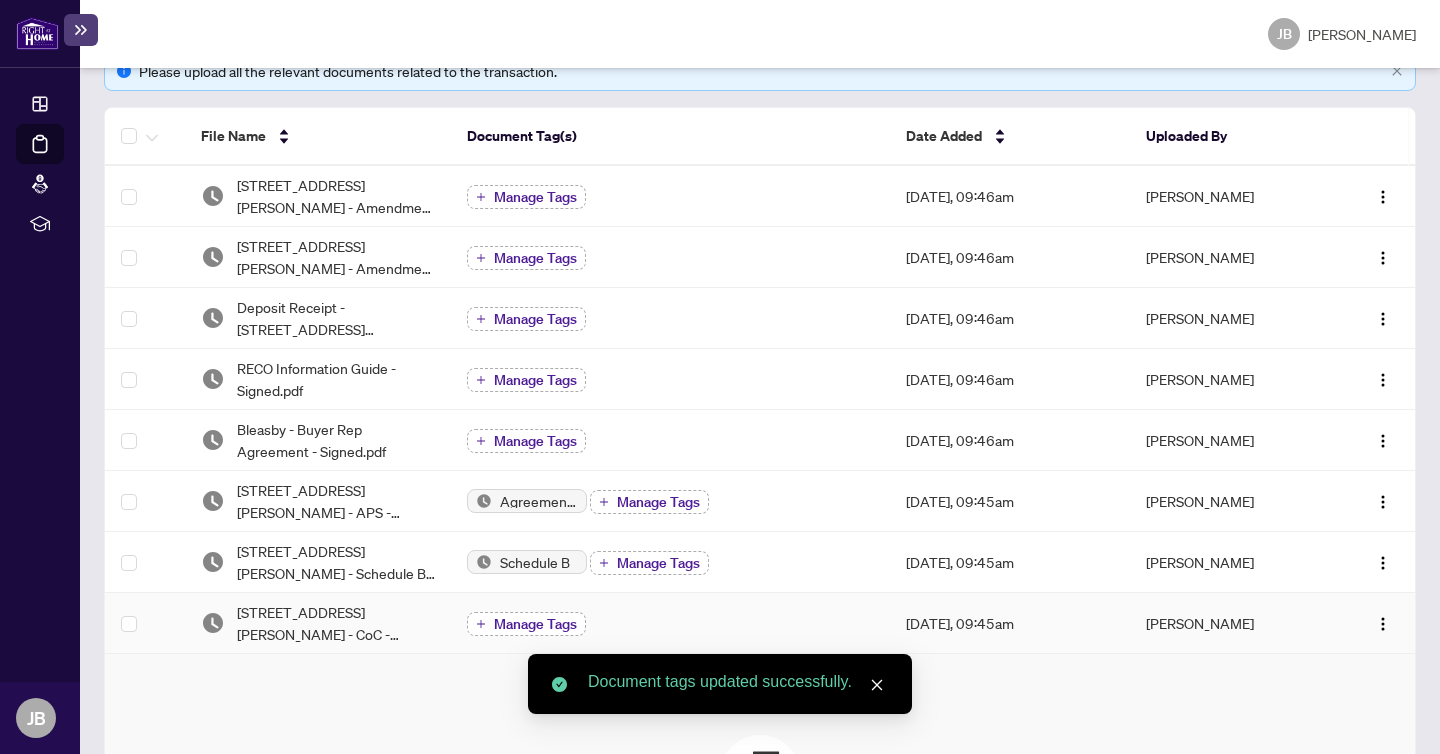 click 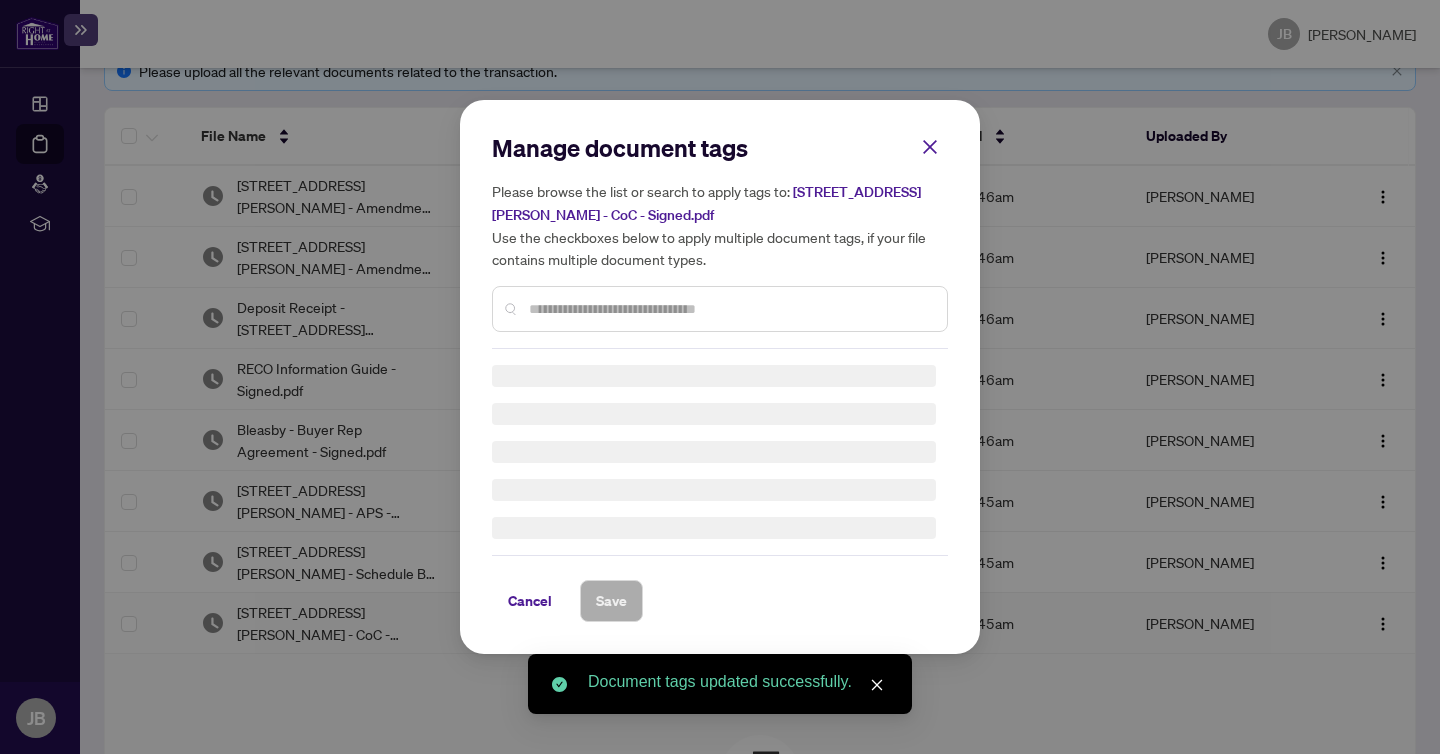 click on "Manage document tags Please browse the list or search to apply tags to:   [STREET_ADDRESS][PERSON_NAME] - CoC - Signed.pdf   Use the checkboxes below to apply multiple document tags, if your file contains multiple document types." at bounding box center [720, 240] 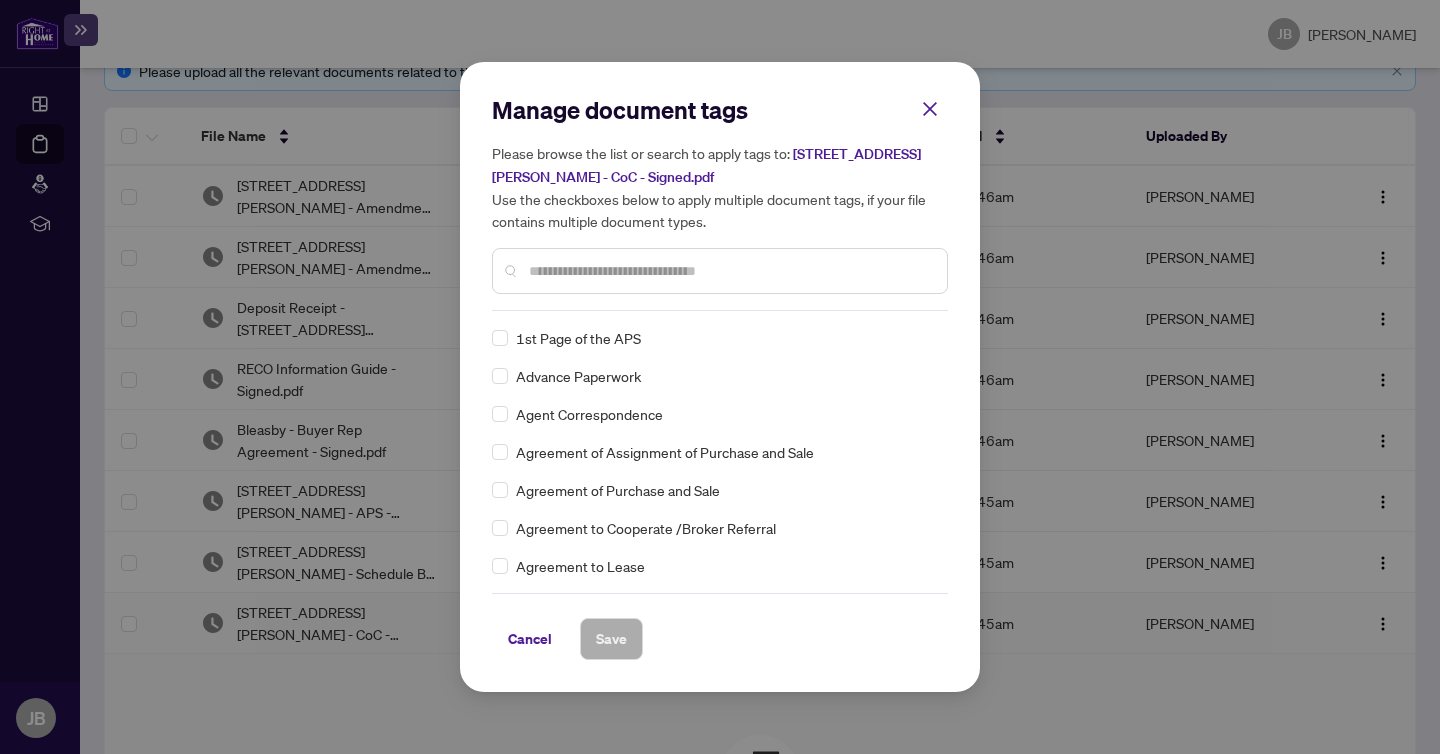 click at bounding box center [730, 271] 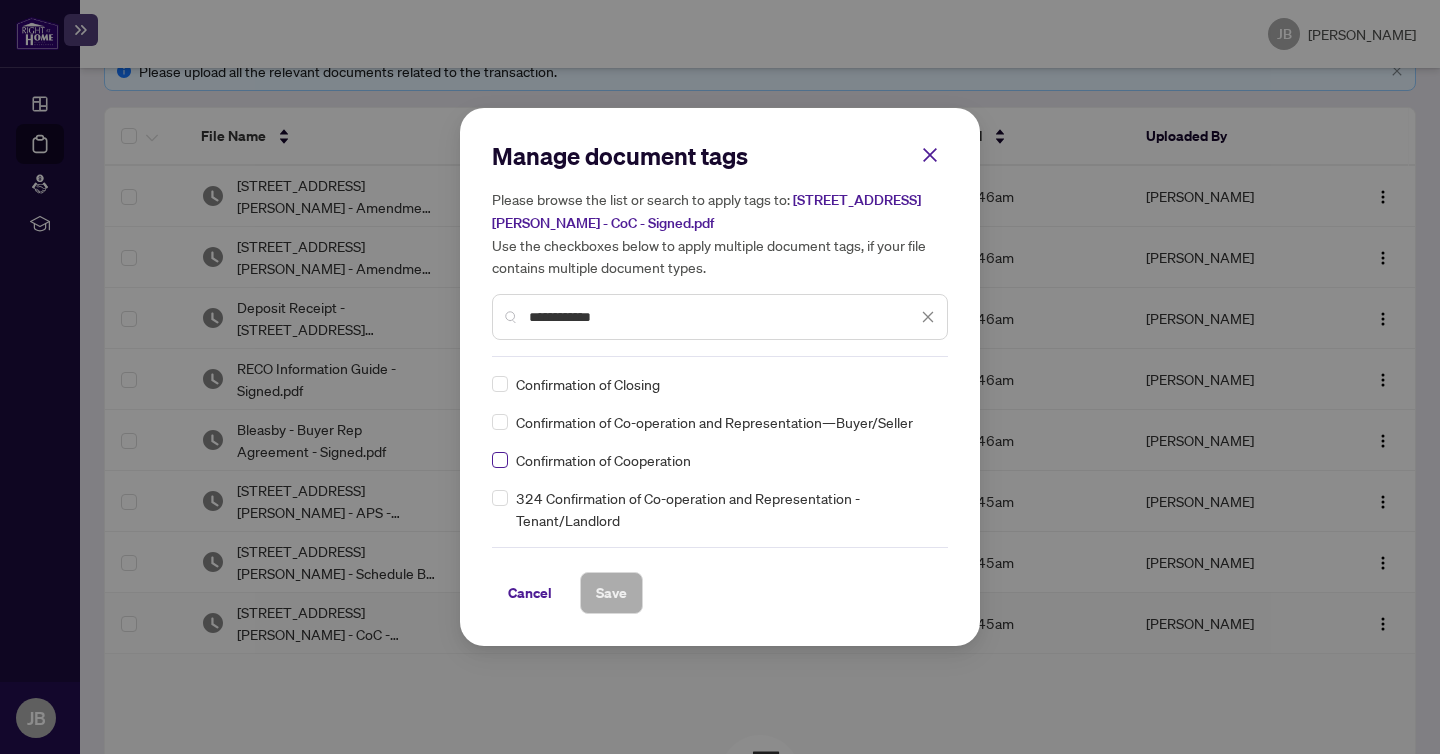 type on "**********" 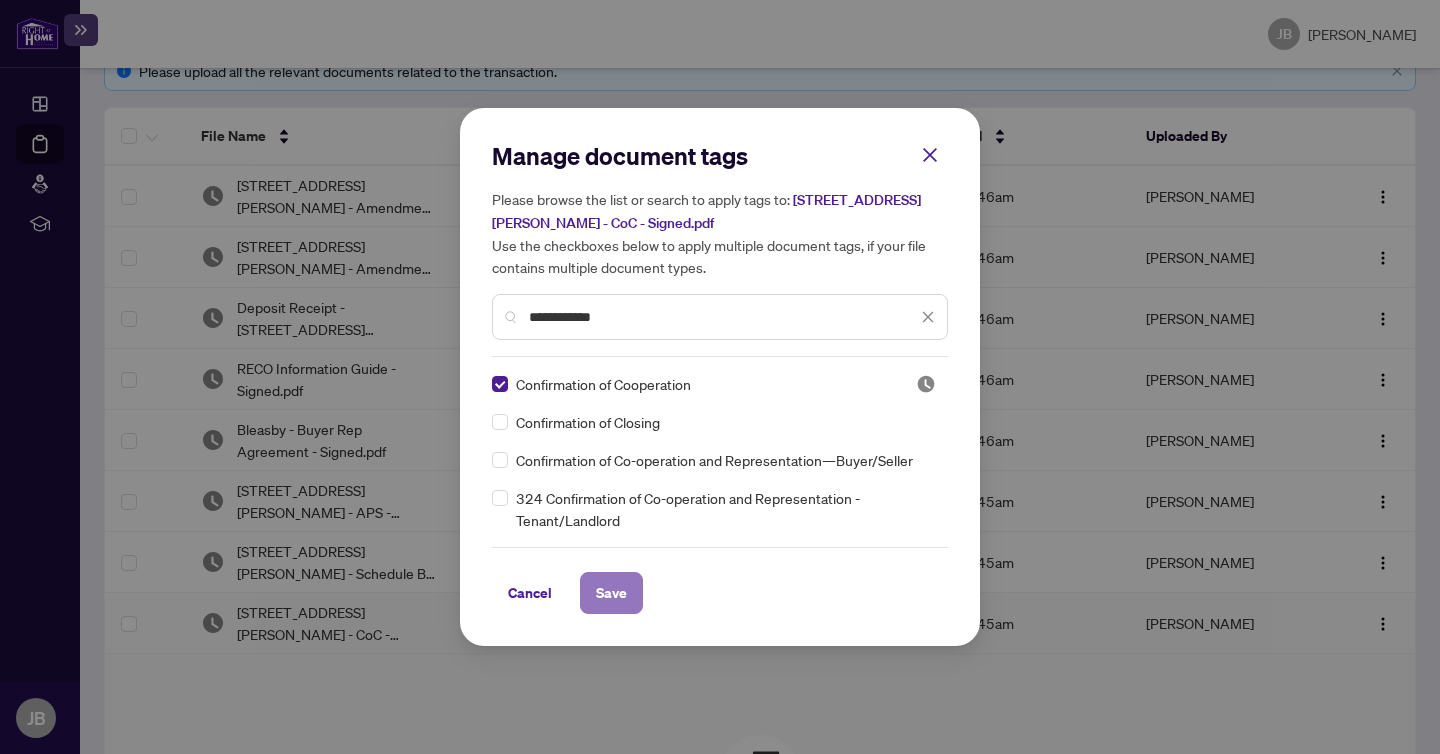 click on "Save" at bounding box center [611, 593] 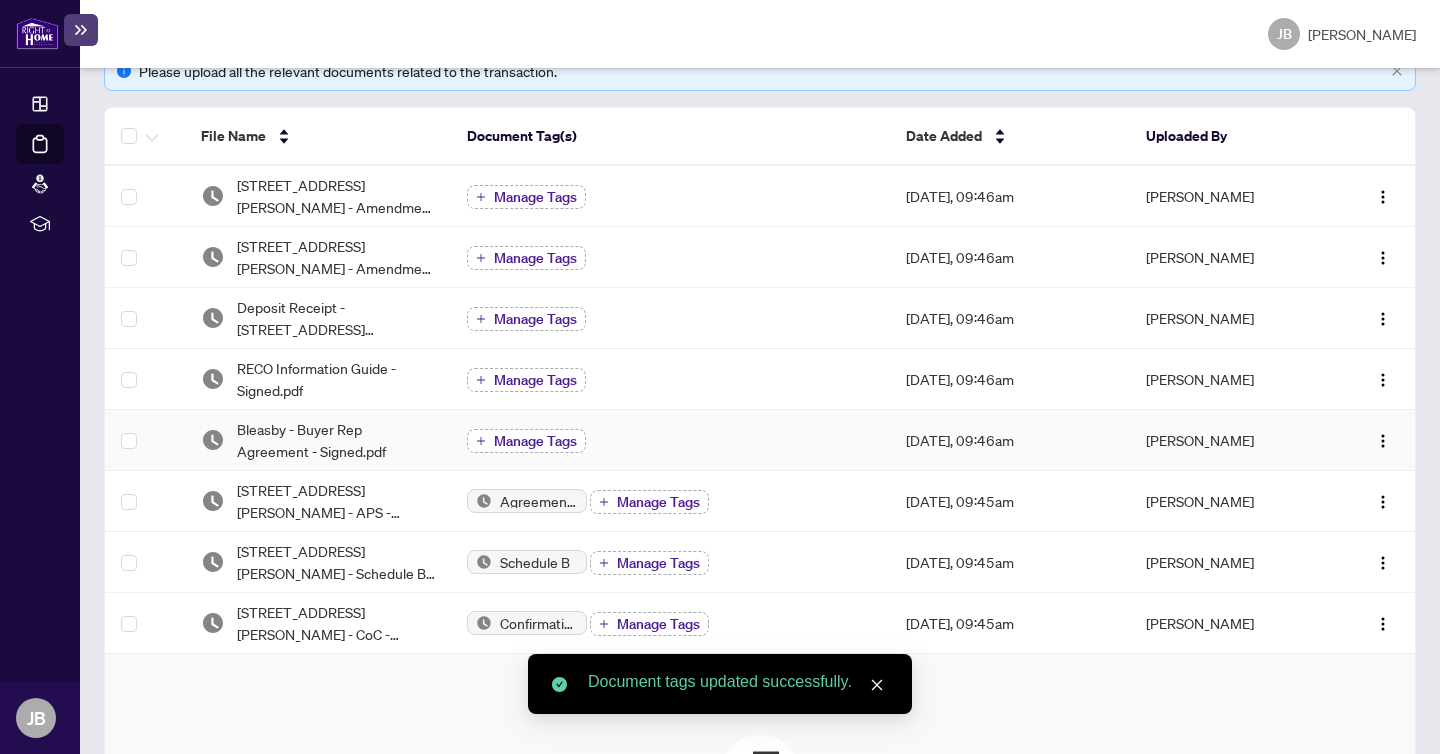click on "Manage Tags" at bounding box center [535, 441] 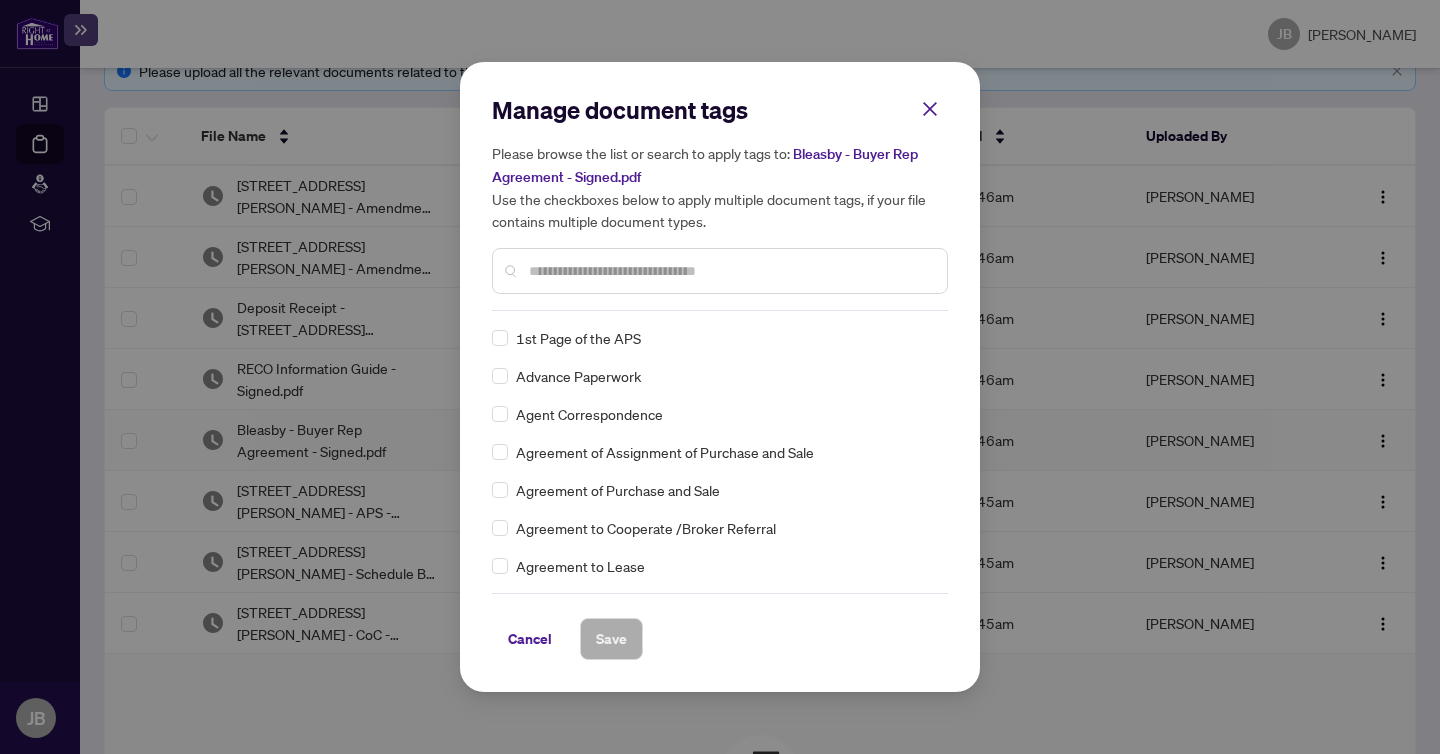 click at bounding box center [730, 271] 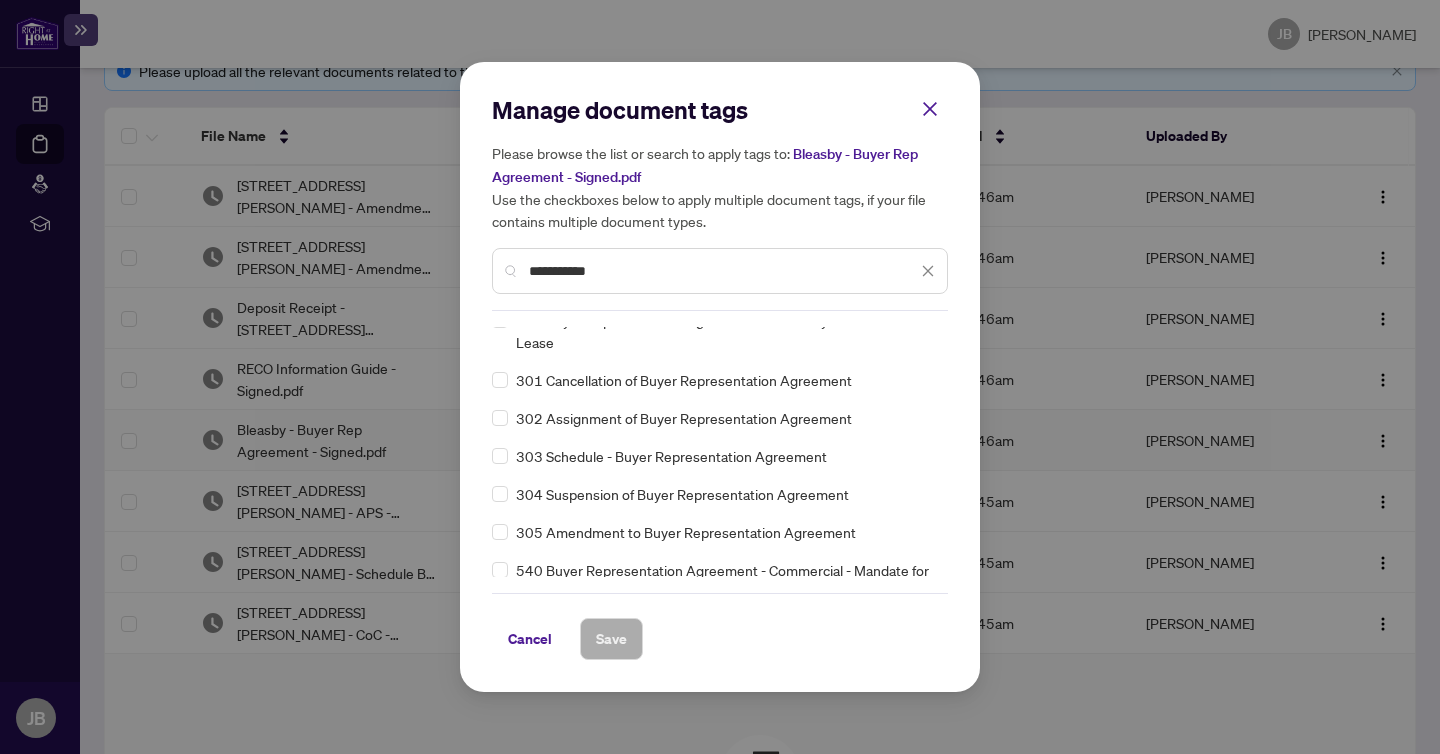 scroll, scrollTop: 0, scrollLeft: 0, axis: both 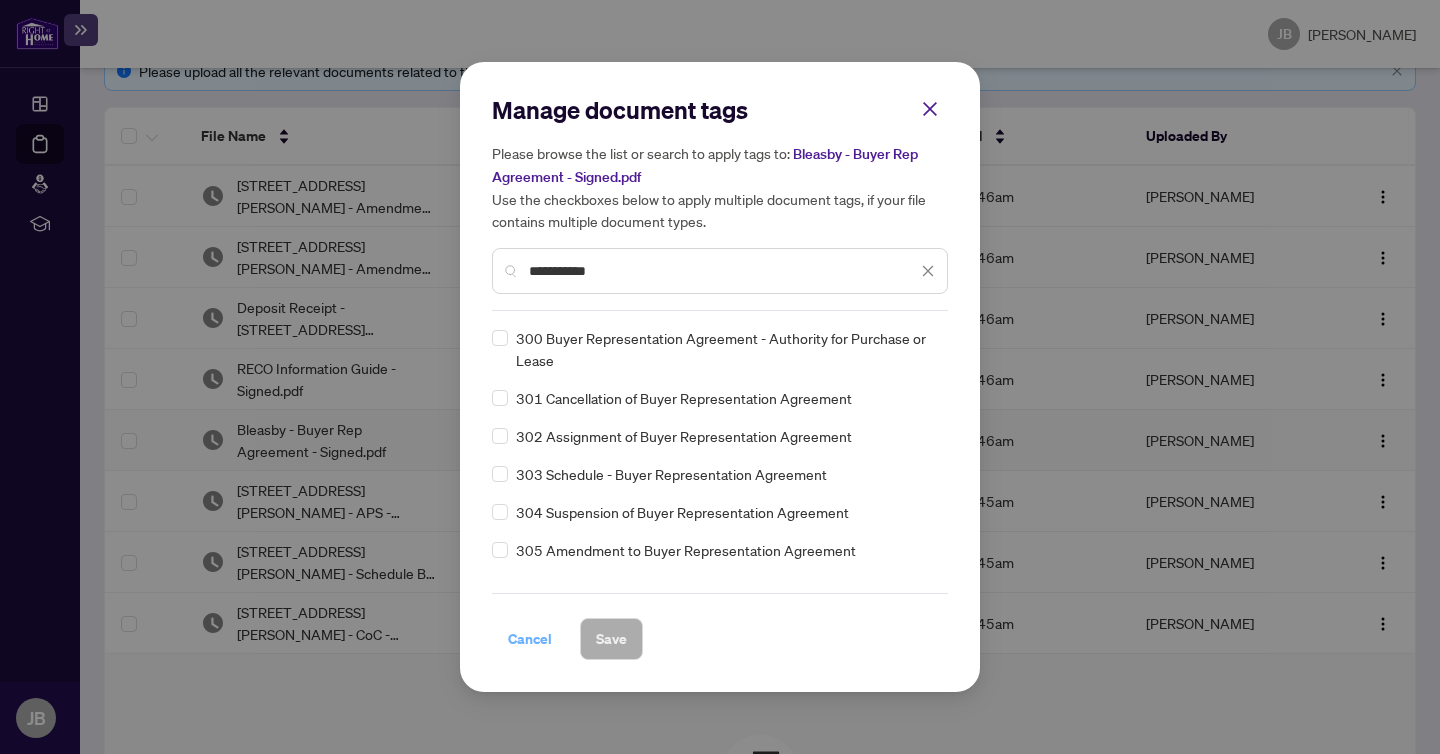 type on "**********" 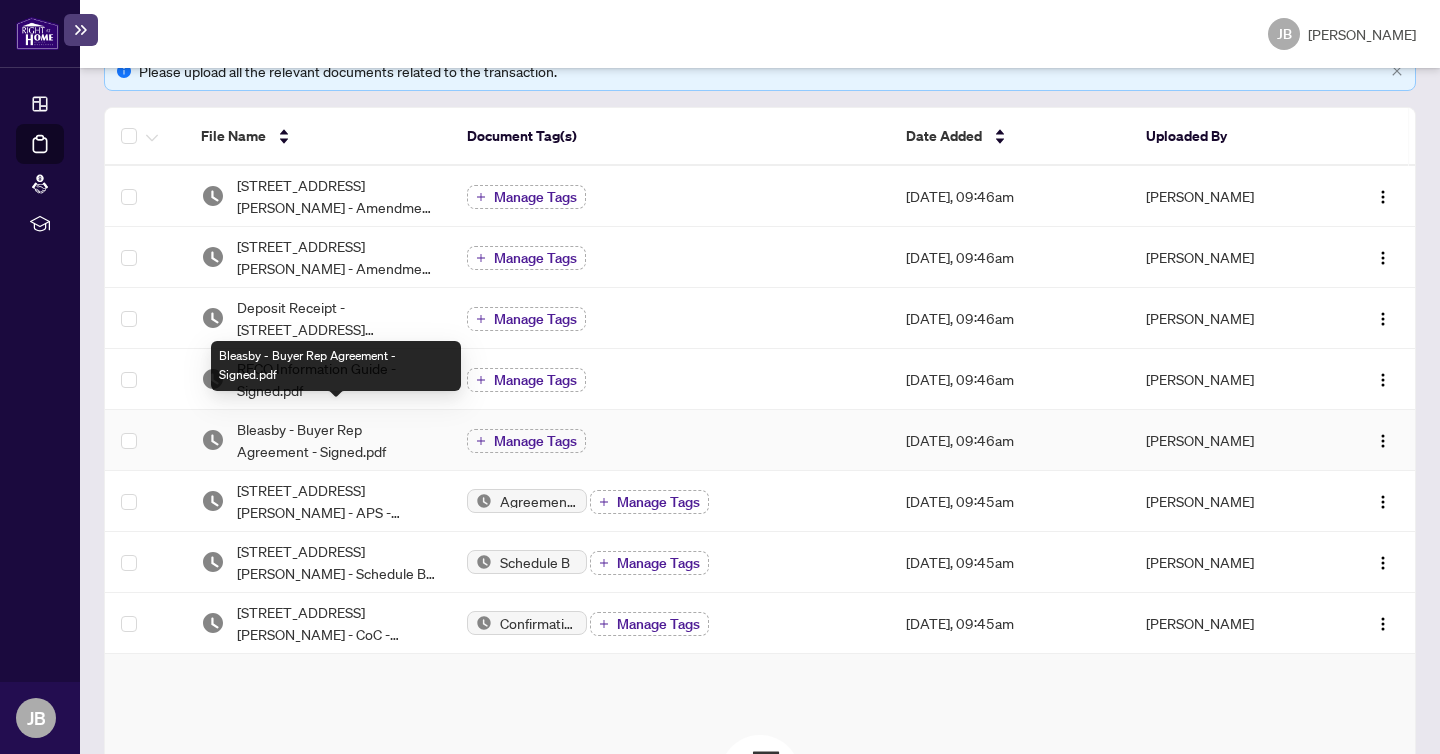 click on "Bleasby - Buyer Rep Agreement - Signed.pdf" at bounding box center [336, 440] 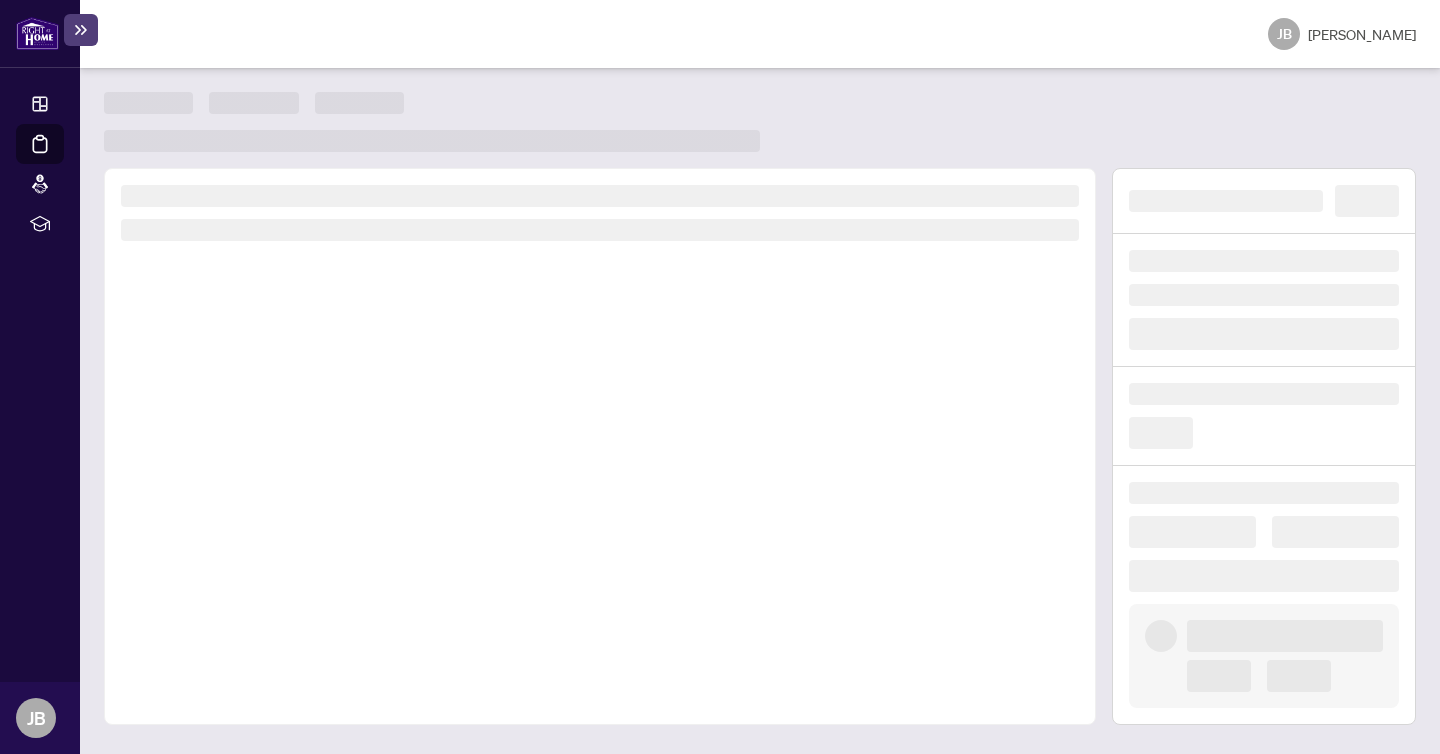 scroll, scrollTop: 0, scrollLeft: 0, axis: both 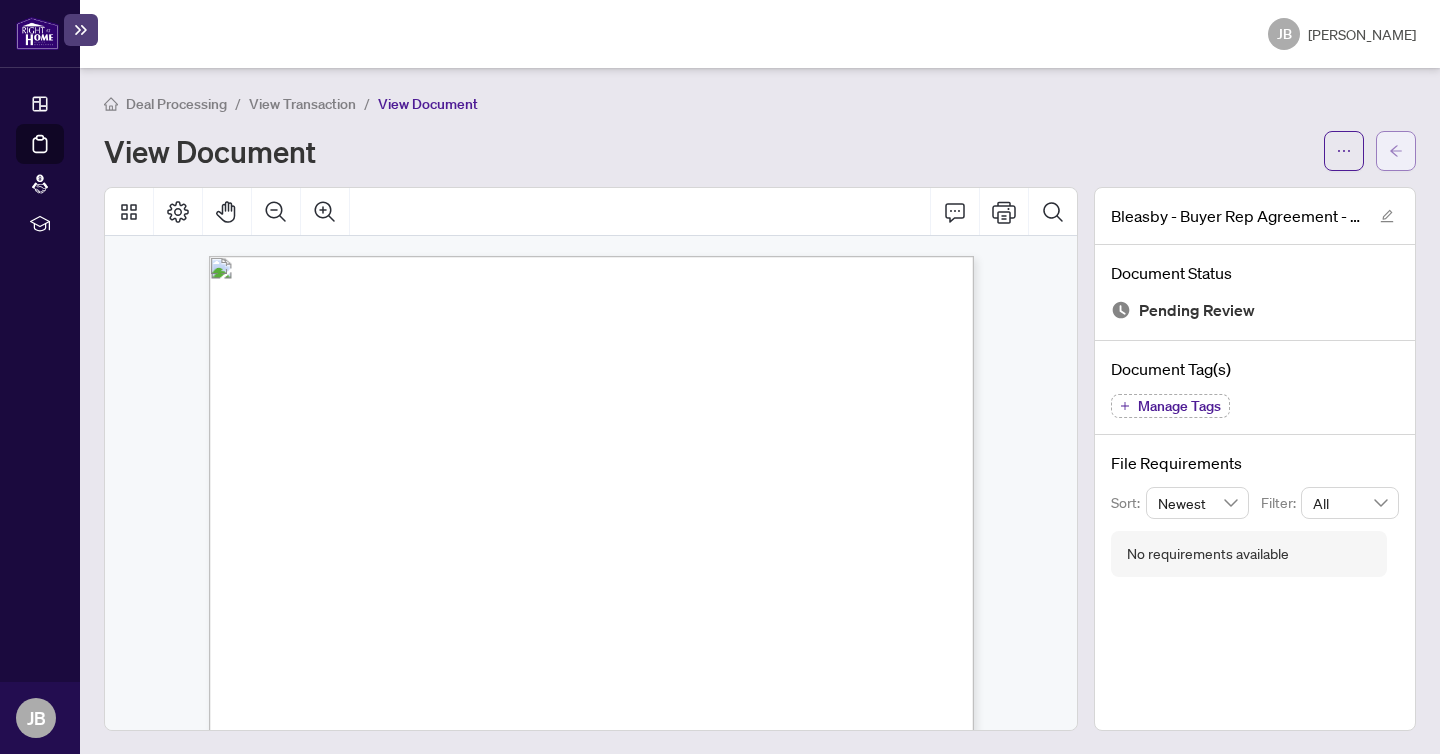 click at bounding box center (1396, 151) 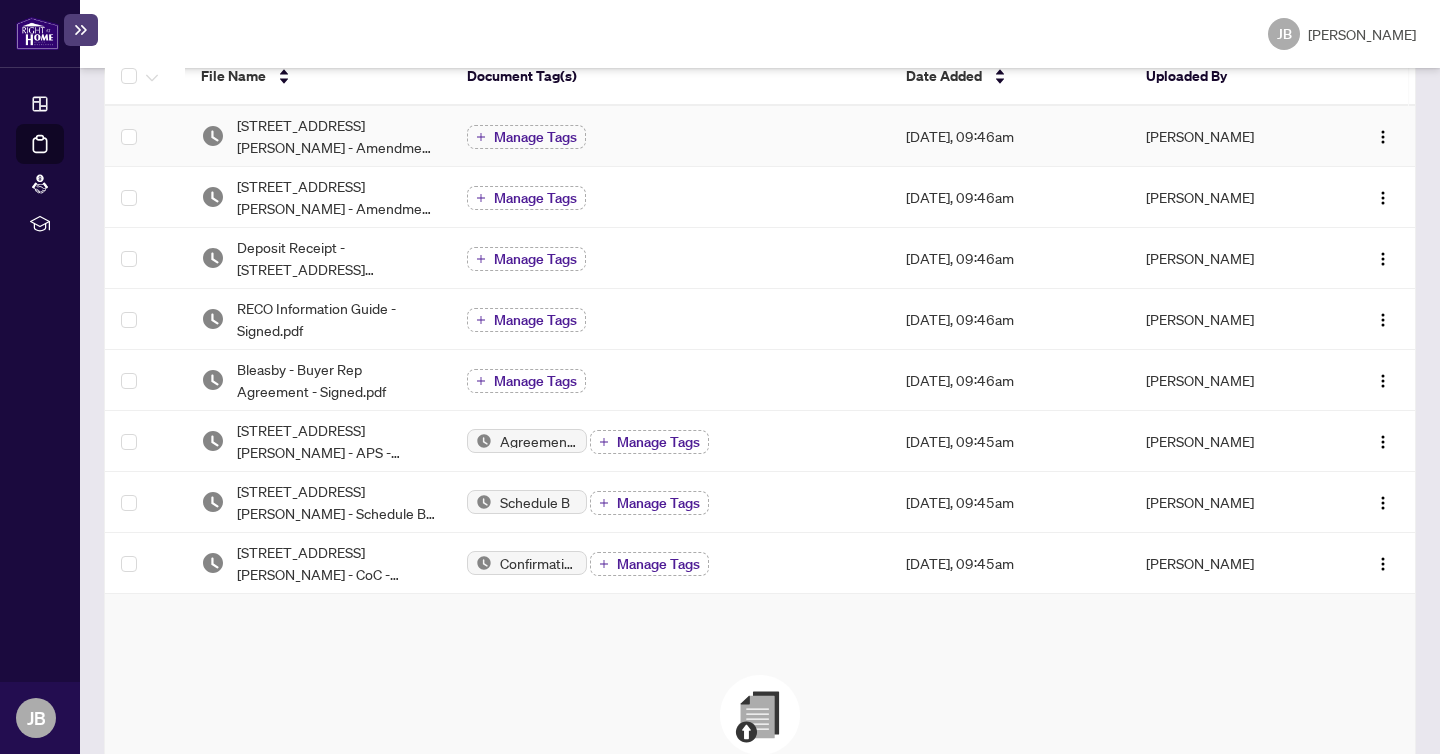 scroll, scrollTop: 396, scrollLeft: 0, axis: vertical 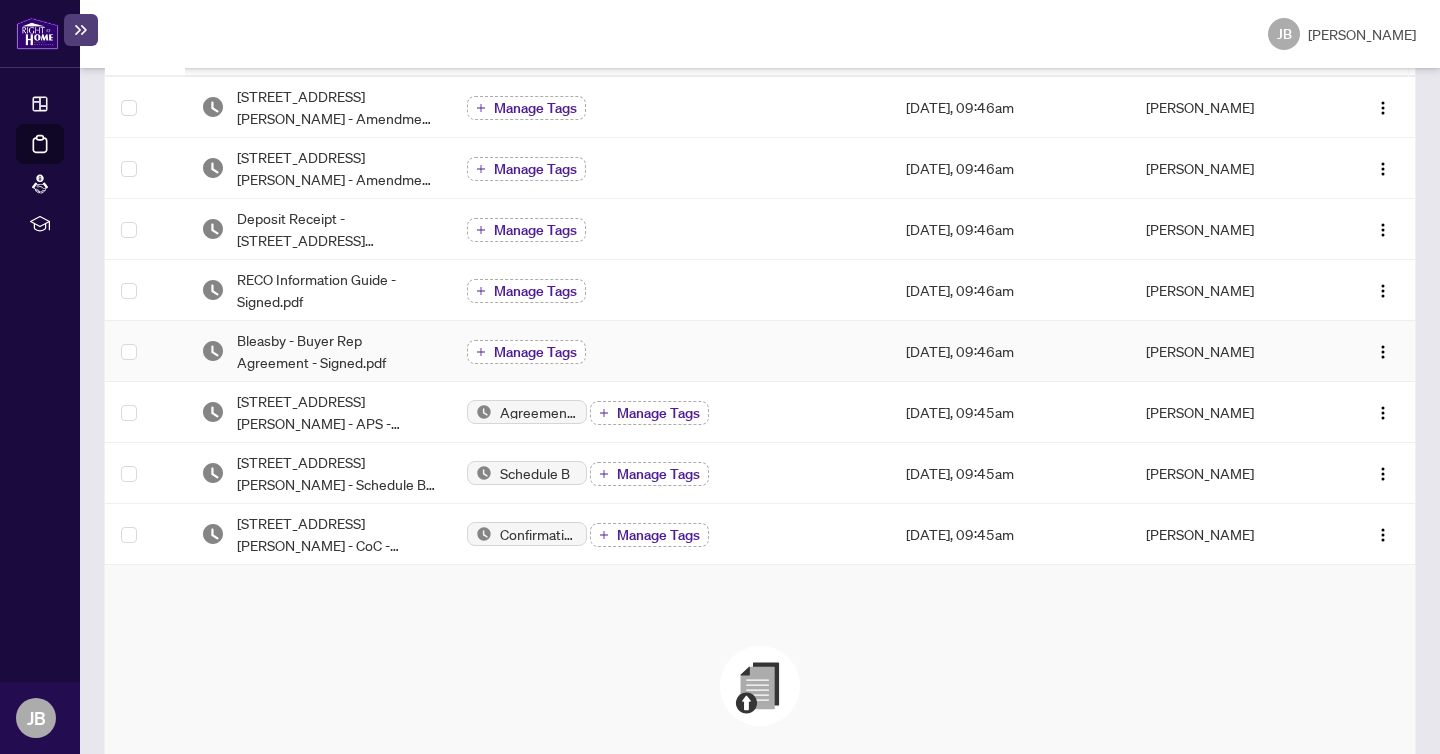 click on "Manage Tags" at bounding box center [535, 352] 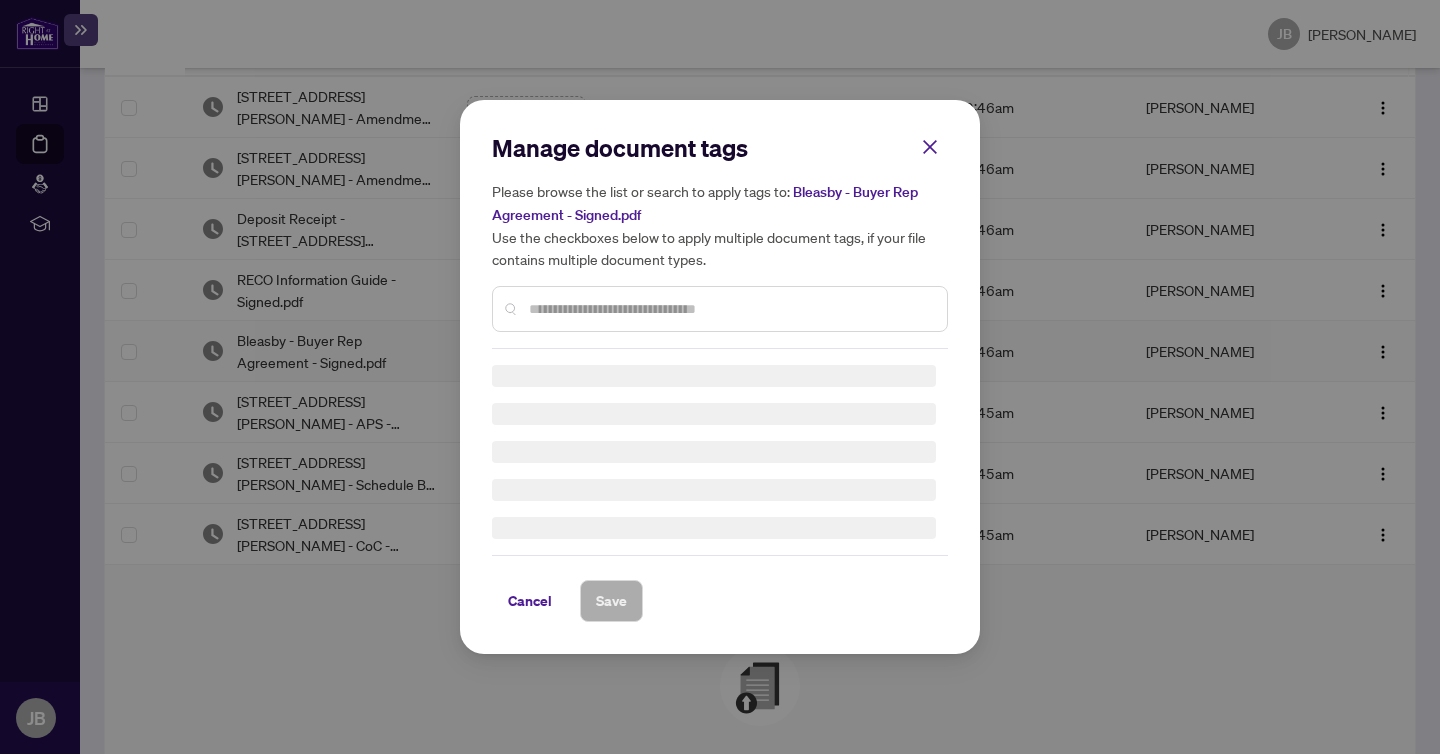 click at bounding box center (720, 309) 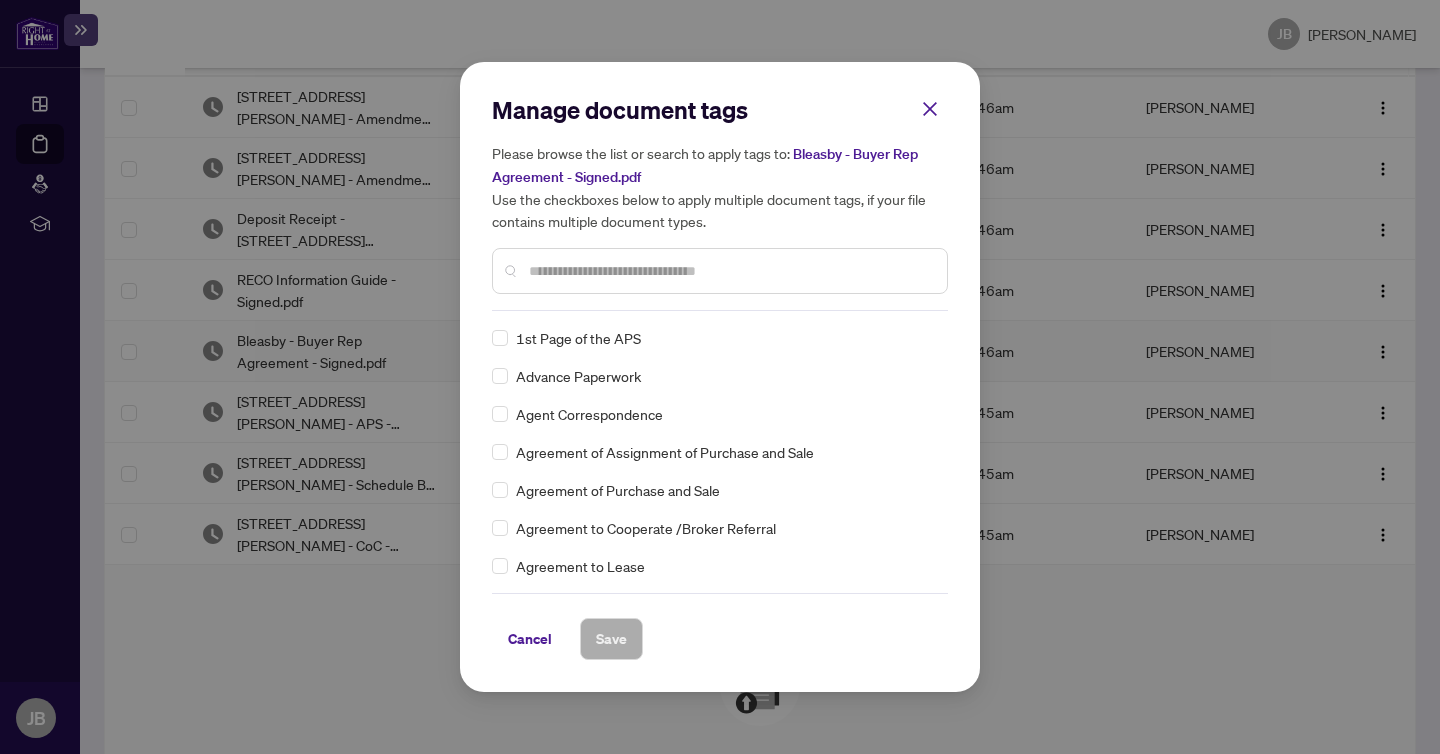 click on "Manage document tags Please browse the list or search to apply tags to:   Bleasby - Buyer Rep Agreement - Signed.pdf   Use the checkboxes below to apply multiple document tags, if your file contains multiple document types." at bounding box center (720, 202) 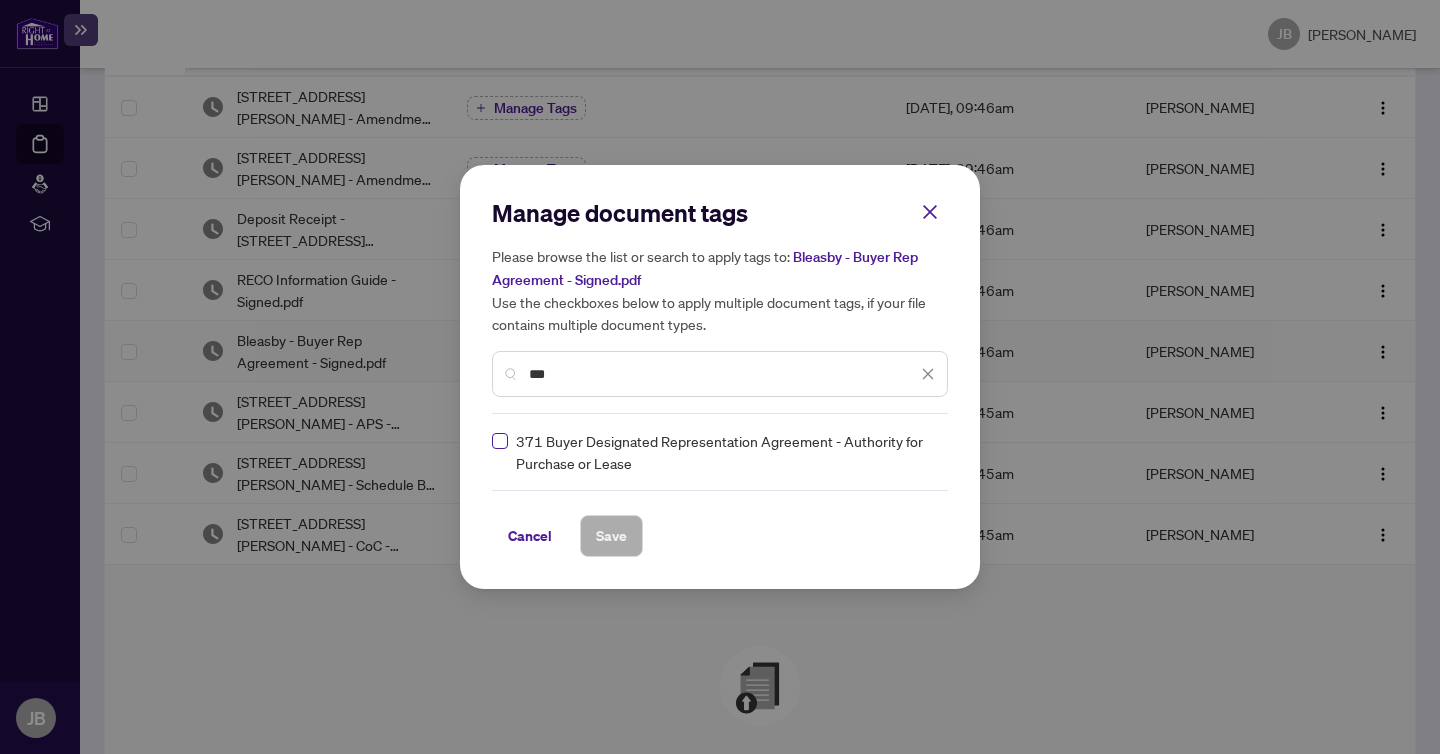 type on "***" 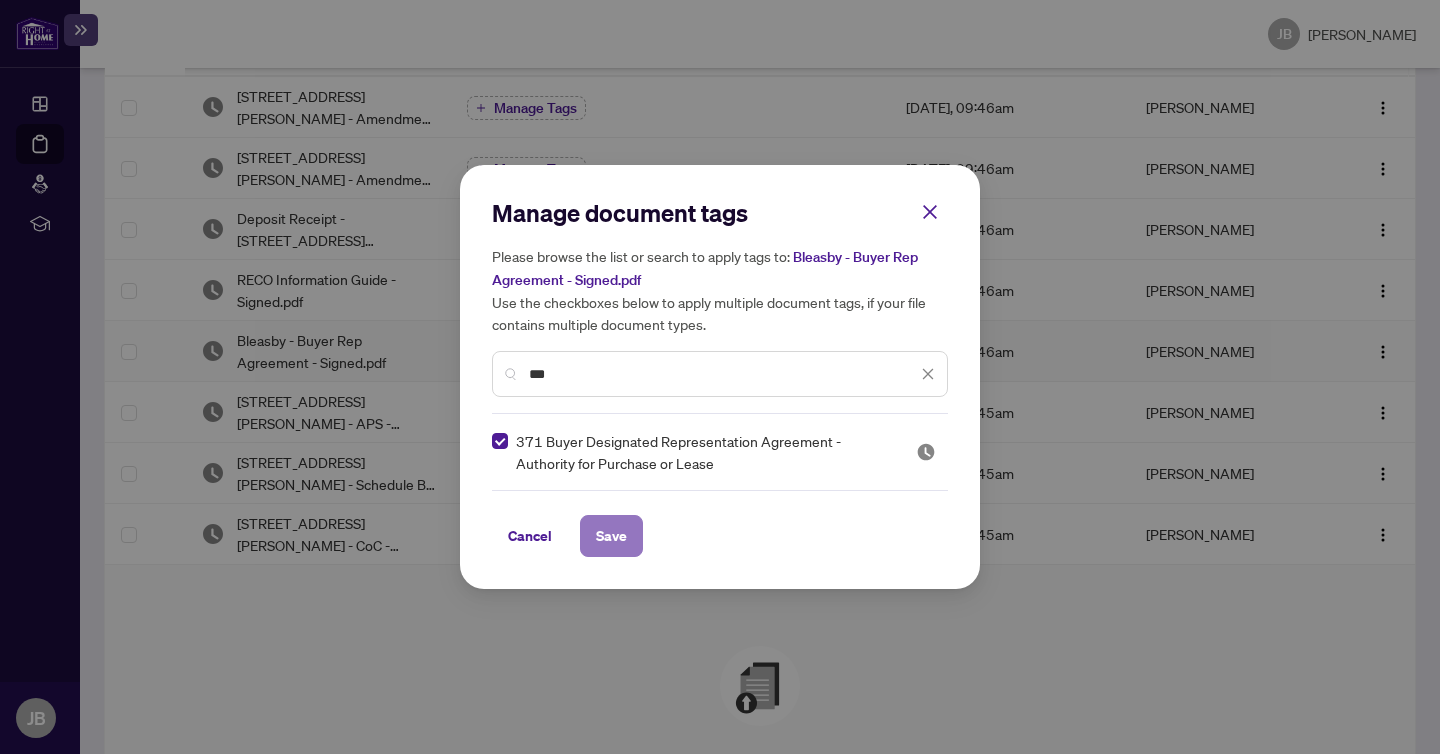 click on "Save" at bounding box center [611, 536] 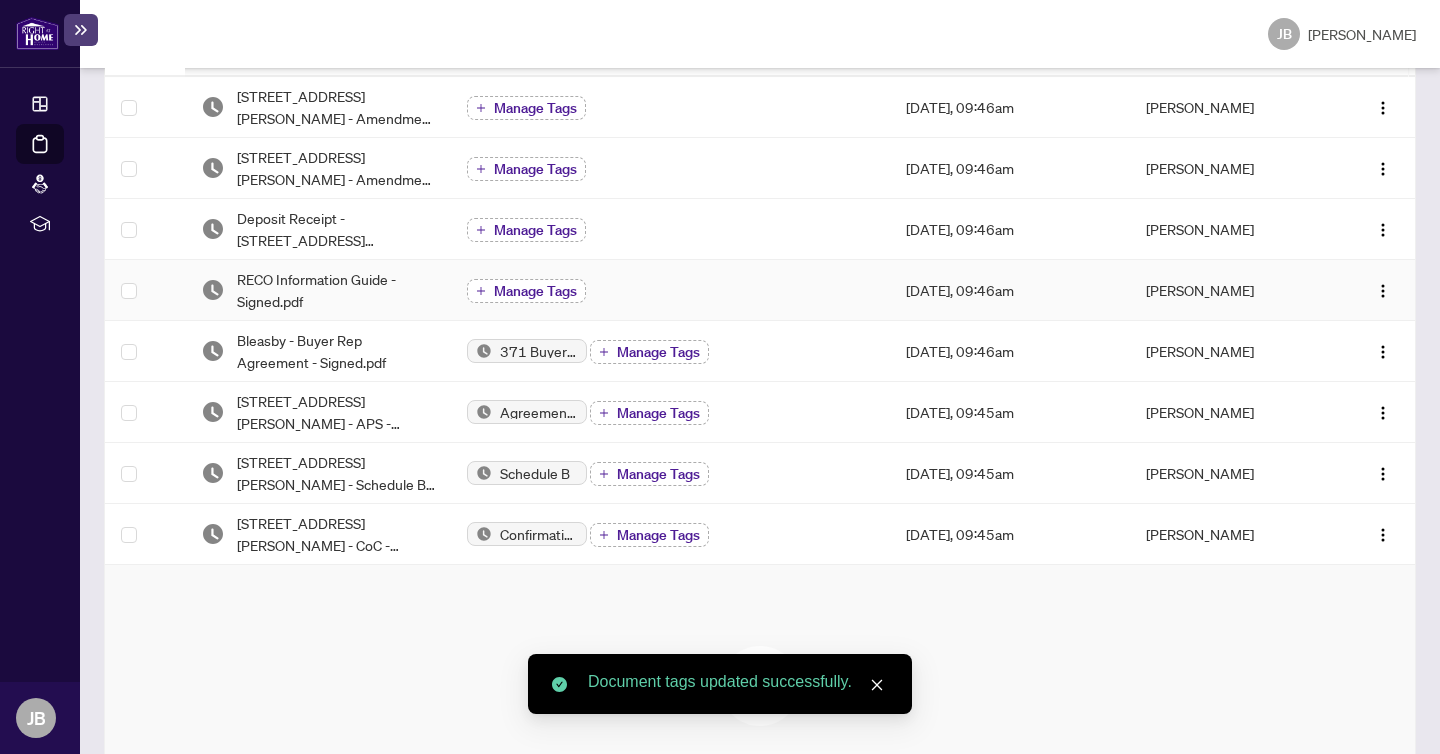 click on "Manage Tags" at bounding box center (535, 291) 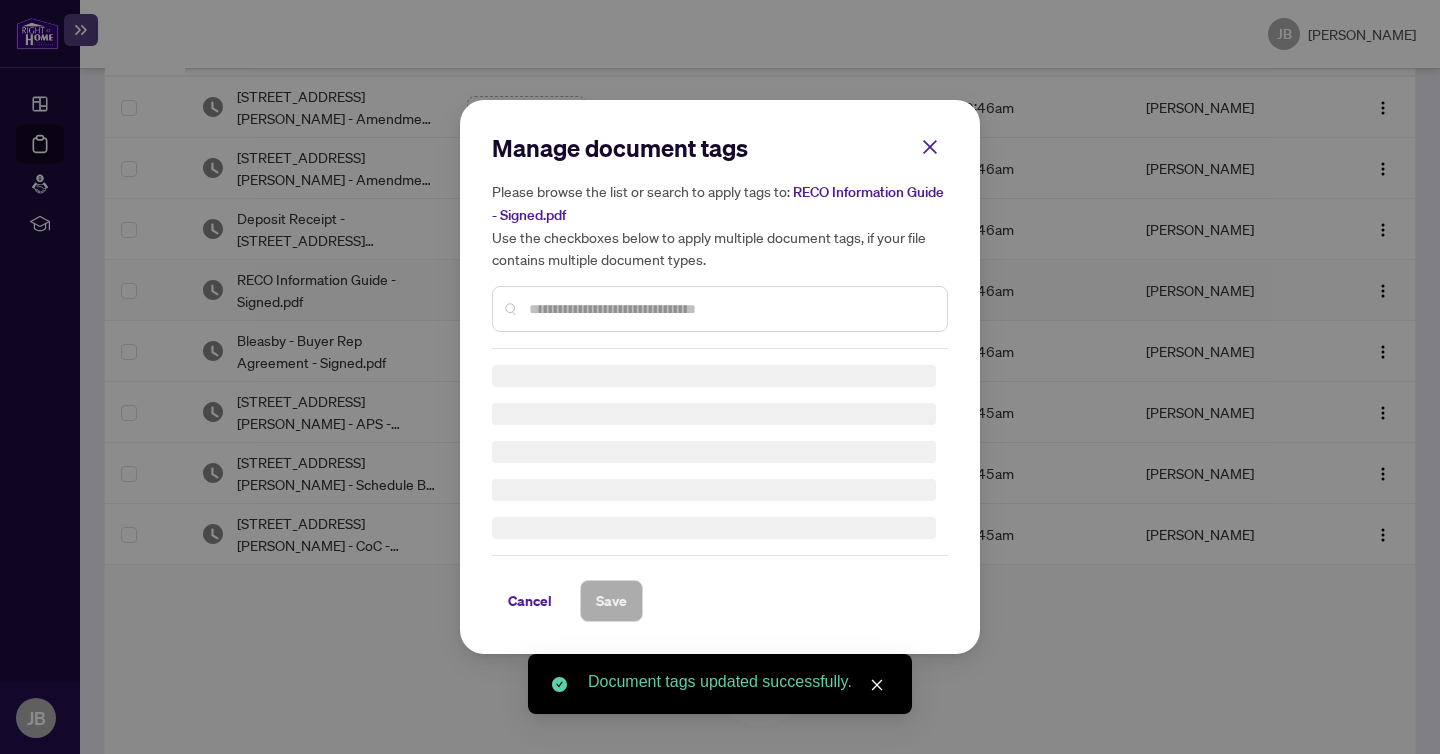 click on "Manage document tags Please browse the list or search to apply tags to:   RECO Information Guide - Signed.pdf   Use the checkboxes below to apply multiple document tags, if your file contains multiple document types." at bounding box center (720, 240) 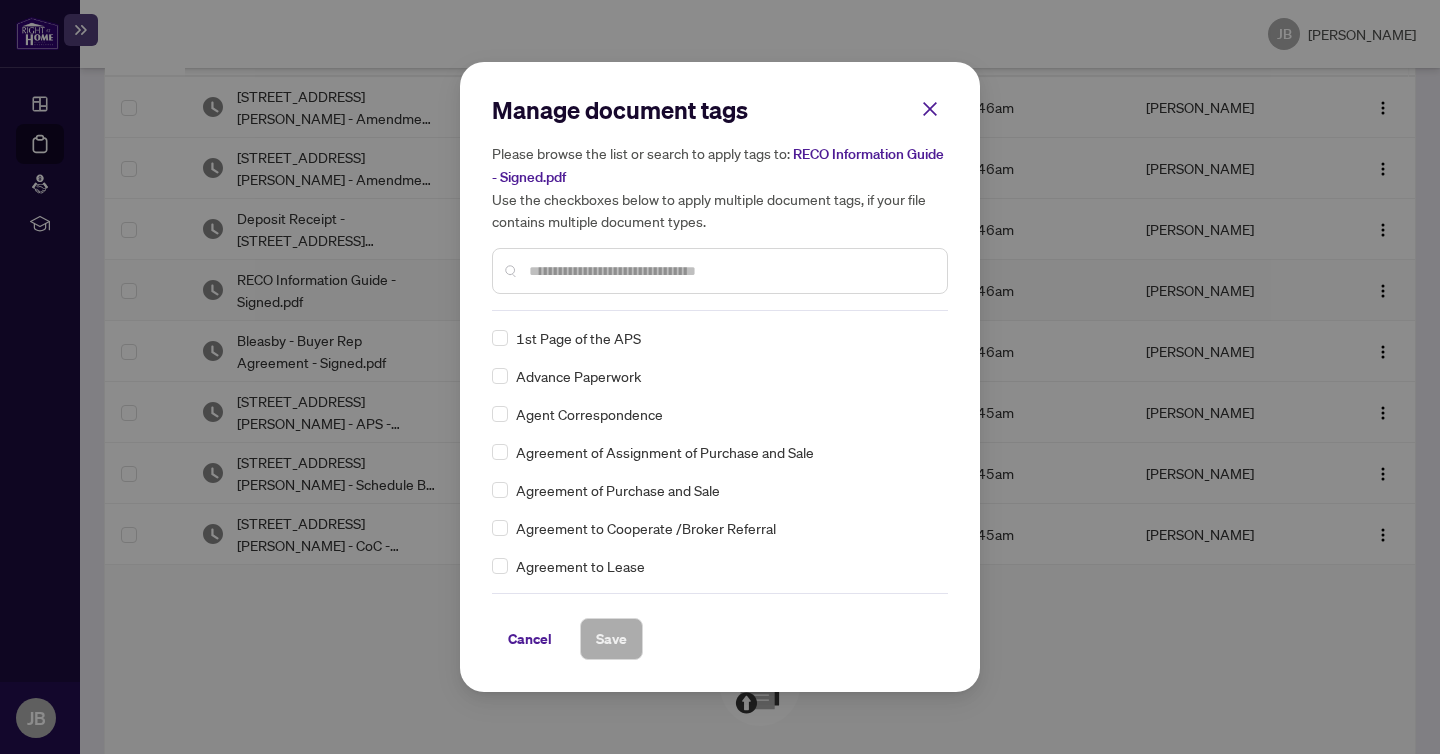 click at bounding box center (730, 271) 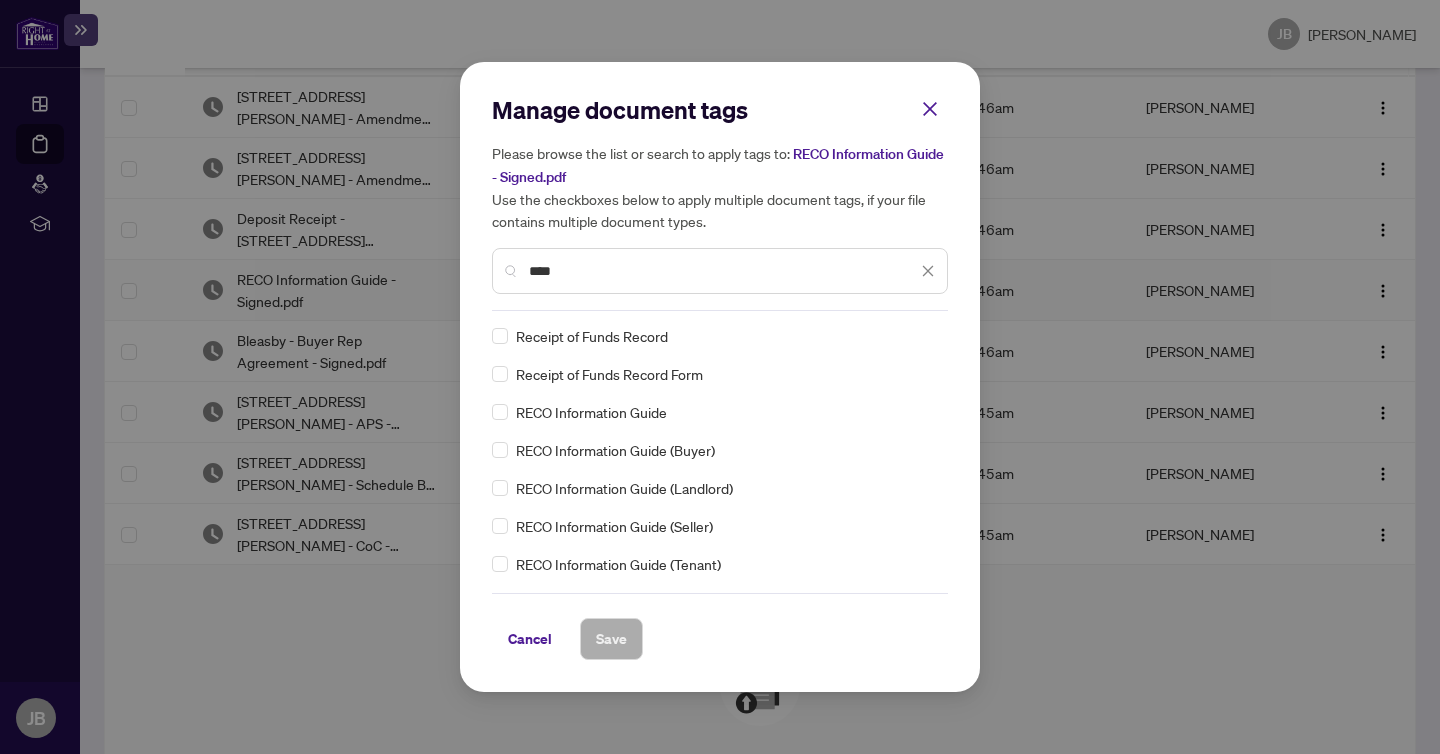 scroll, scrollTop: 120, scrollLeft: 0, axis: vertical 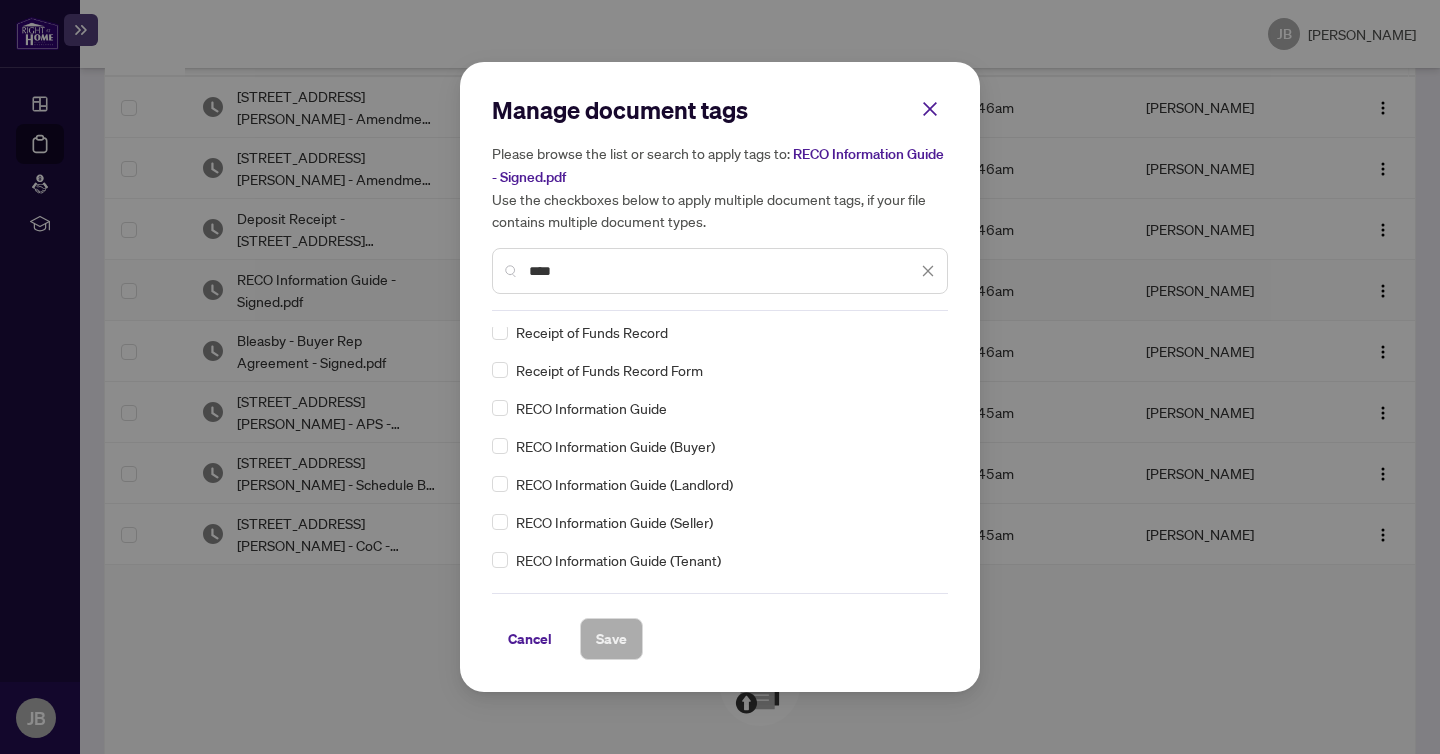 type on "****" 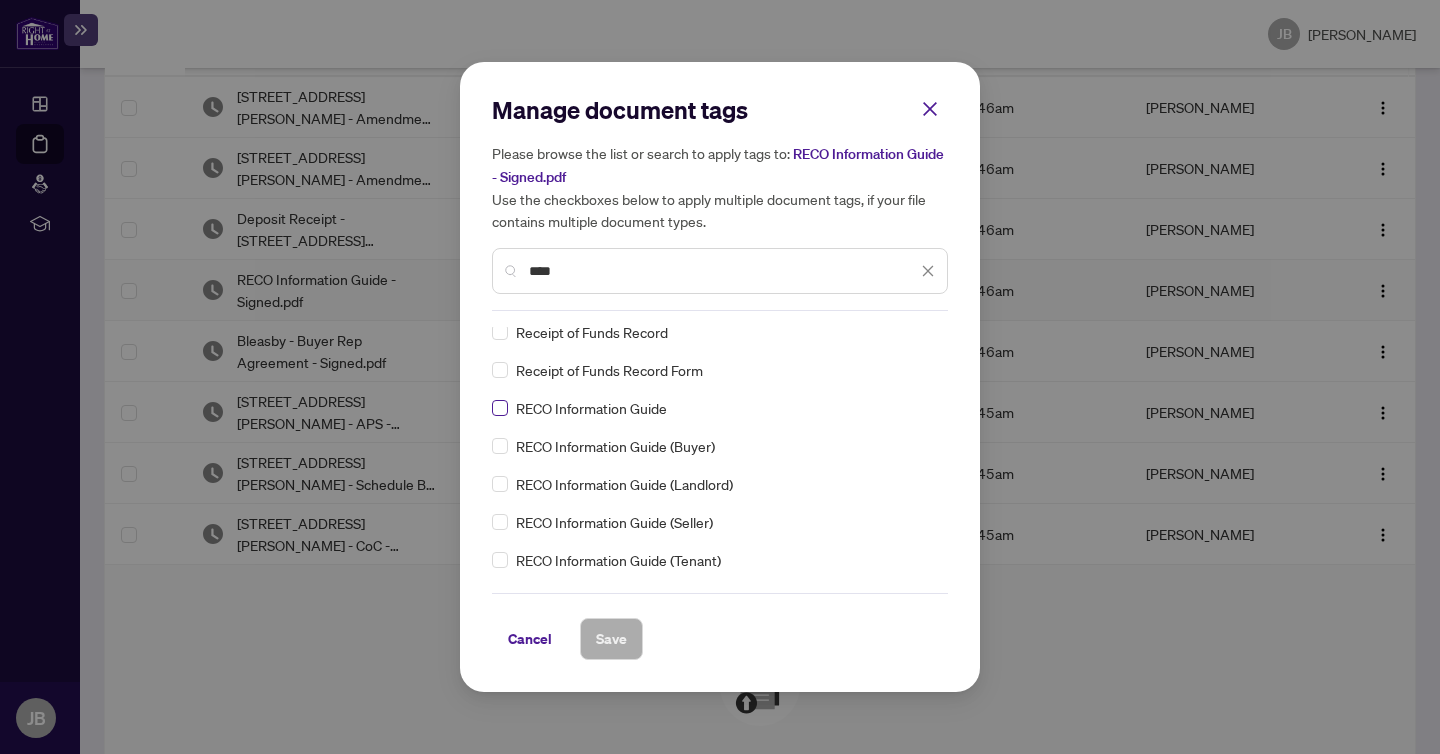 scroll, scrollTop: 0, scrollLeft: 0, axis: both 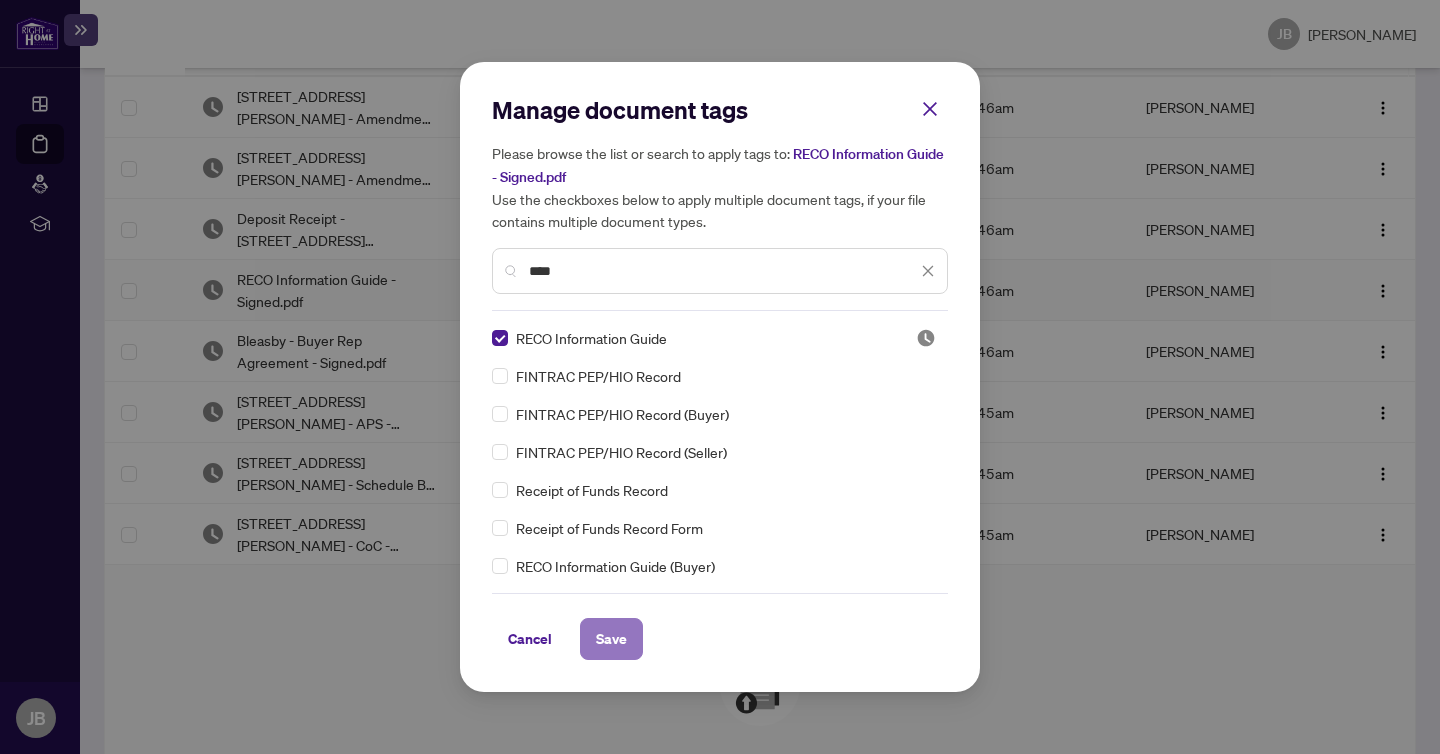 click on "Save" at bounding box center [611, 639] 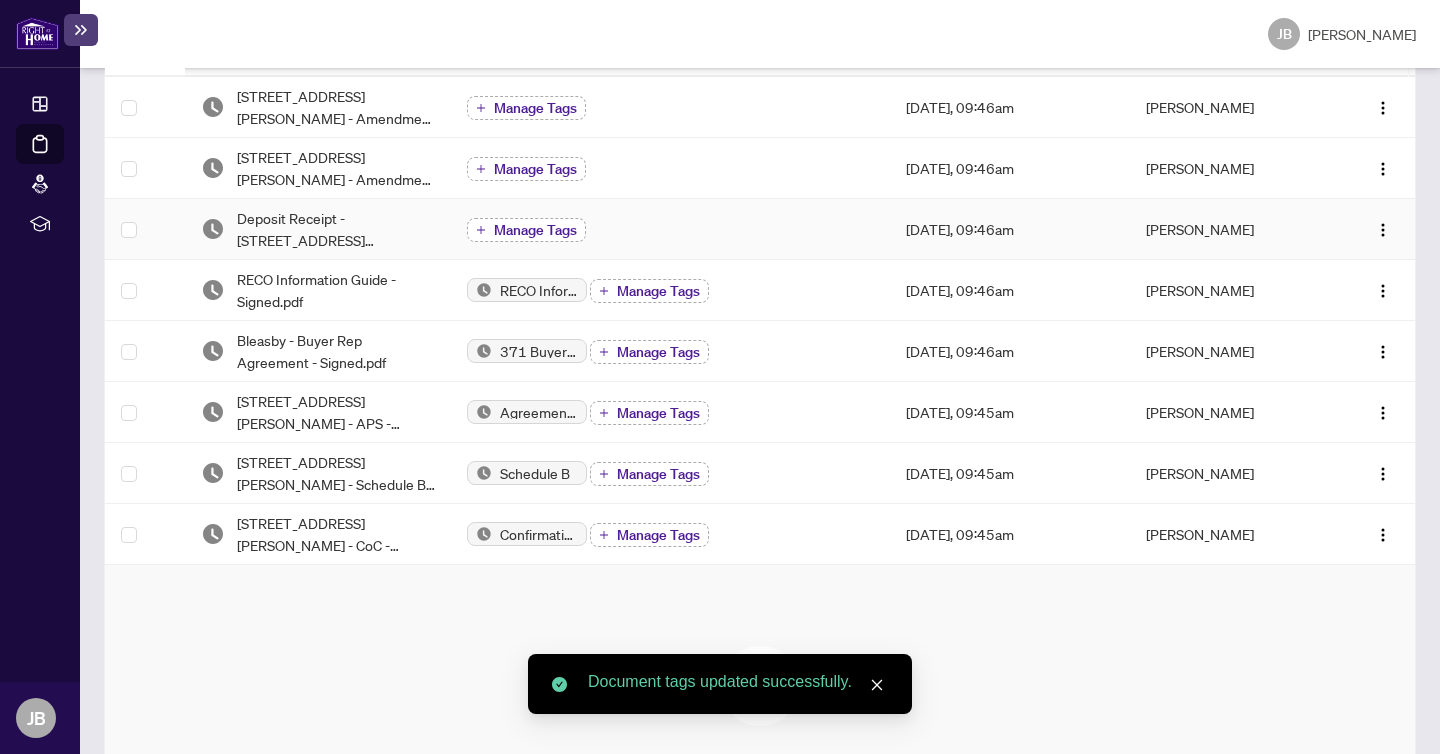 click on "Manage Tags" at bounding box center (535, 230) 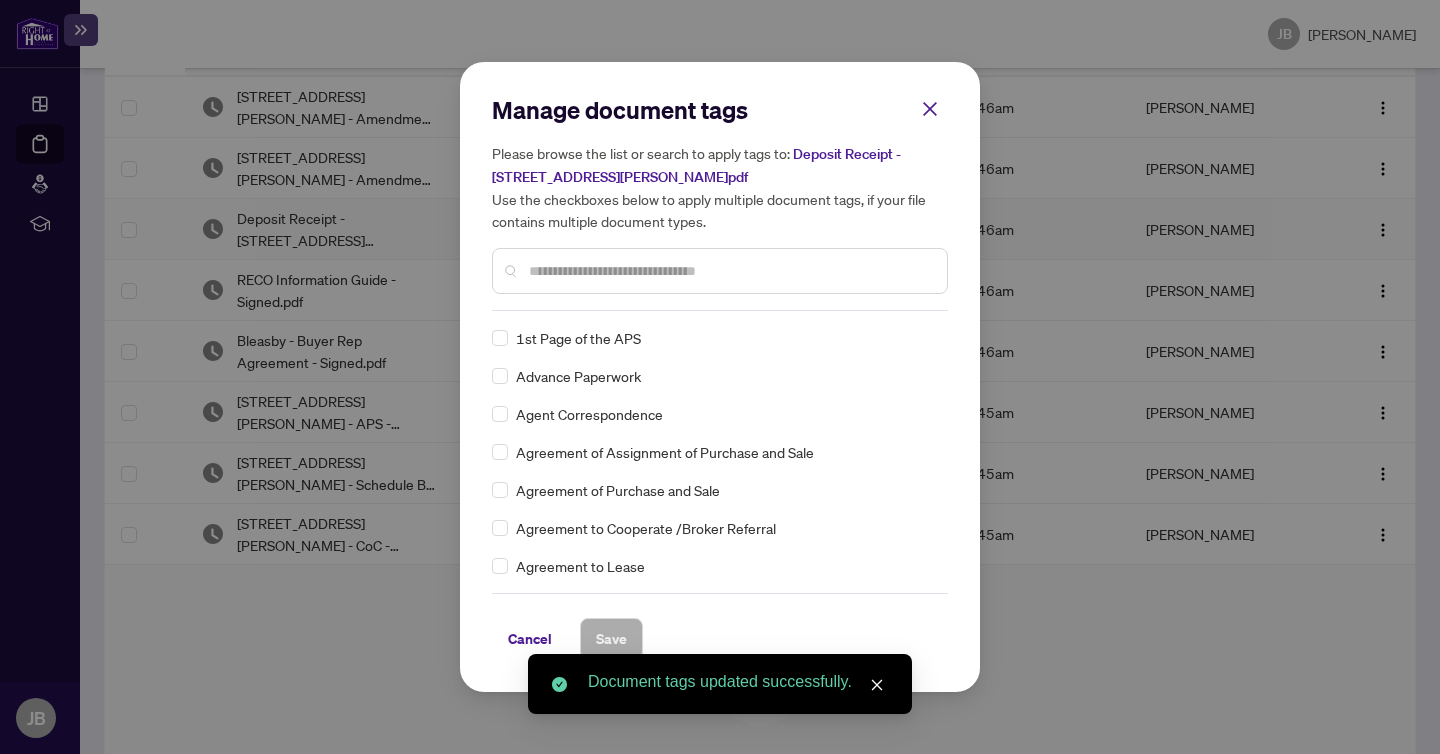 click on "Manage document tags Please browse the list or search to apply tags to:   Deposit Receipt - [STREET_ADDRESS][PERSON_NAME]pdf   Use the checkboxes below to apply multiple document tags, if your file contains multiple document types." at bounding box center [720, 202] 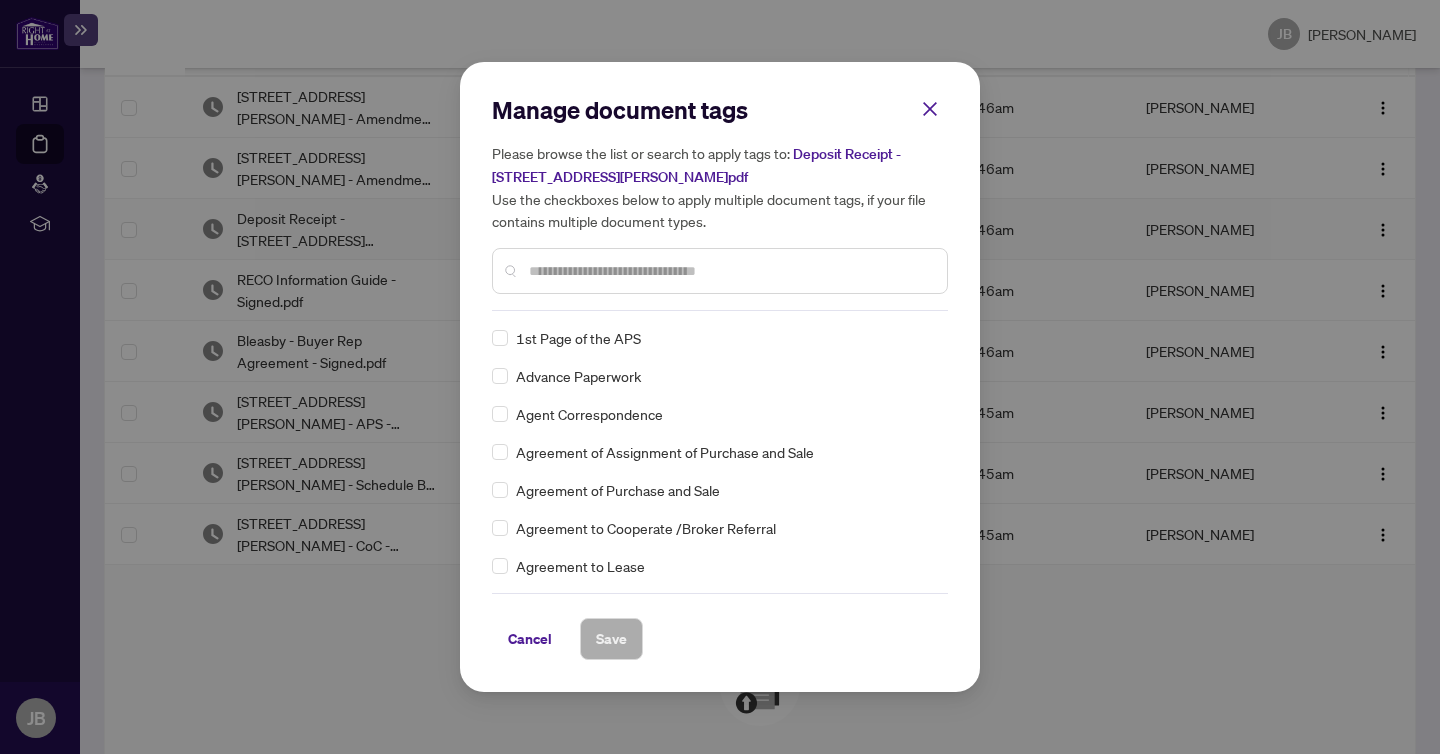 click at bounding box center [730, 271] 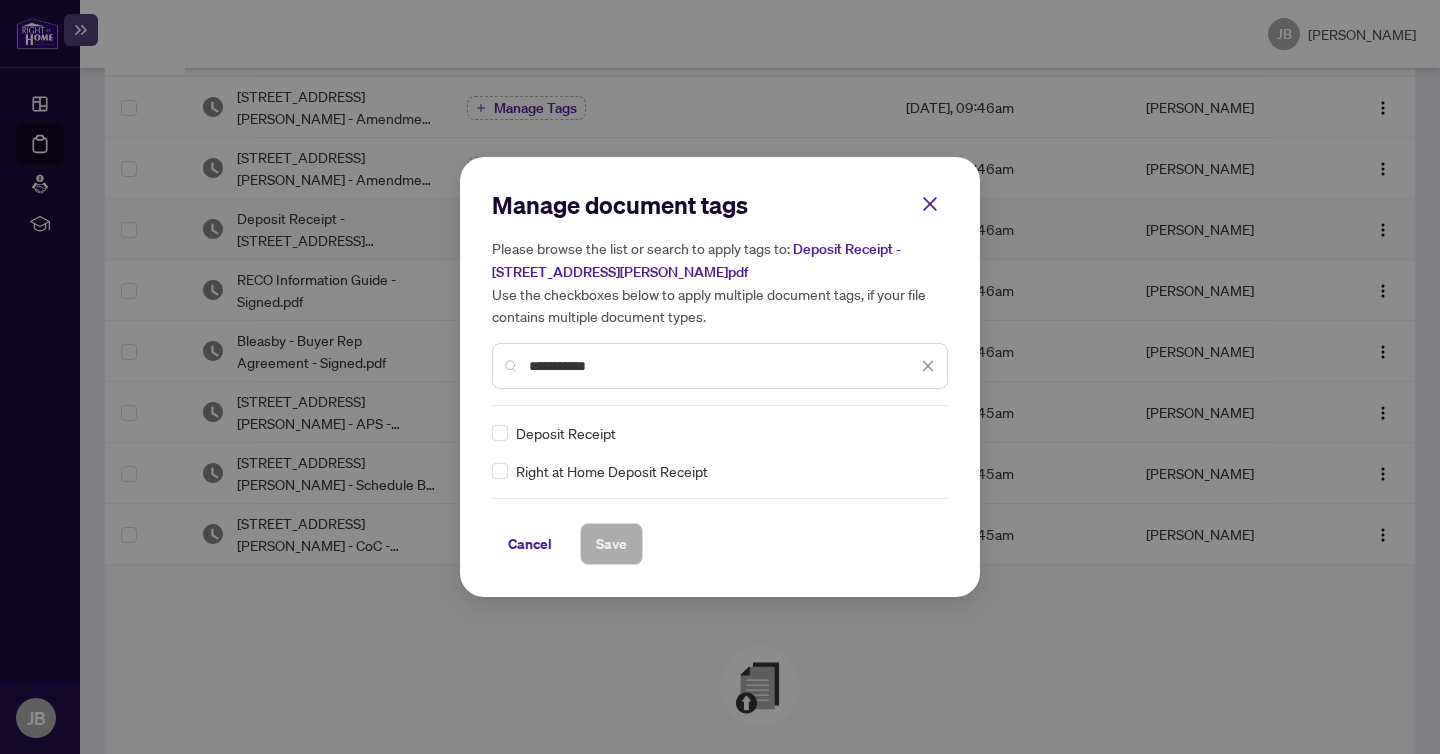 type on "**********" 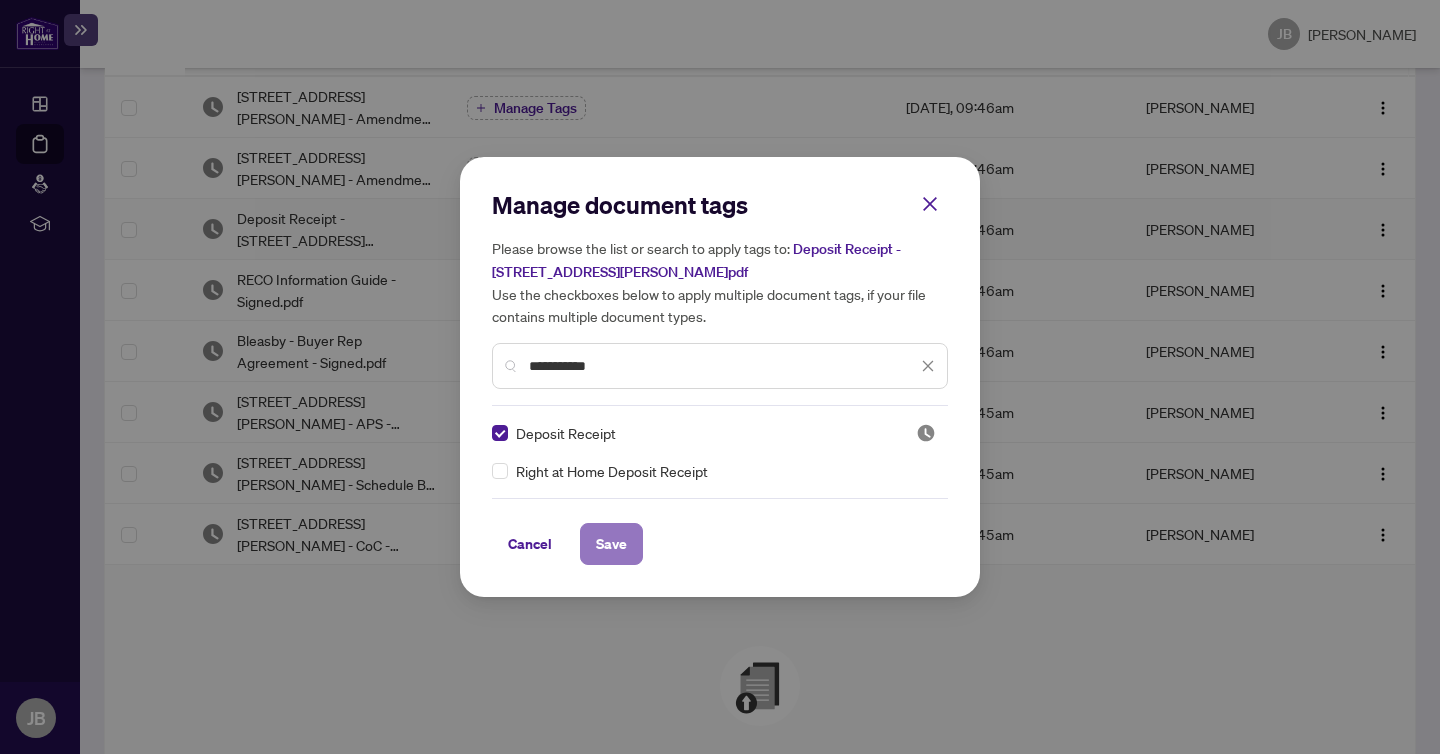 click on "Save" at bounding box center (611, 544) 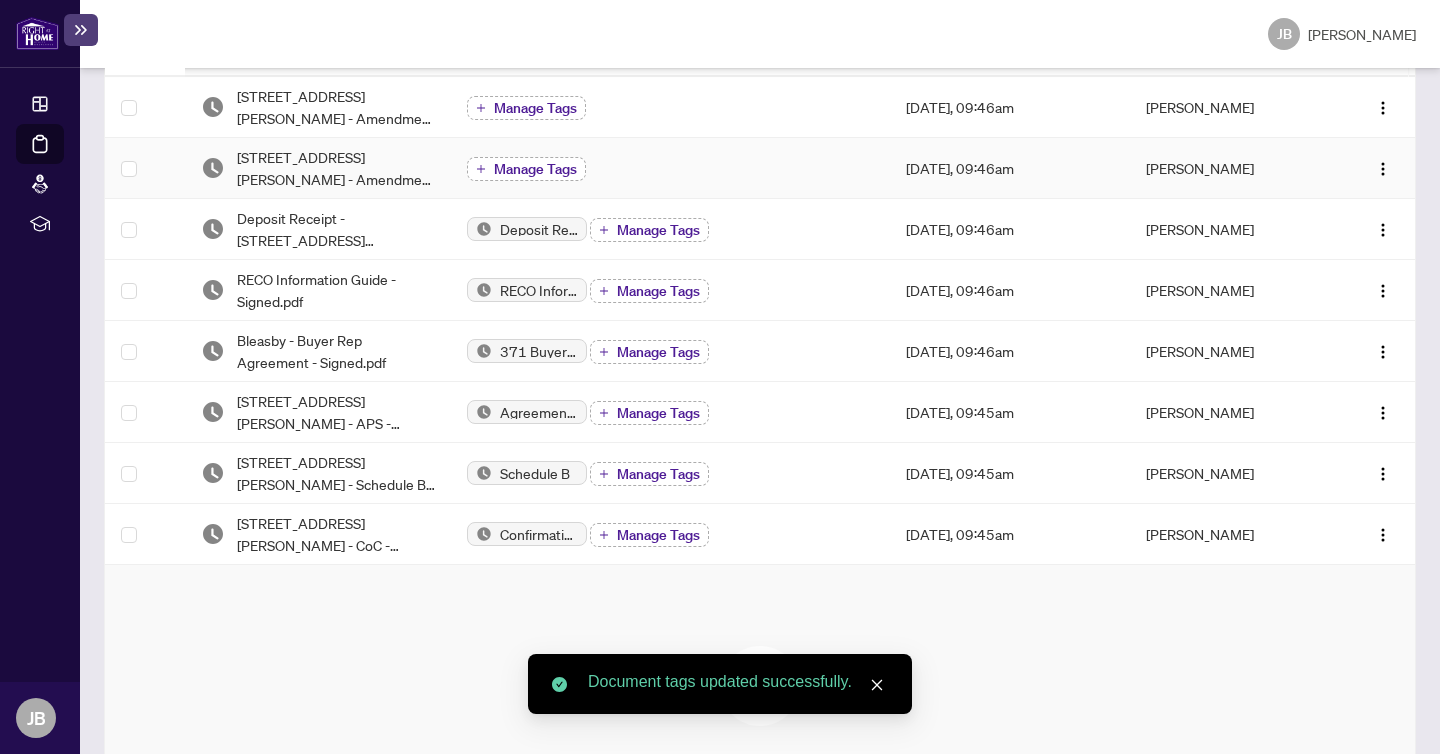 click on "Manage Tags" at bounding box center (535, 169) 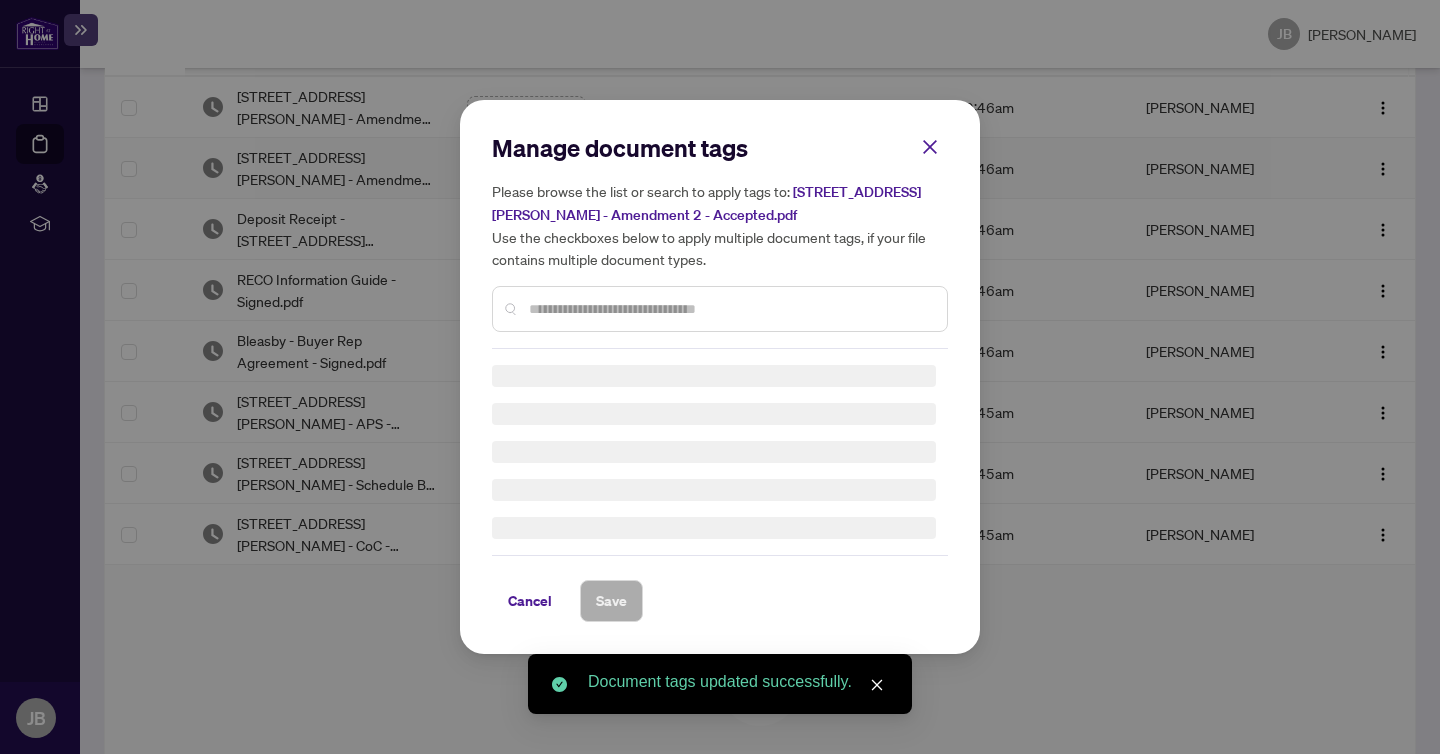click on "Manage document tags Please browse the list or search to apply tags to:   [STREET_ADDRESS][PERSON_NAME] - Amendment 2 - Accepted.pdf   Use the checkboxes below to apply multiple document tags, if your file contains multiple document types.   Cancel Save" at bounding box center [720, 377] 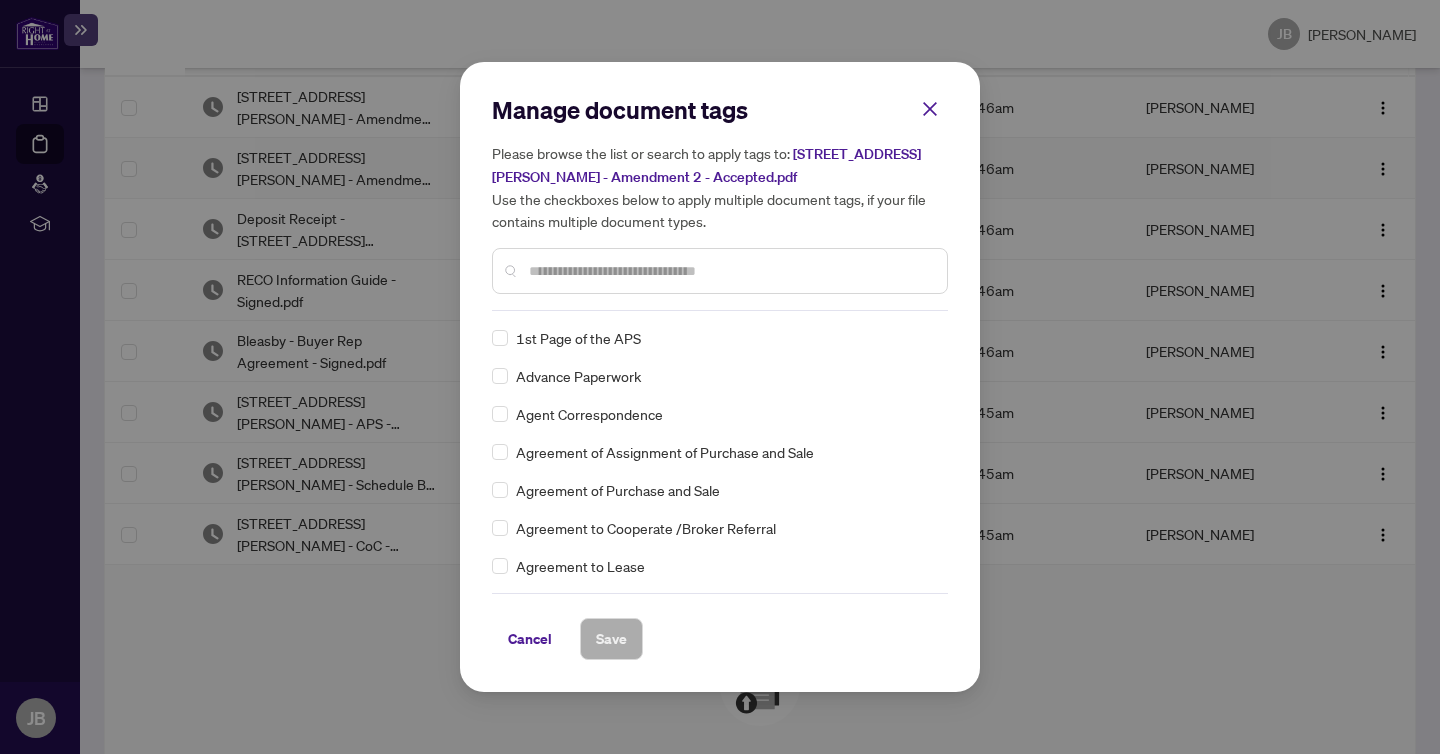 click at bounding box center (730, 271) 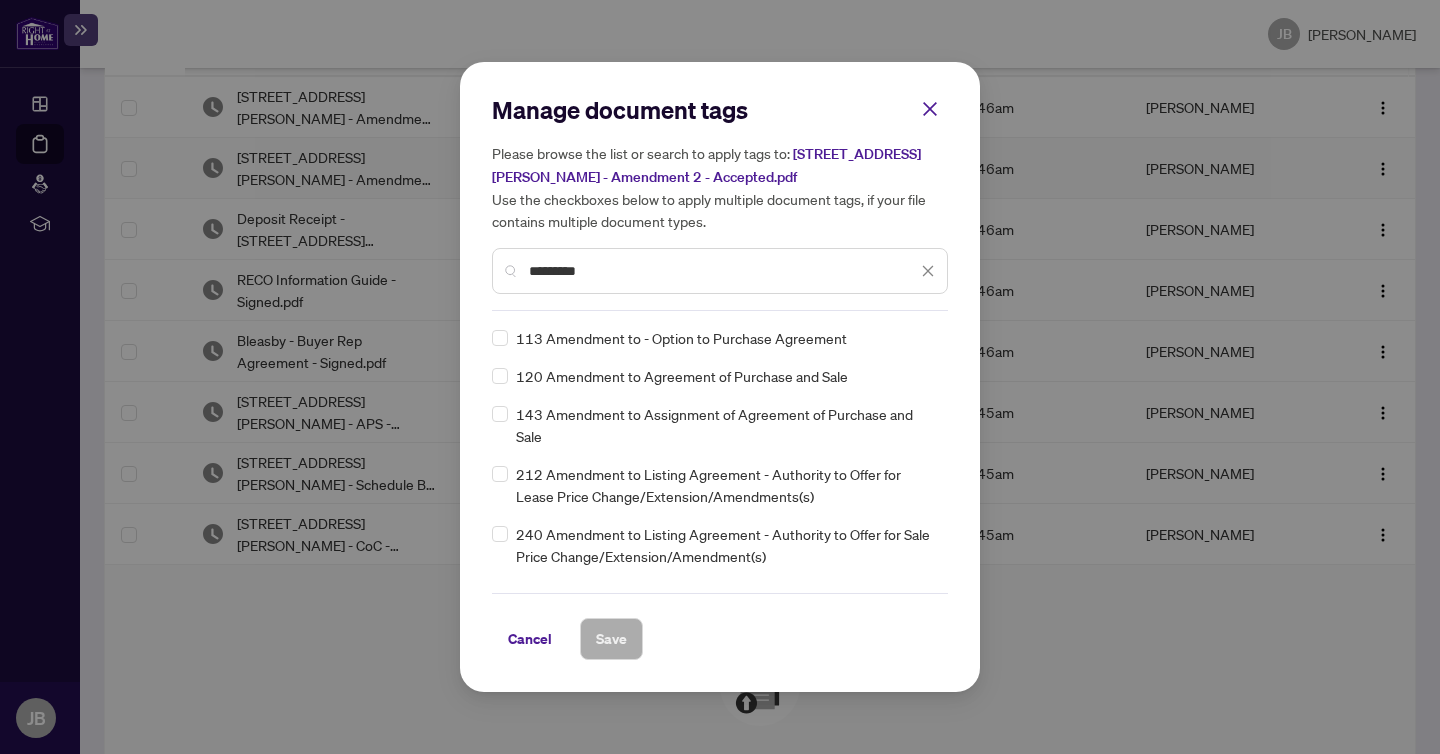 type on "*********" 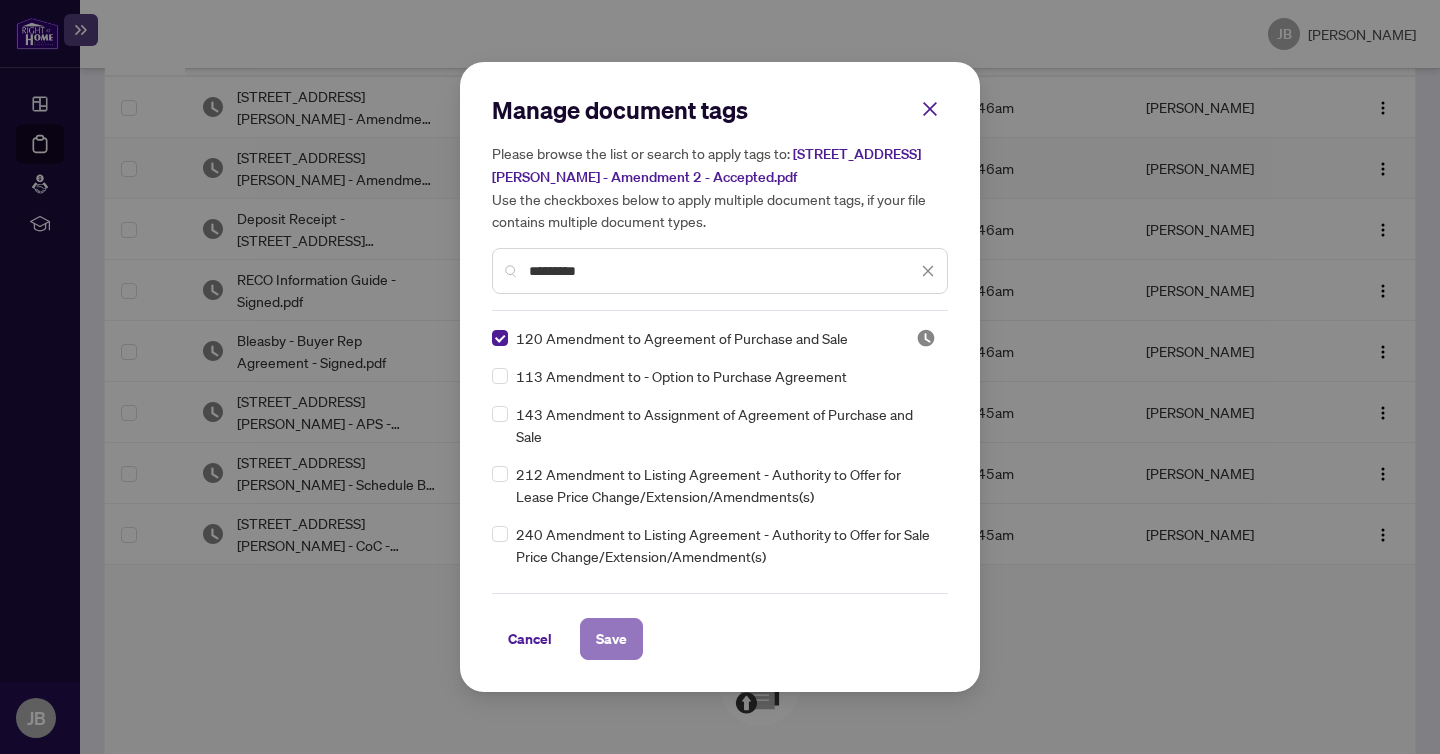 click on "Save" at bounding box center [611, 639] 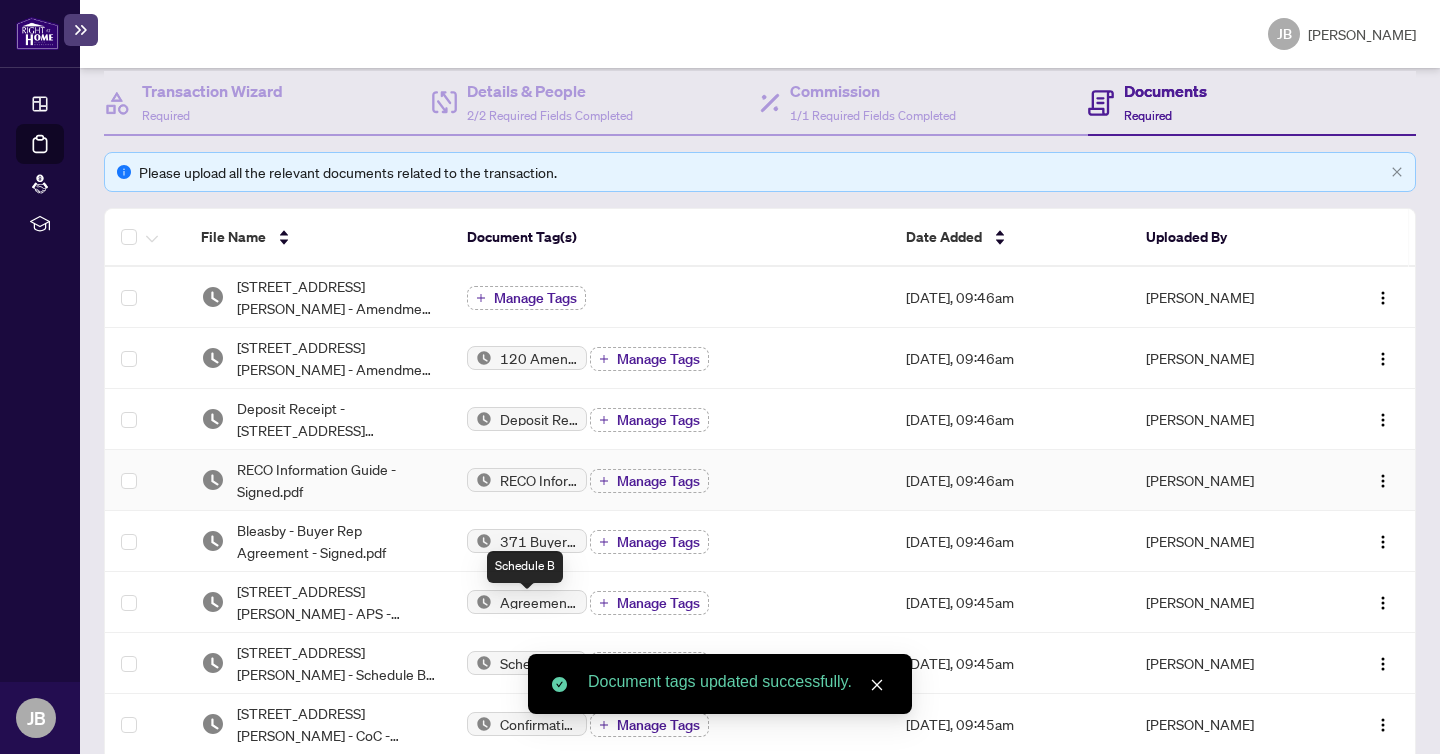 scroll, scrollTop: 148, scrollLeft: 0, axis: vertical 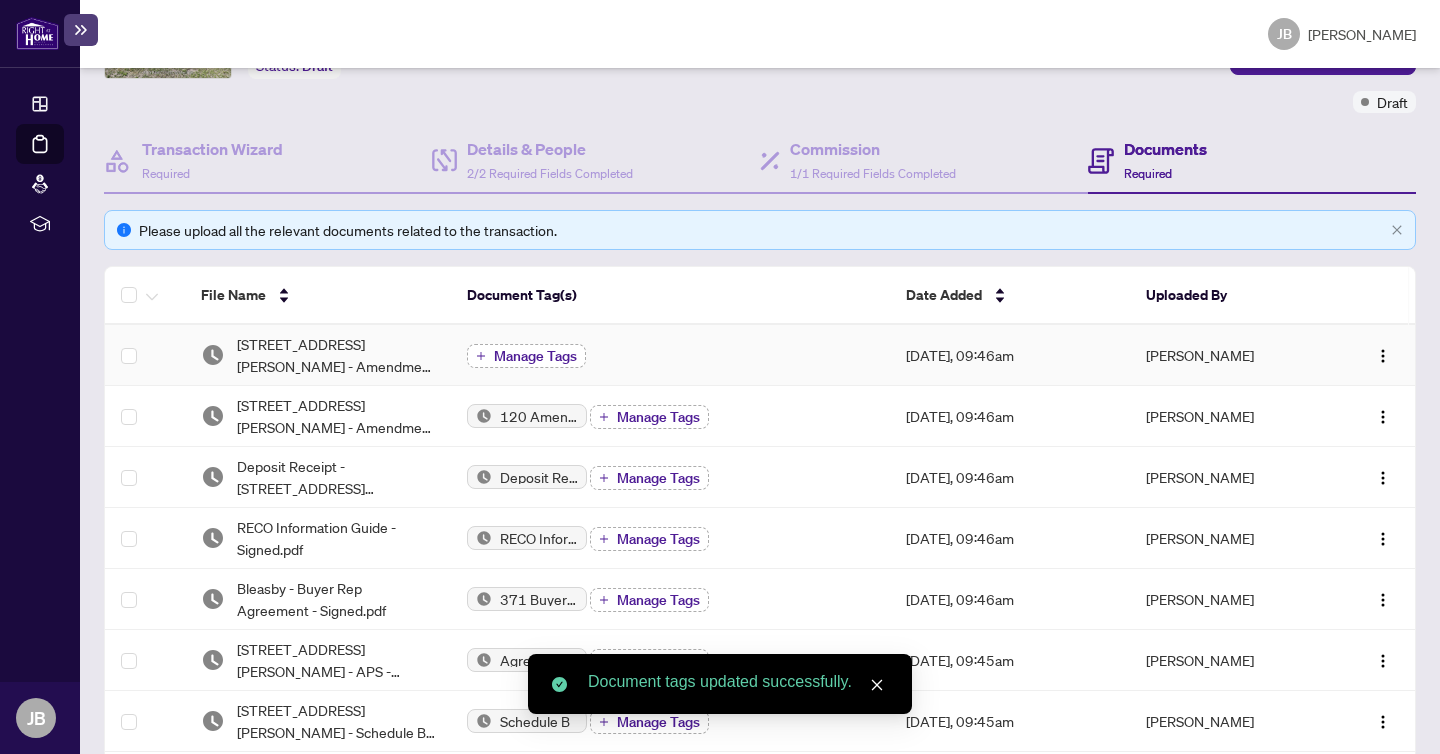 click on "Manage Tags" at bounding box center (535, 356) 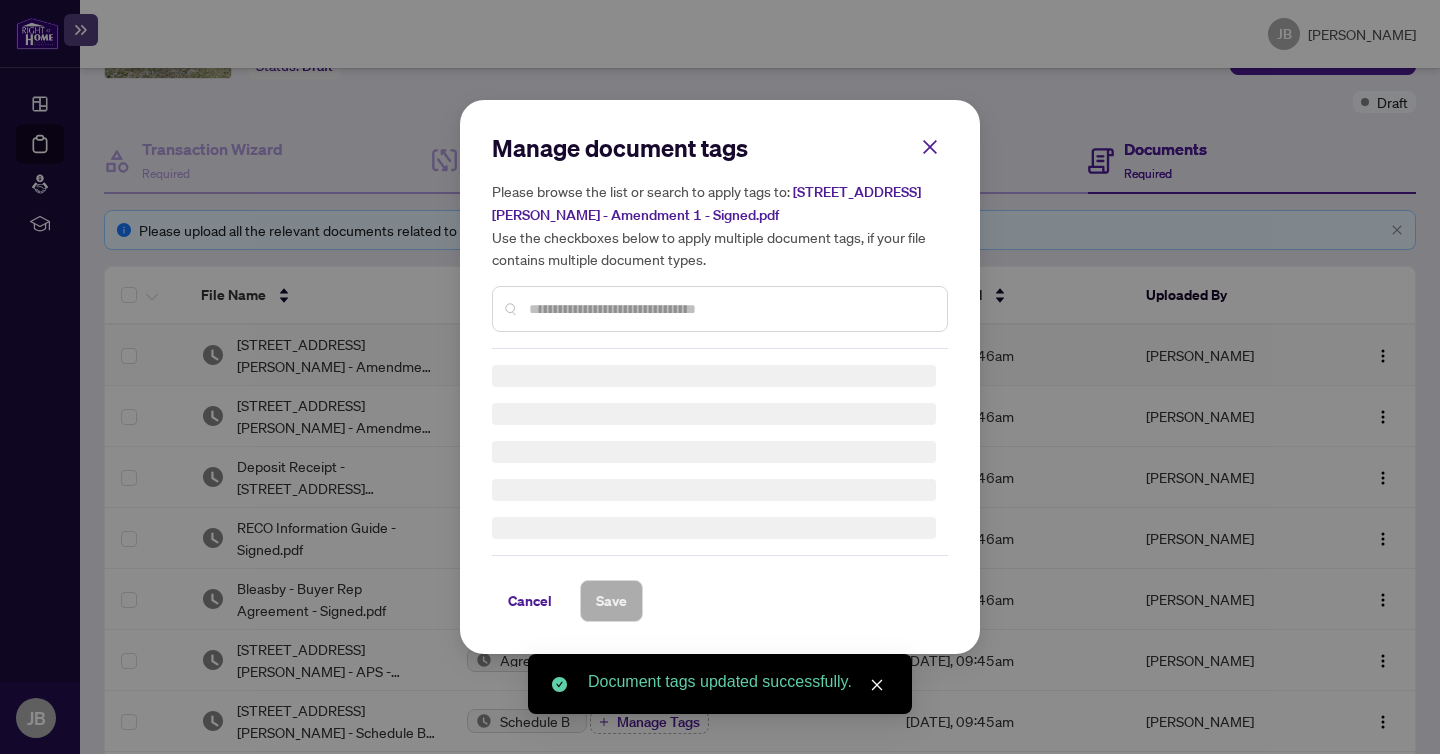 click on "Manage document tags Please browse the list or search to apply tags to:   [STREET_ADDRESS][PERSON_NAME] - Amendment 1 - Signed.pdf   Use the checkboxes below to apply multiple document tags, if your file contains multiple document types.   Cancel Save" at bounding box center (720, 377) 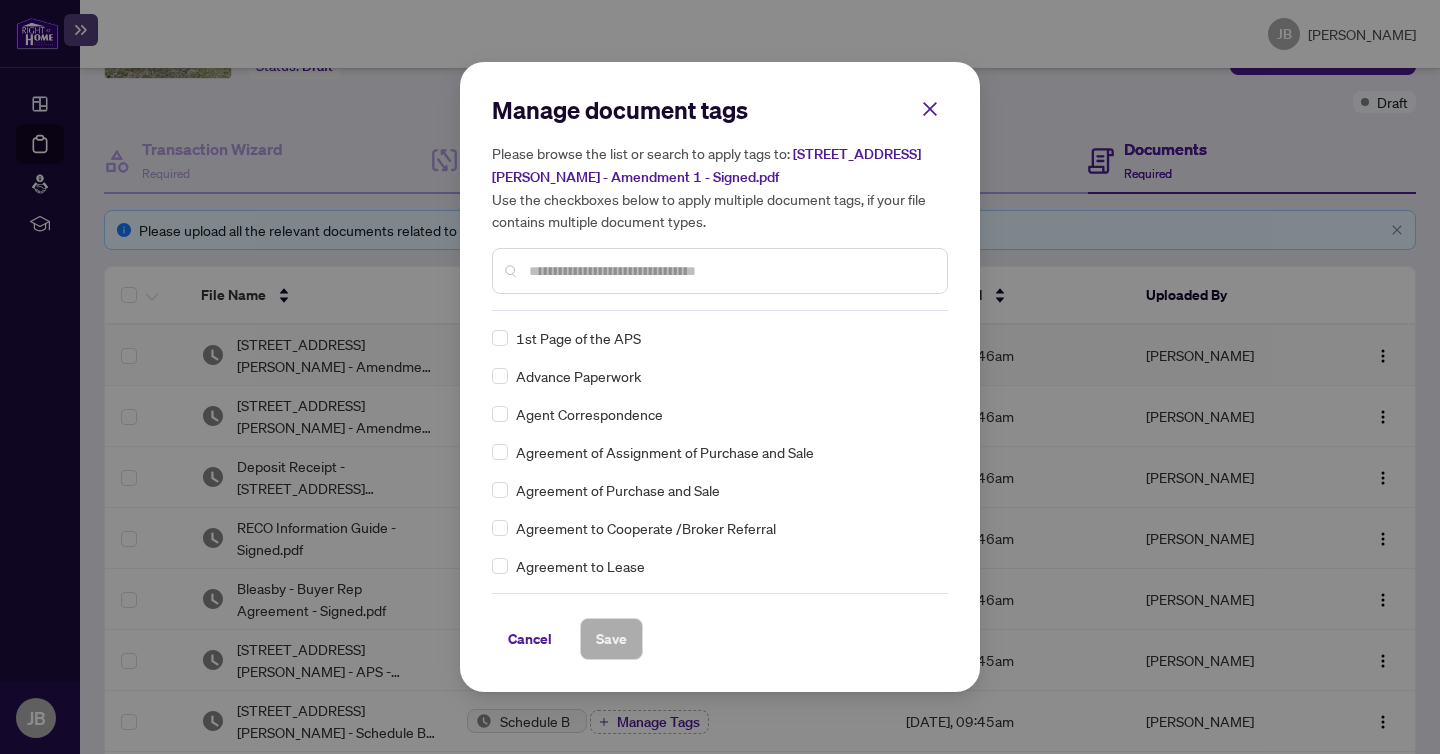 click on "Manage document tags Please browse the list or search to apply tags to:   [STREET_ADDRESS][PERSON_NAME] - Amendment 1 - Signed.pdf   Use the checkboxes below to apply multiple document tags, if your file contains multiple document types." at bounding box center (720, 202) 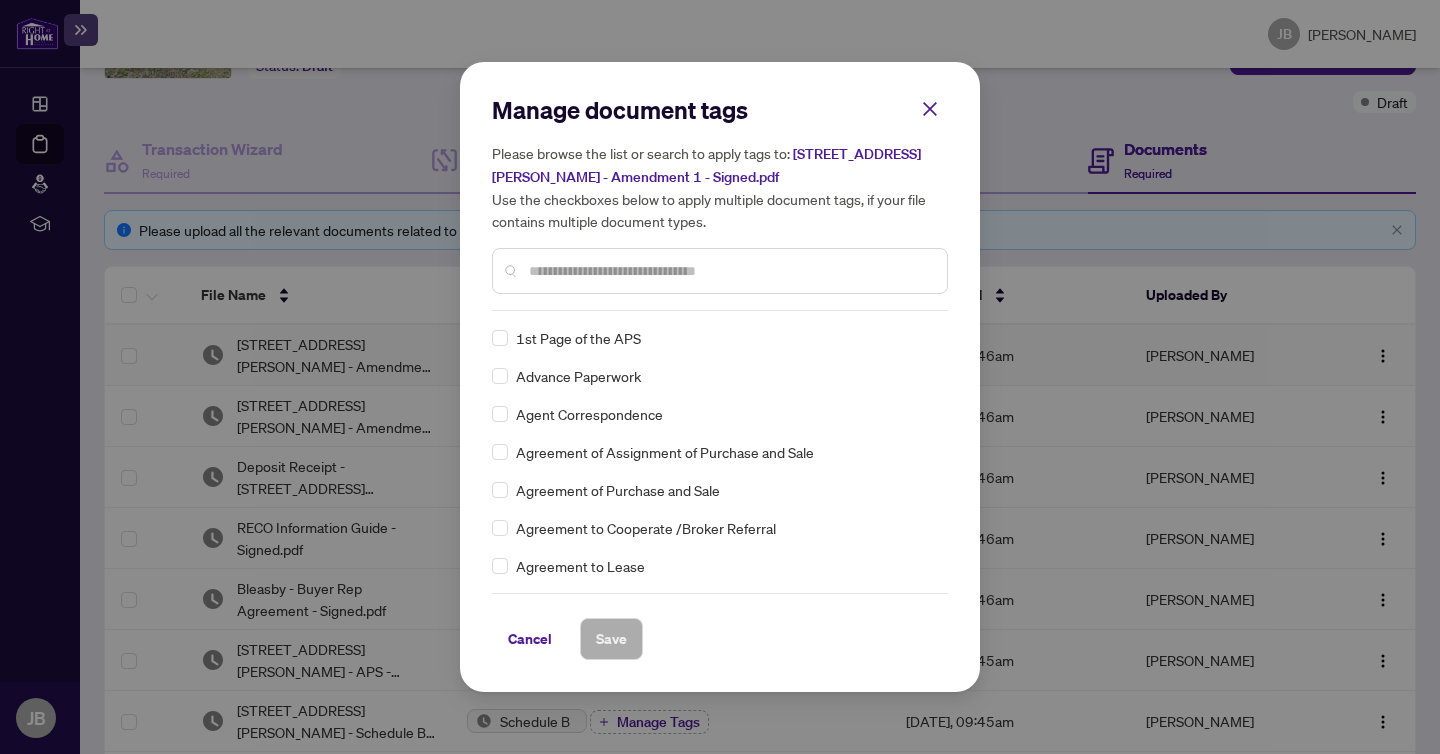 click at bounding box center [730, 271] 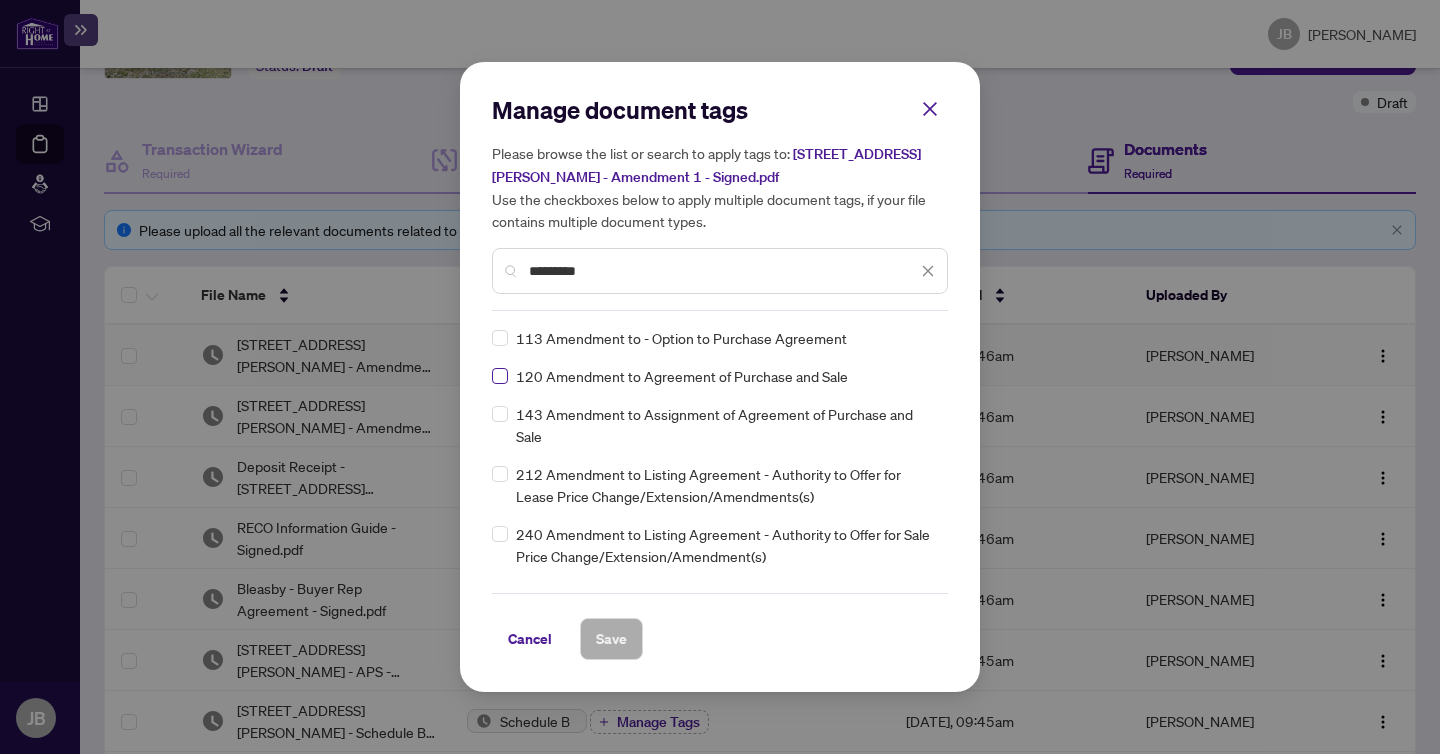 type on "*********" 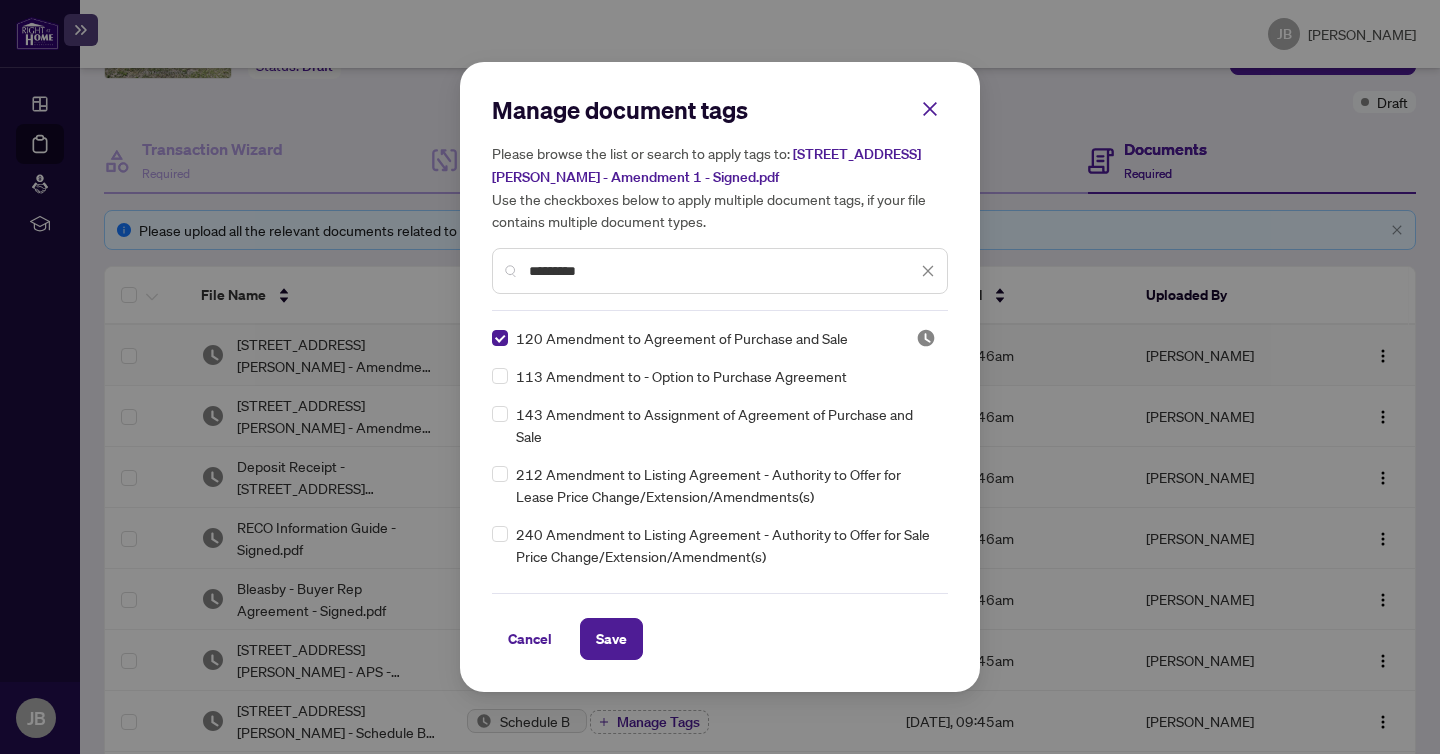 click on "Manage document tags Please browse the list or search to apply tags to:   [STREET_ADDRESS][PERSON_NAME] - Amendment 1 - Signed.pdf   Use the checkboxes below to apply multiple document tags, if your file contains multiple document types.   ********* 120 Amendment to Agreement of Purchase and Sale 113 Amendment to - Option to Purchase Agreement 143 Amendment to Assignment of Agreement of Purchase and Sale 212 Amendment to Listing Agreement - Authority to Offer for Lease
Price Change/Extension/Amendments(s) 240 Amendment to Listing Agreement - Authority to Offer for Sale
Price Change/Extension/Amendment(s) 305 Amendment to Buyer Representation Agreement 348 Amendment to Tenant Representation Agreement 420 Amendment to - Agreement to Lease - Residential 513 Amendment to Agreement to Lease - Commercial 517 Amendment to Agreement to Sub-Lease - Commercial 521 Amendment to Listing Agreement - Commercial - Authority to Offer for Sale 527 Amendment to Listing Agreement - Commercial - Authority to Offer for Lease Cancel Save Cancel OK" at bounding box center (720, 377) 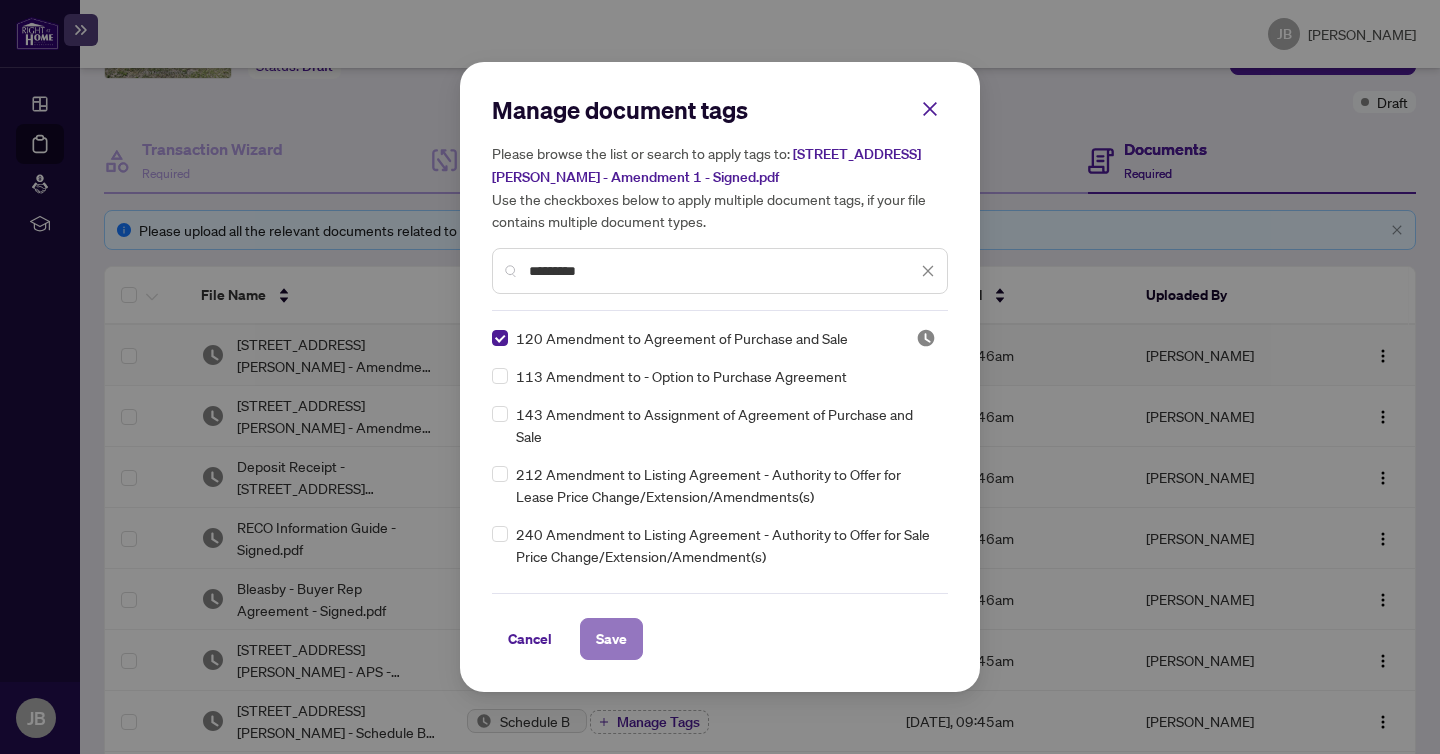 click on "Save" at bounding box center [611, 639] 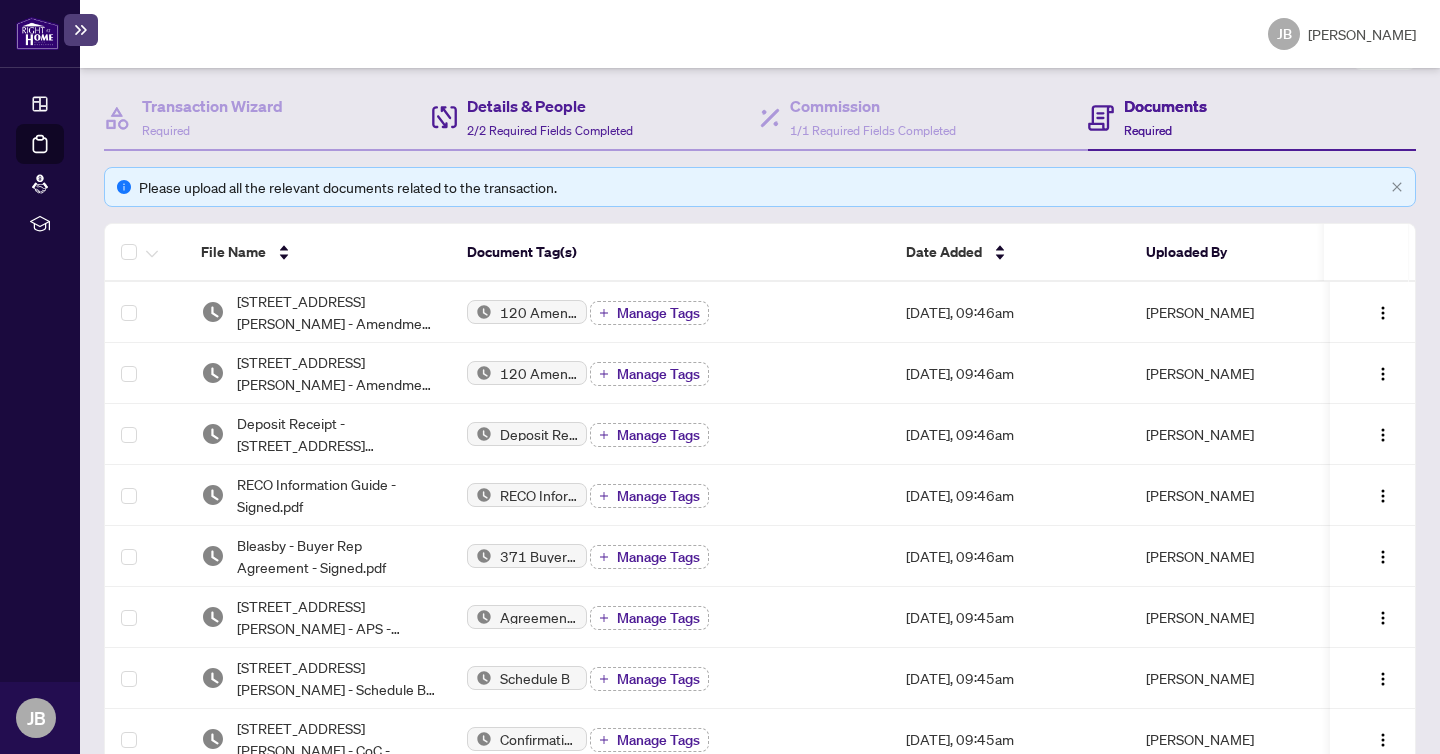scroll, scrollTop: 194, scrollLeft: 0, axis: vertical 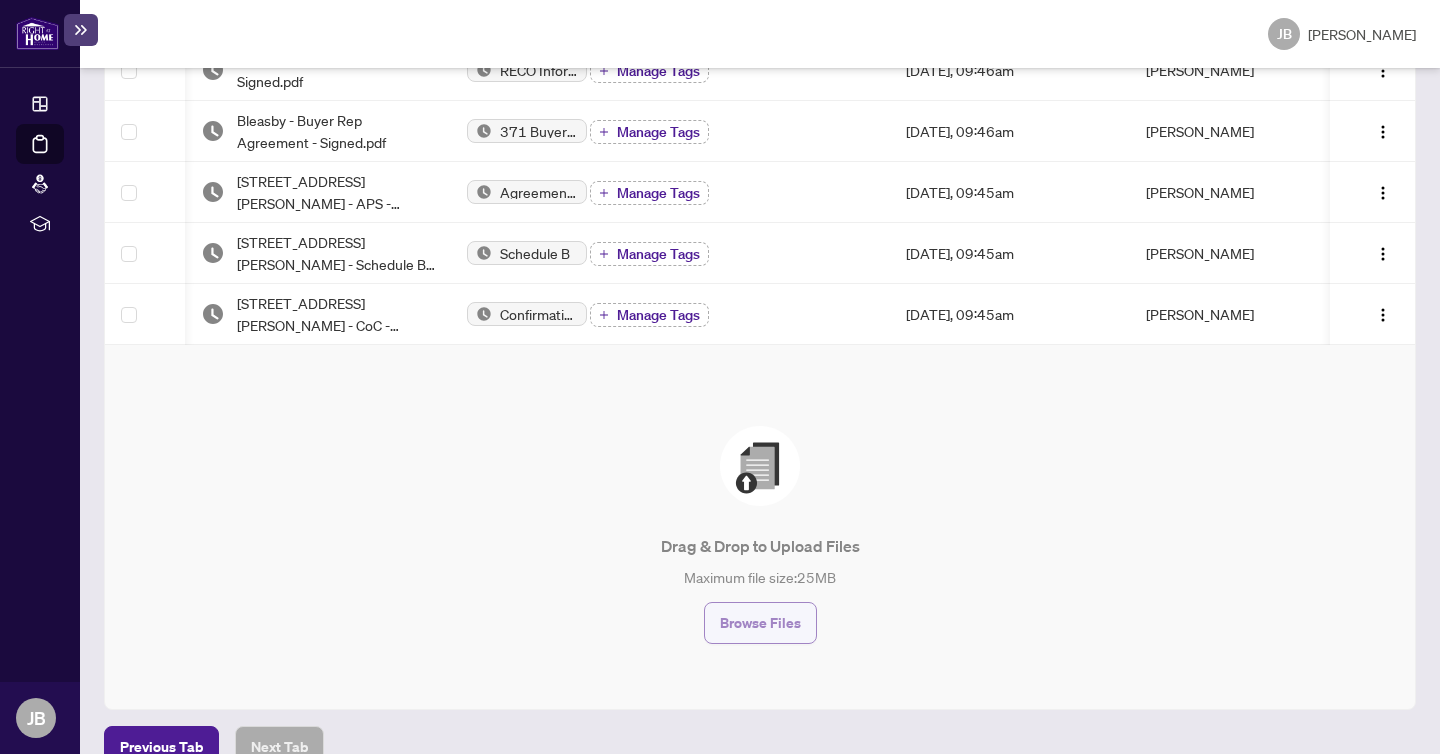 click on "Browse Files" at bounding box center [760, 623] 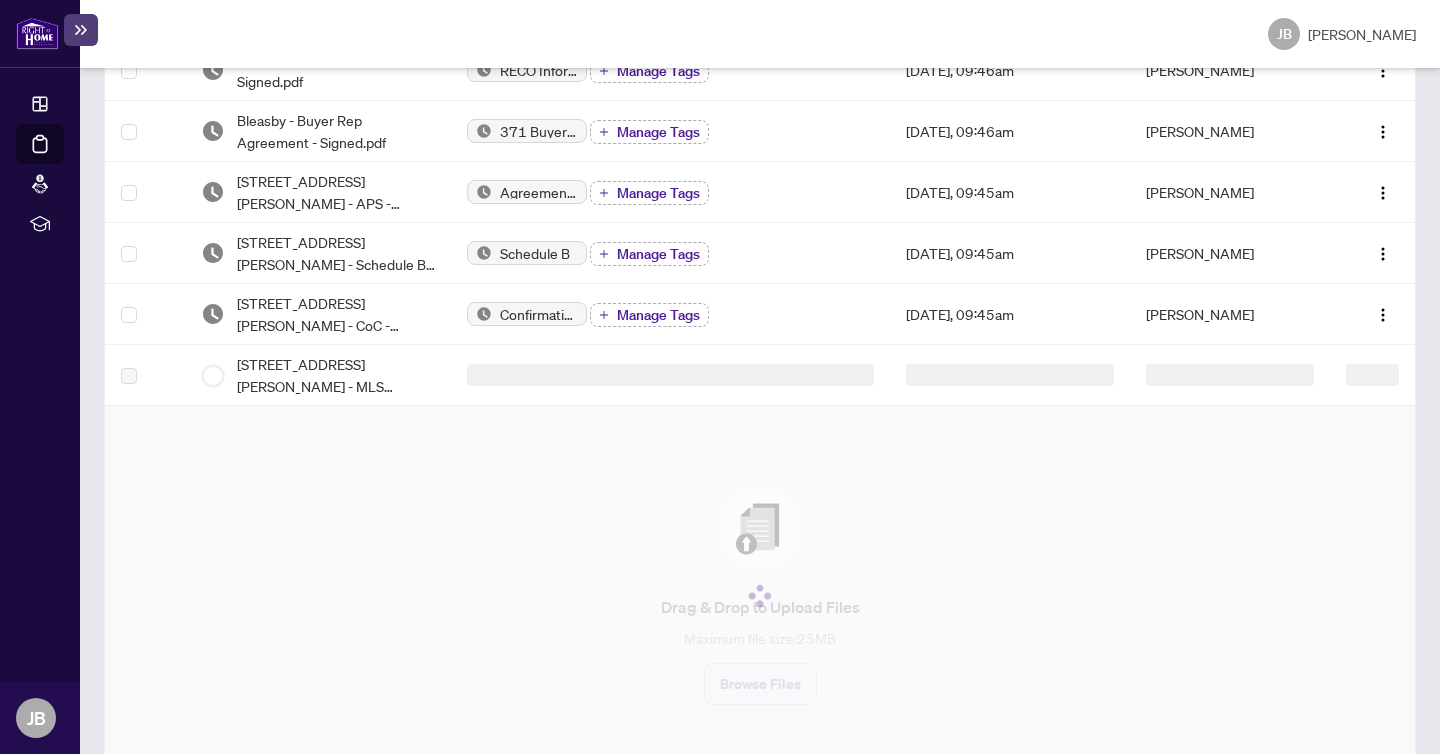 scroll, scrollTop: 0, scrollLeft: 0, axis: both 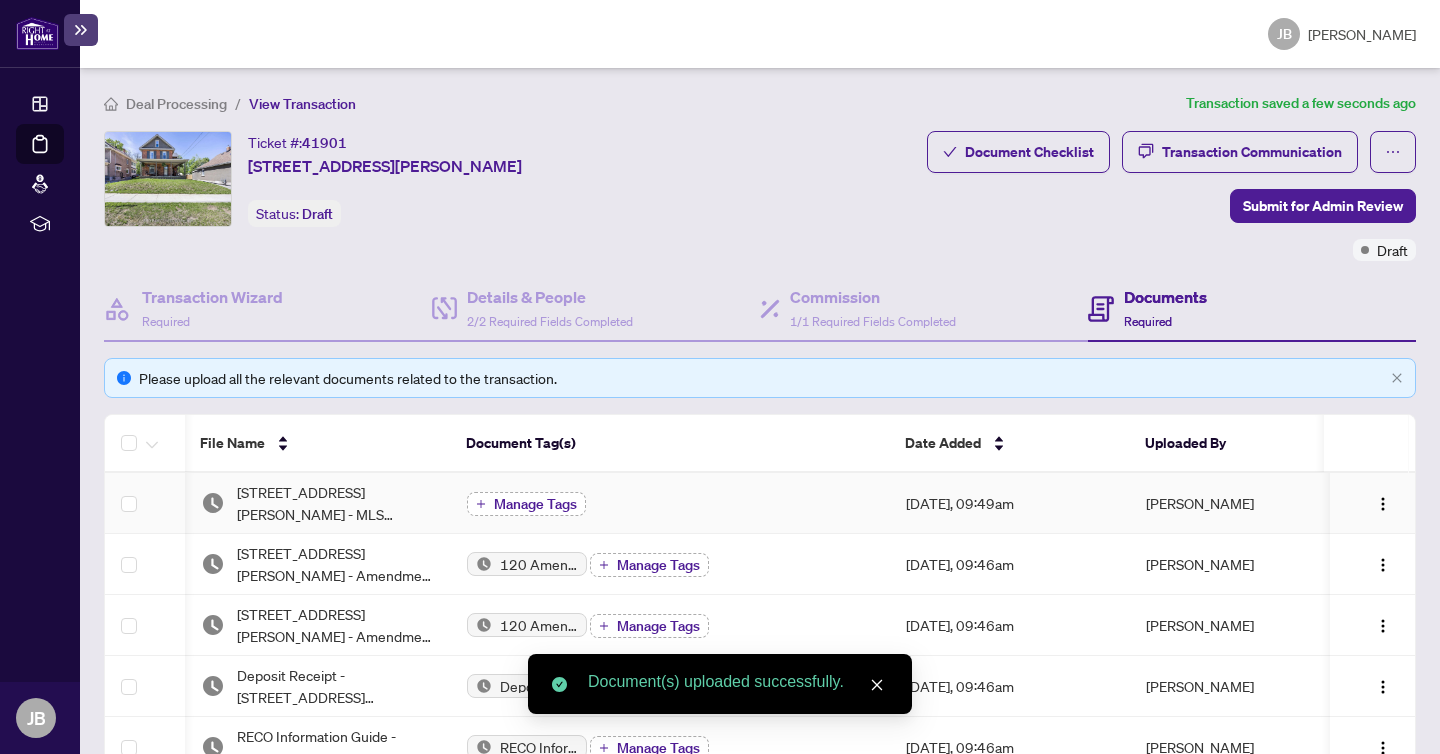 click on "Manage Tags" at bounding box center [535, 504] 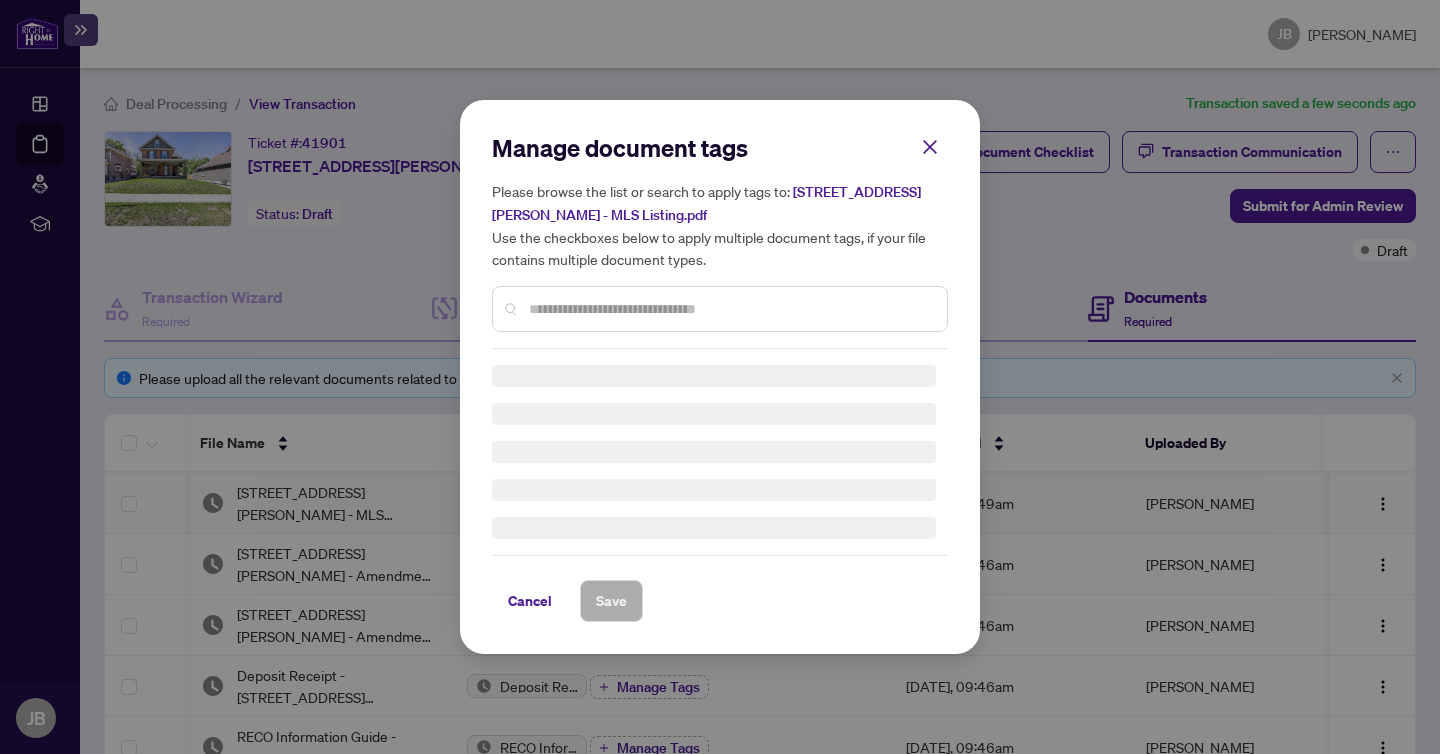 click at bounding box center [720, 309] 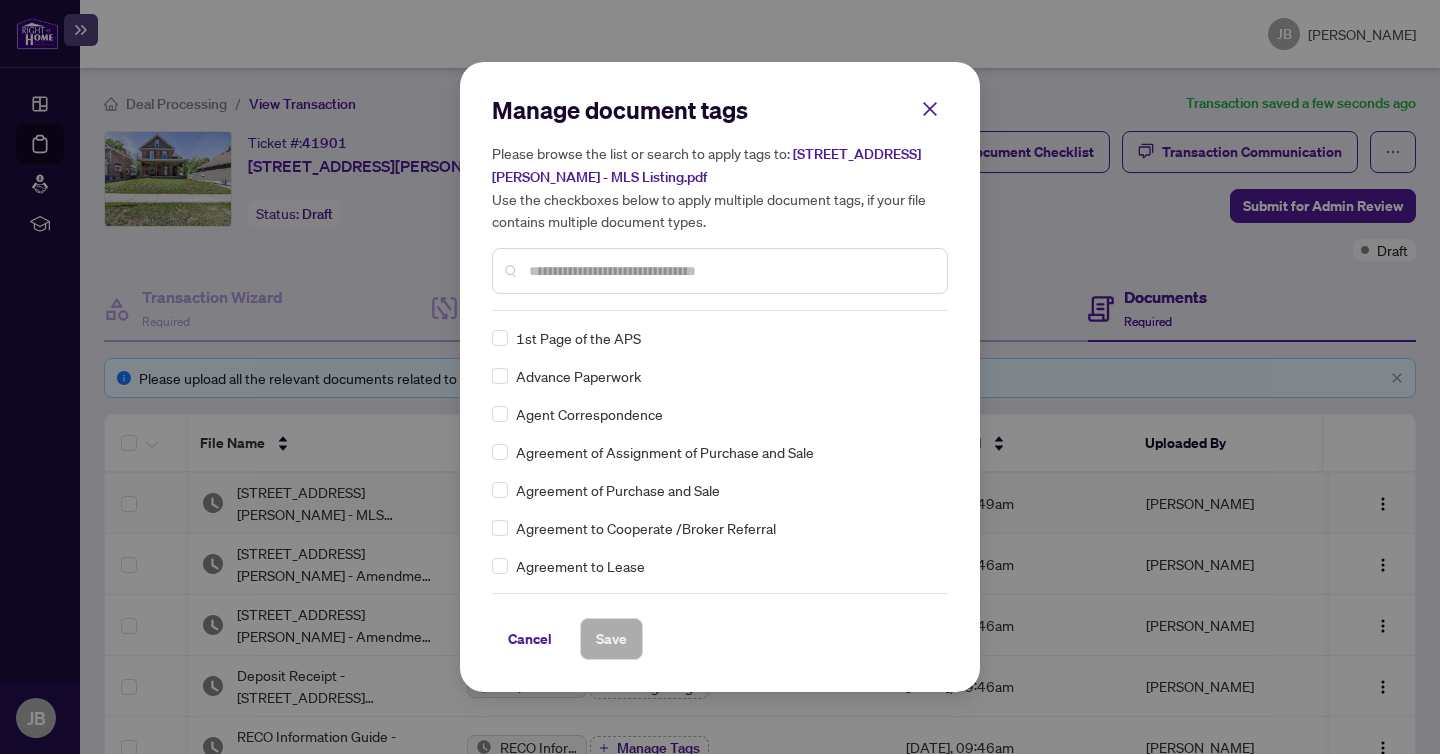 click at bounding box center [730, 271] 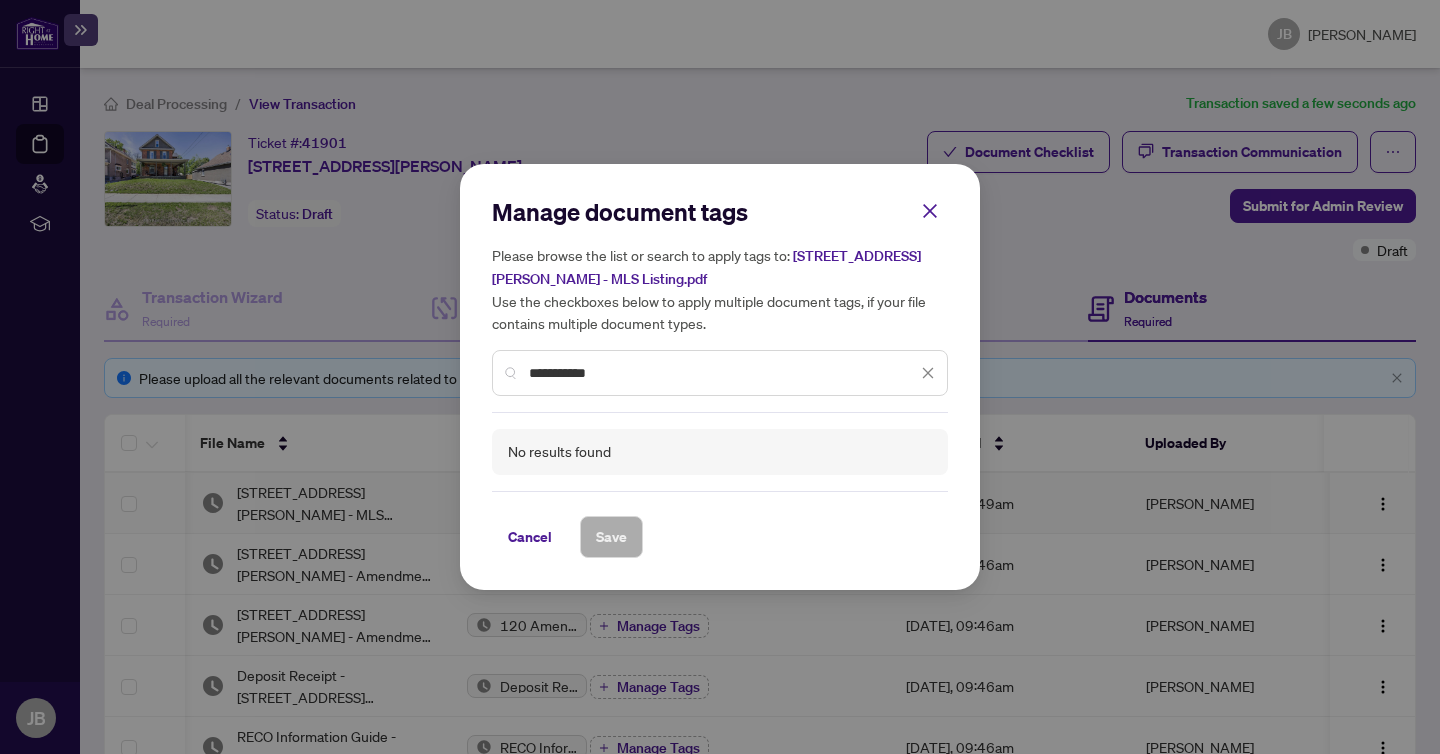 drag, startPoint x: 625, startPoint y: 373, endPoint x: 572, endPoint y: 371, distance: 53.037724 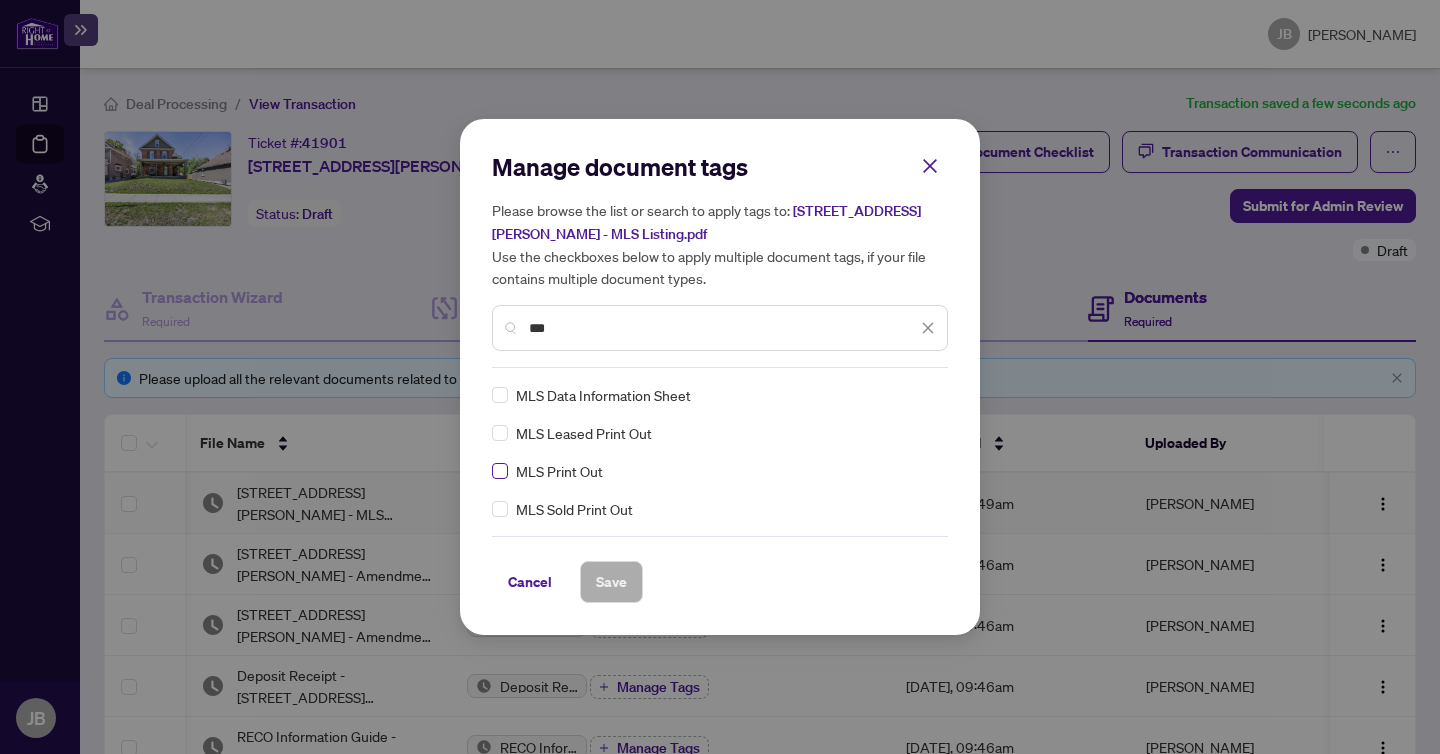type on "***" 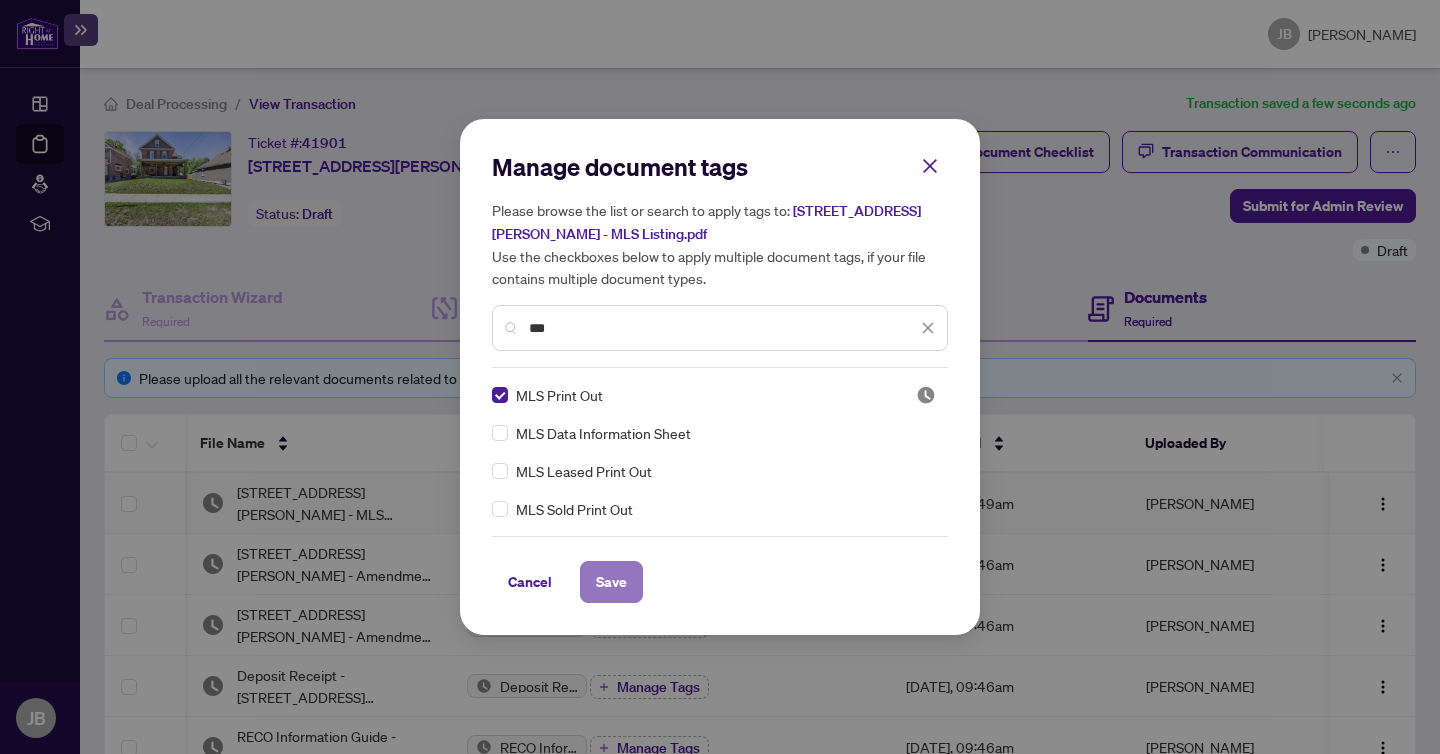 click on "Save" at bounding box center [611, 582] 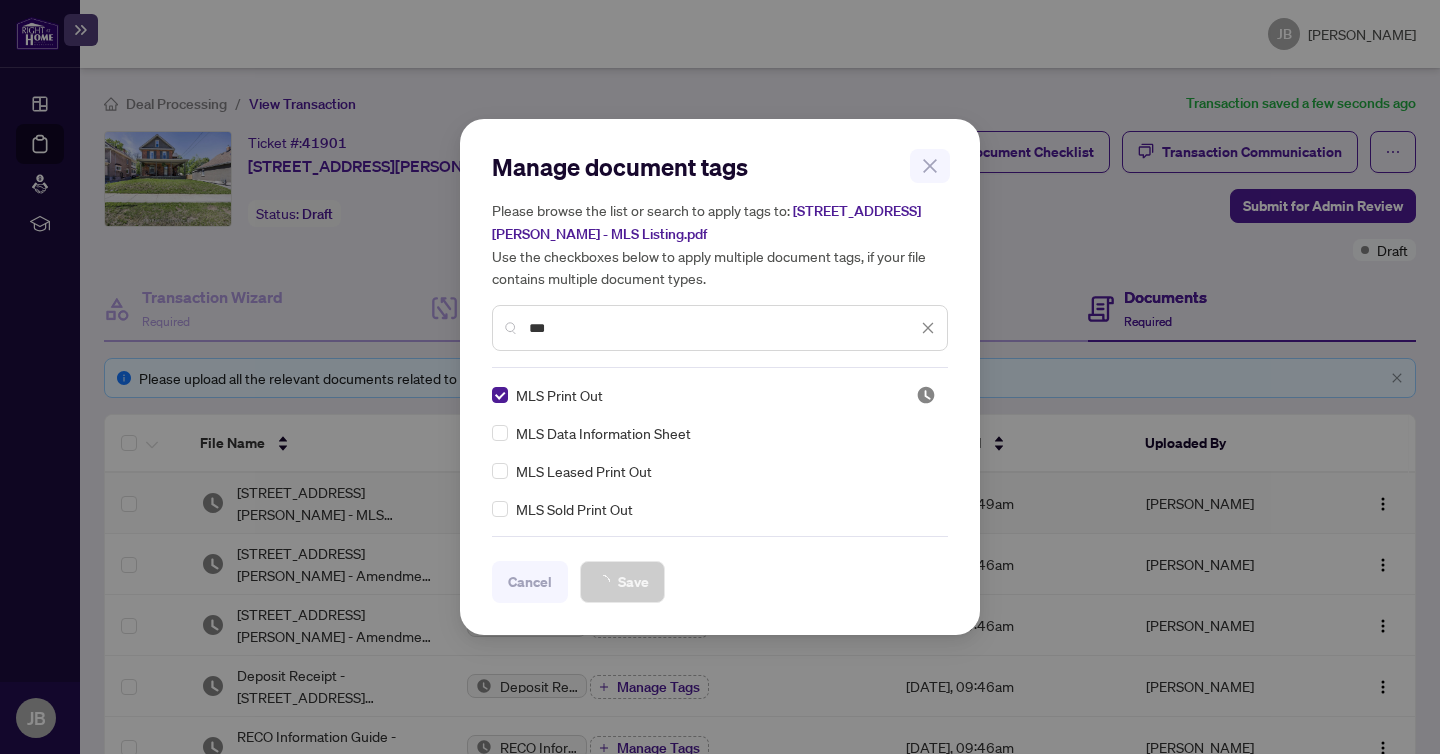 scroll, scrollTop: 0, scrollLeft: 0, axis: both 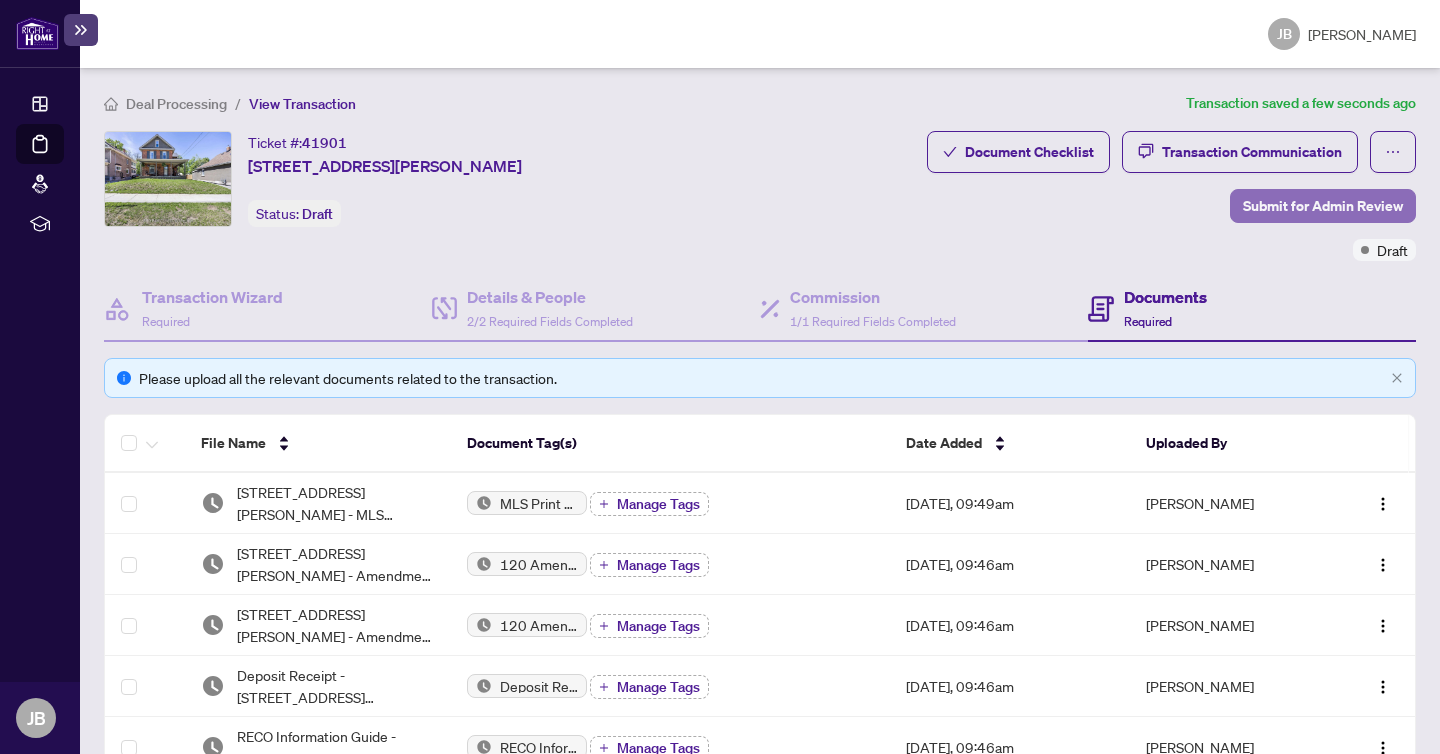 click on "Submit for Admin Review" at bounding box center [1323, 206] 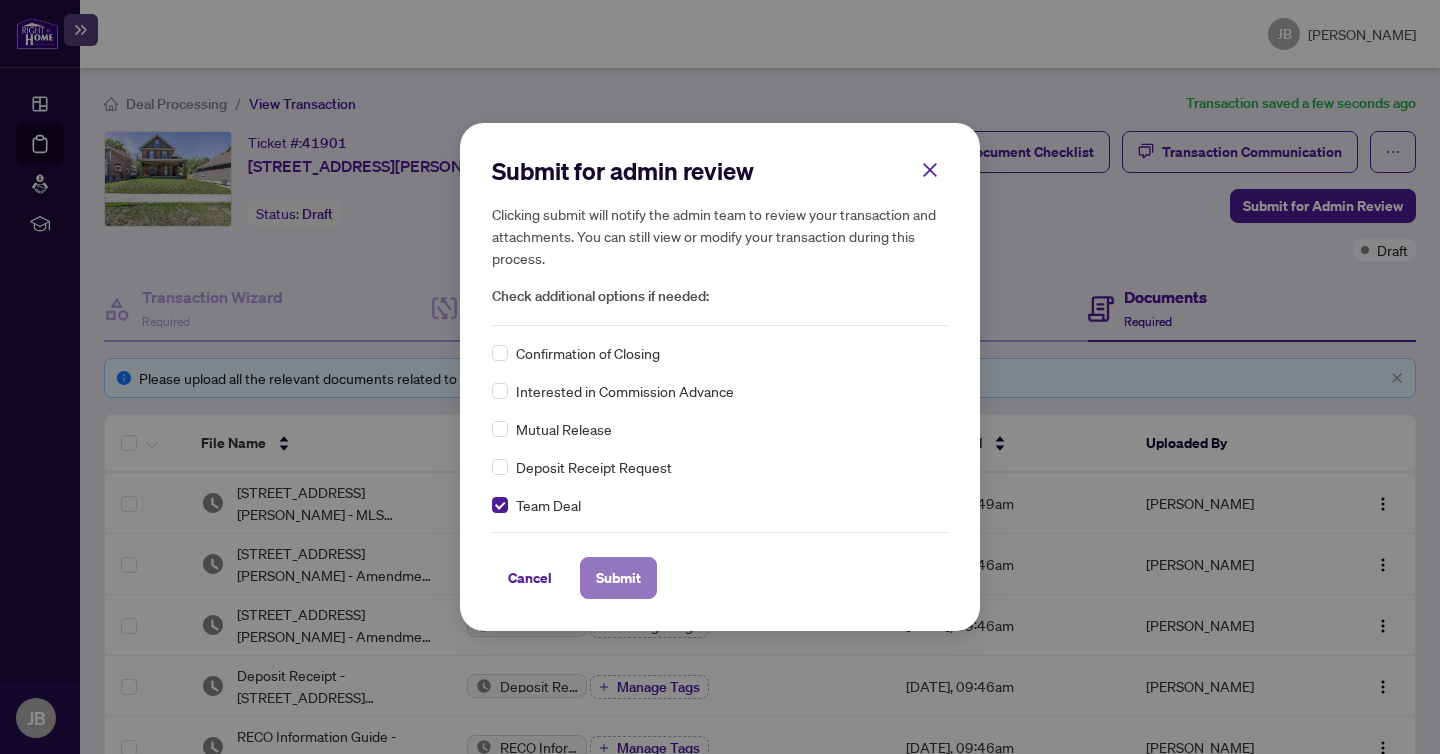 click on "Submit" at bounding box center (618, 578) 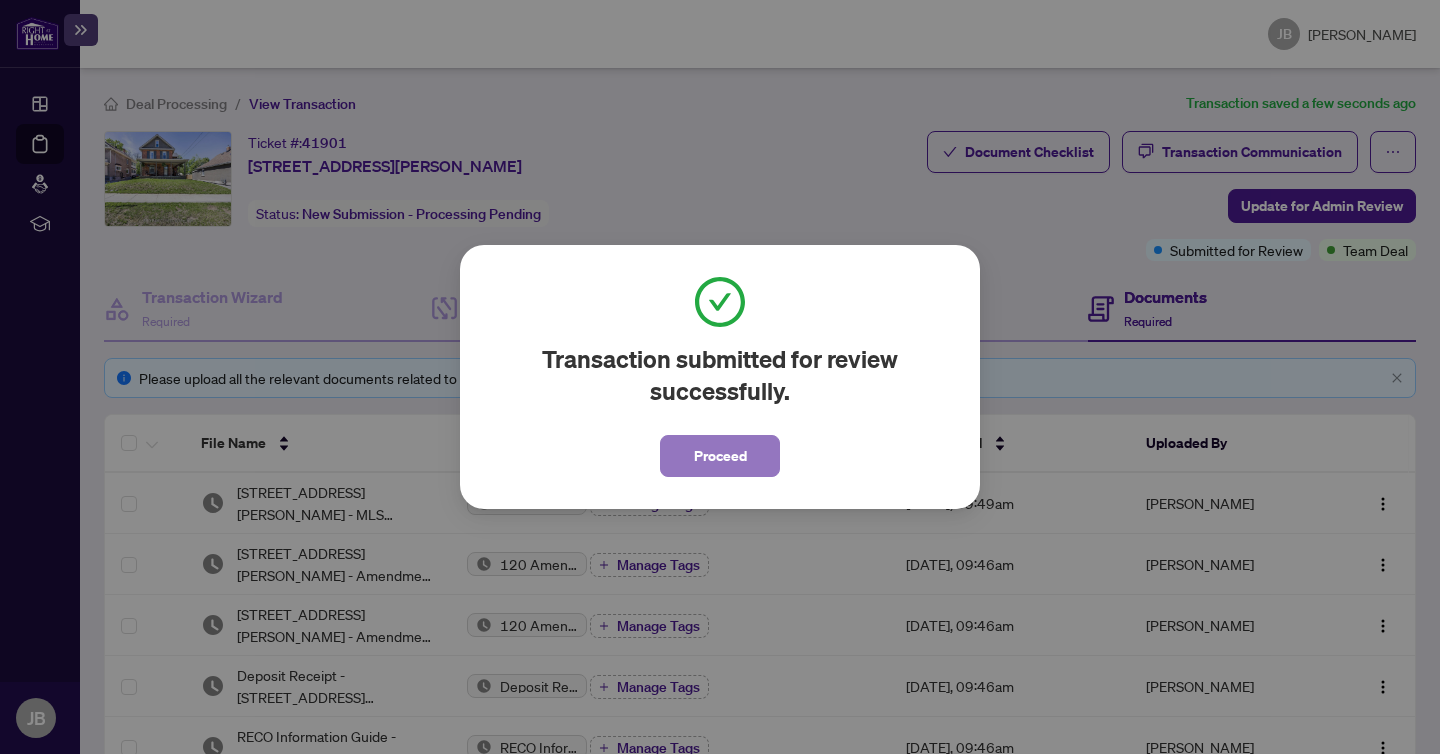 click on "Proceed" at bounding box center (720, 456) 